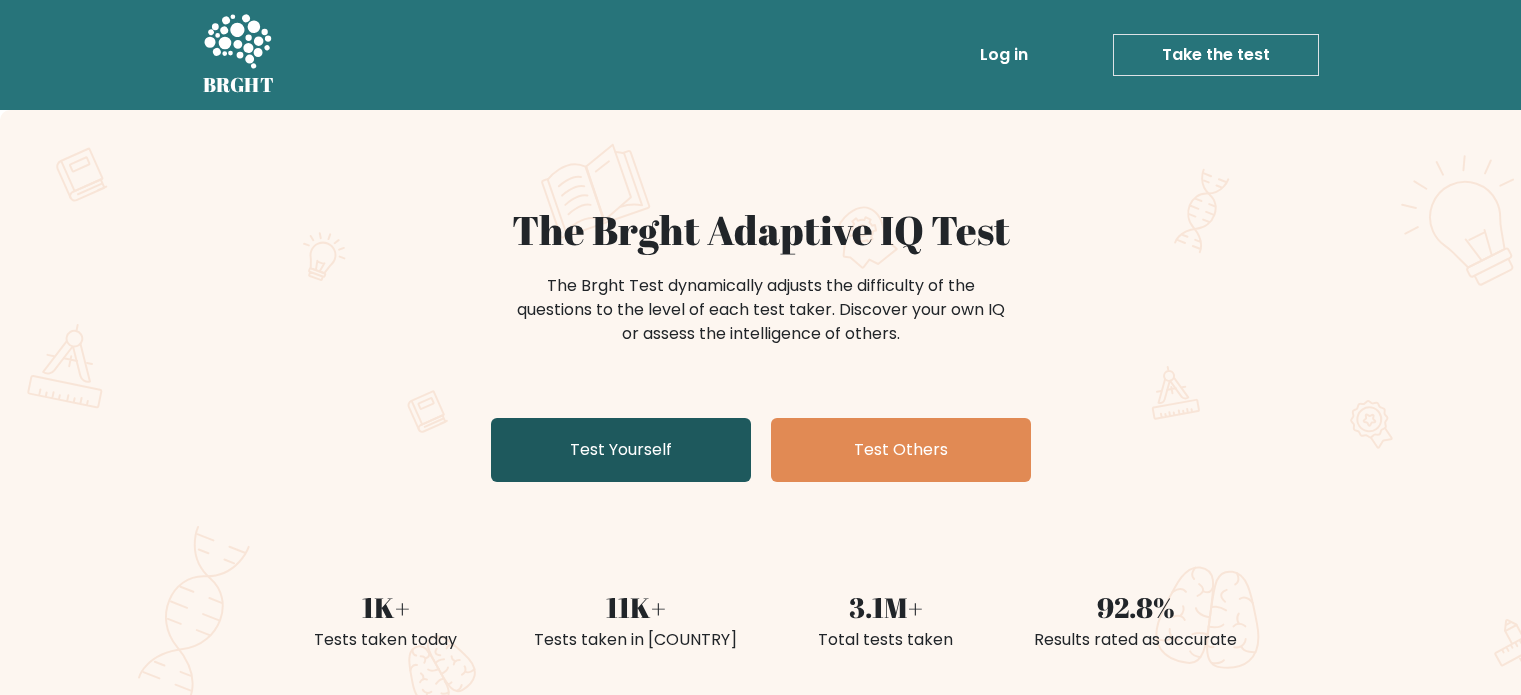 scroll, scrollTop: 0, scrollLeft: 0, axis: both 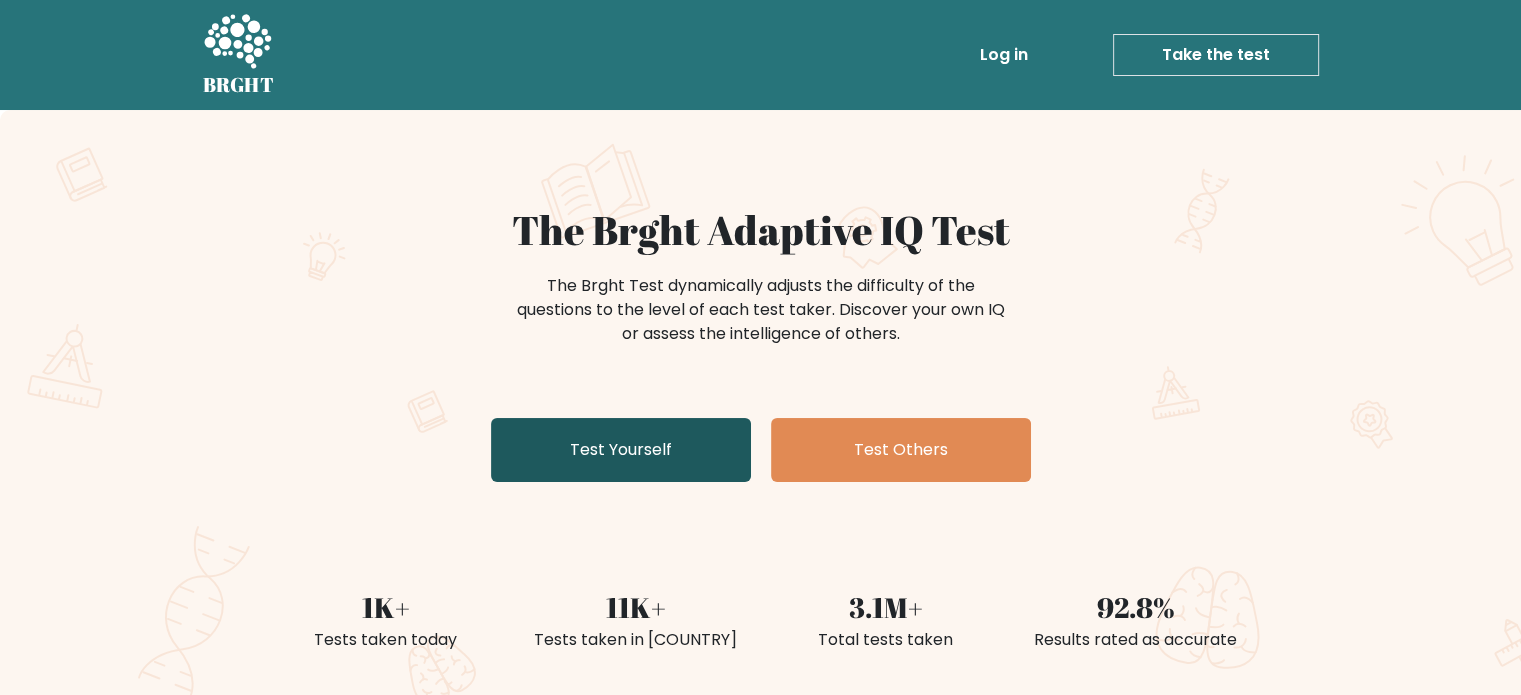 click on "Test Yourself" at bounding box center [621, 450] 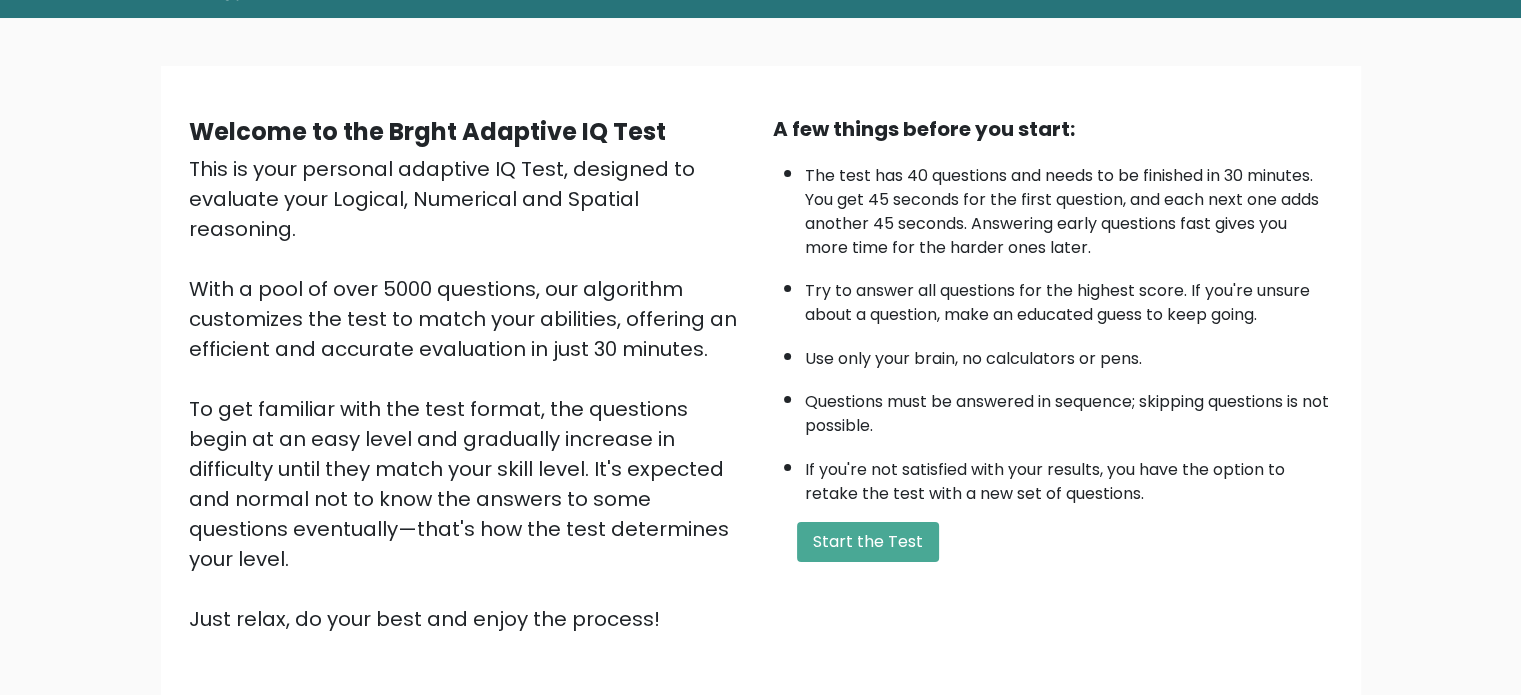 scroll, scrollTop: 100, scrollLeft: 0, axis: vertical 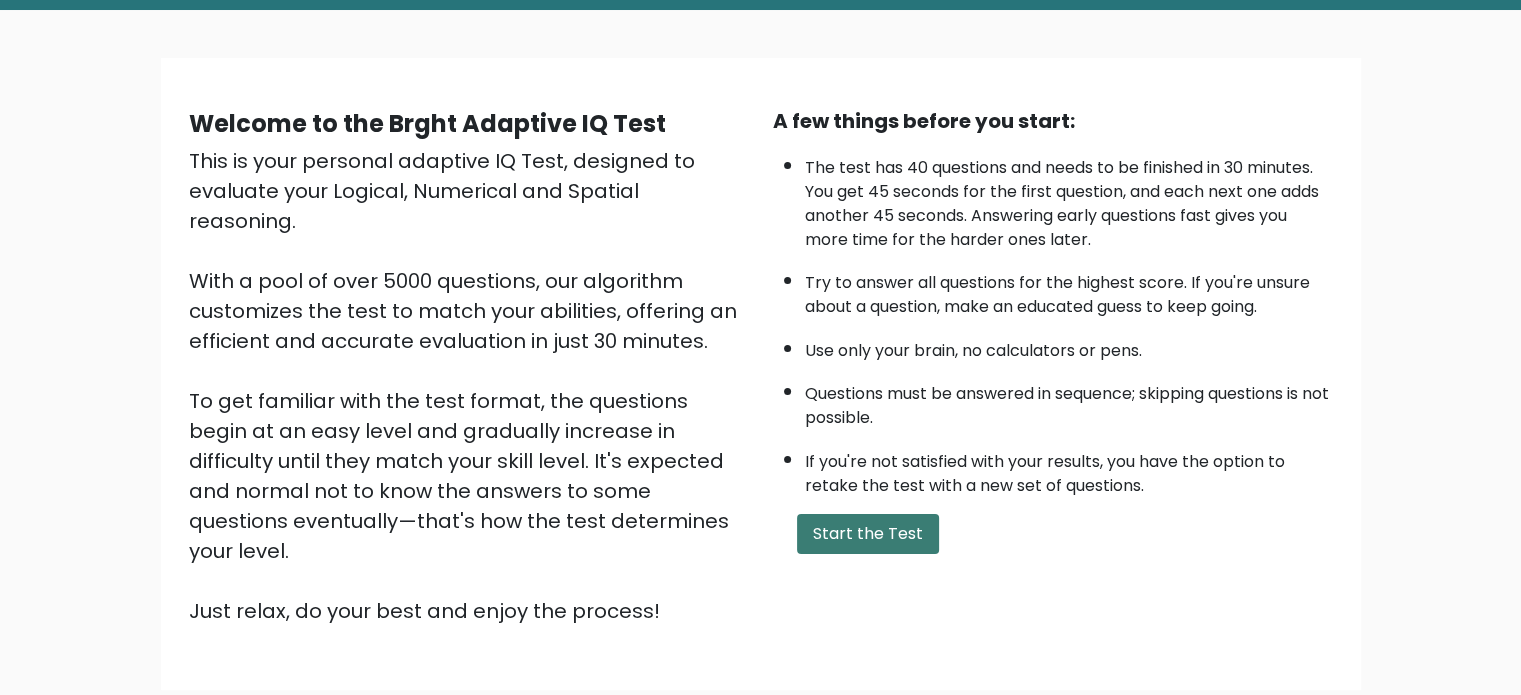 click on "Start the Test" at bounding box center (868, 534) 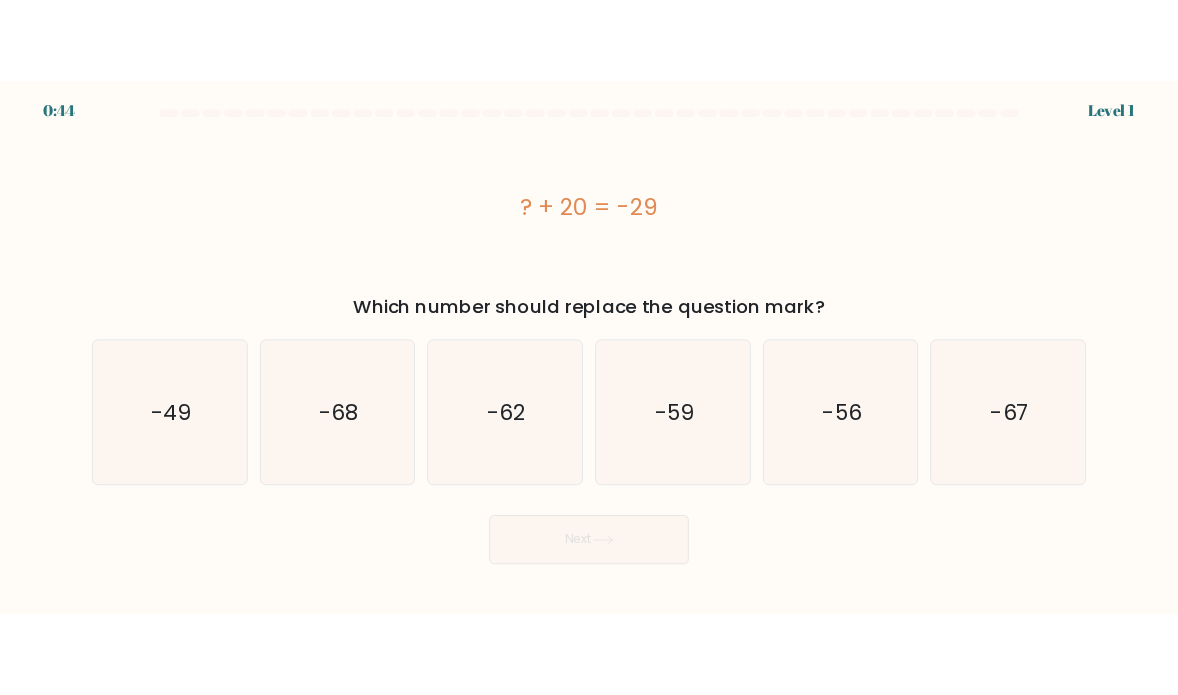scroll, scrollTop: 0, scrollLeft: 0, axis: both 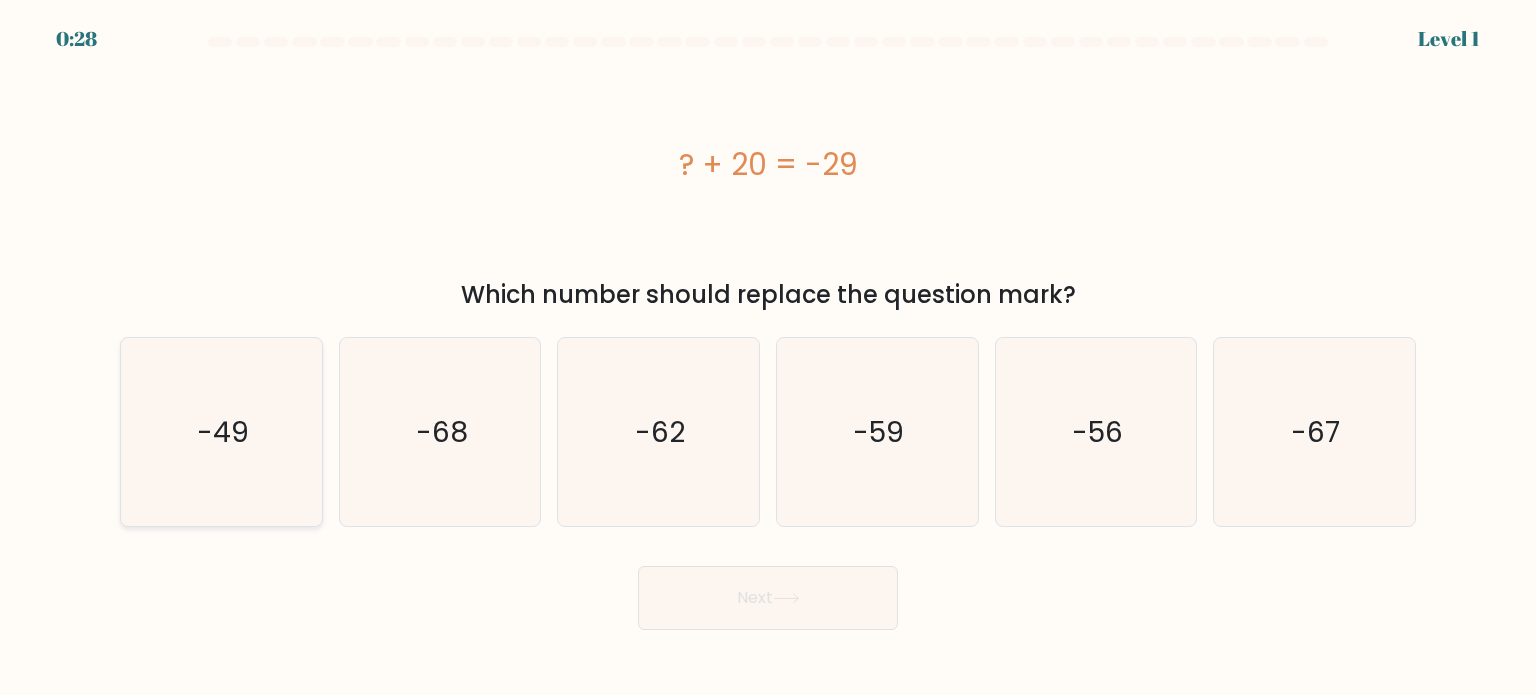 click on "-49" 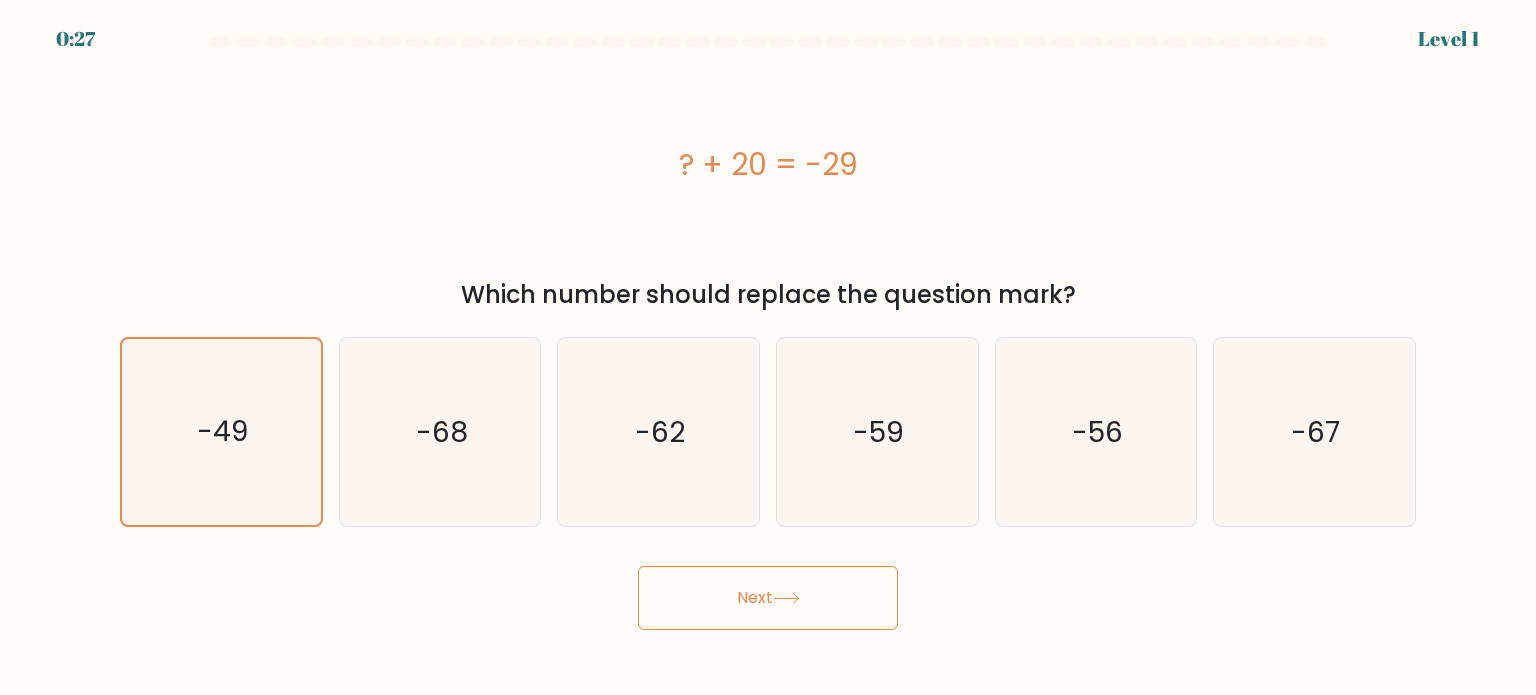 click on "Next" at bounding box center (768, 598) 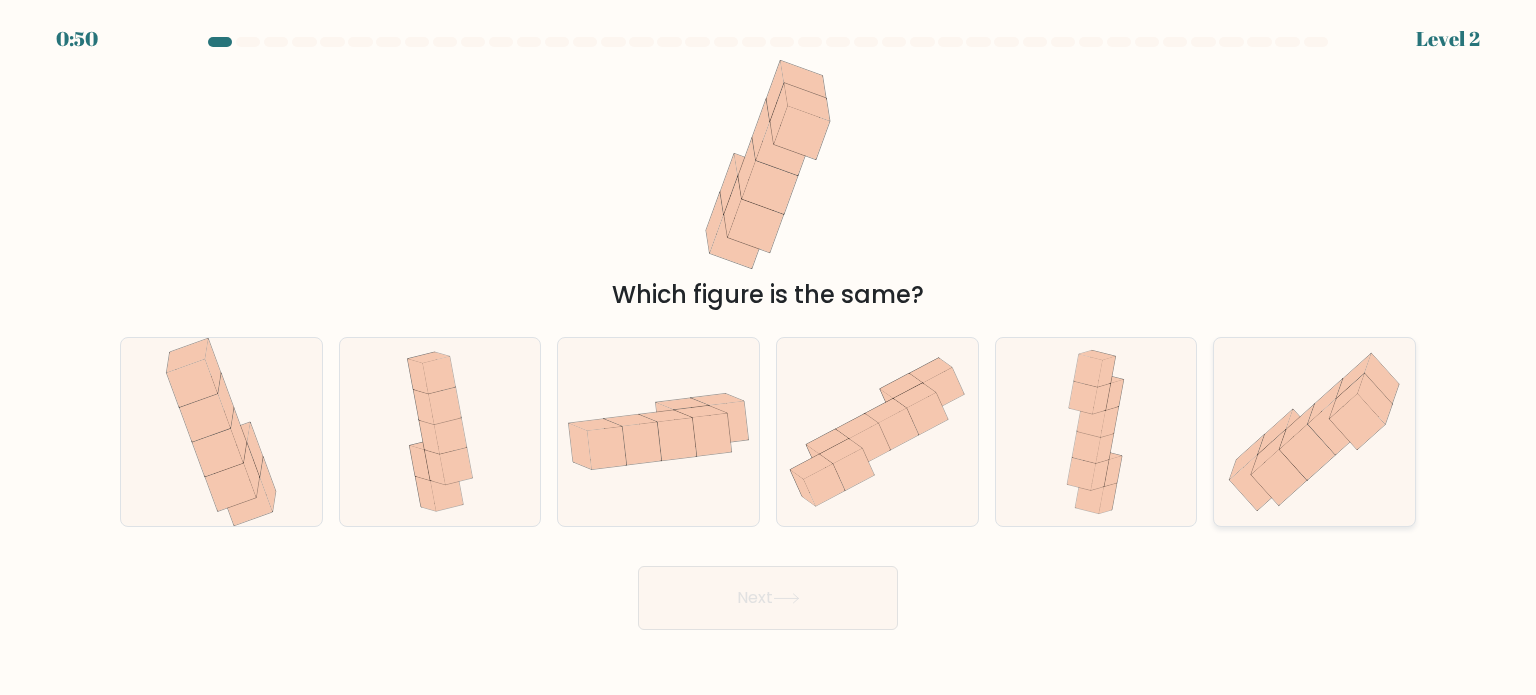 click 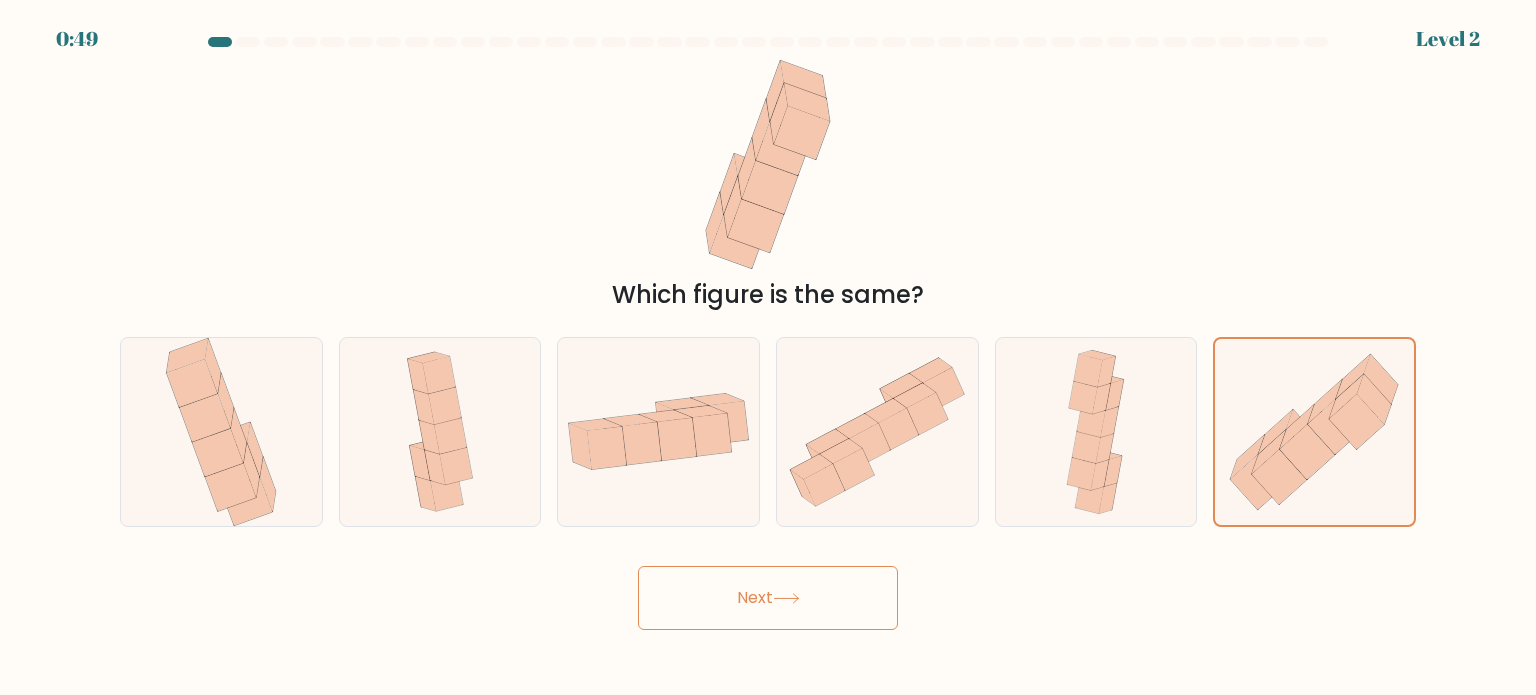 click on "Next" at bounding box center (768, 598) 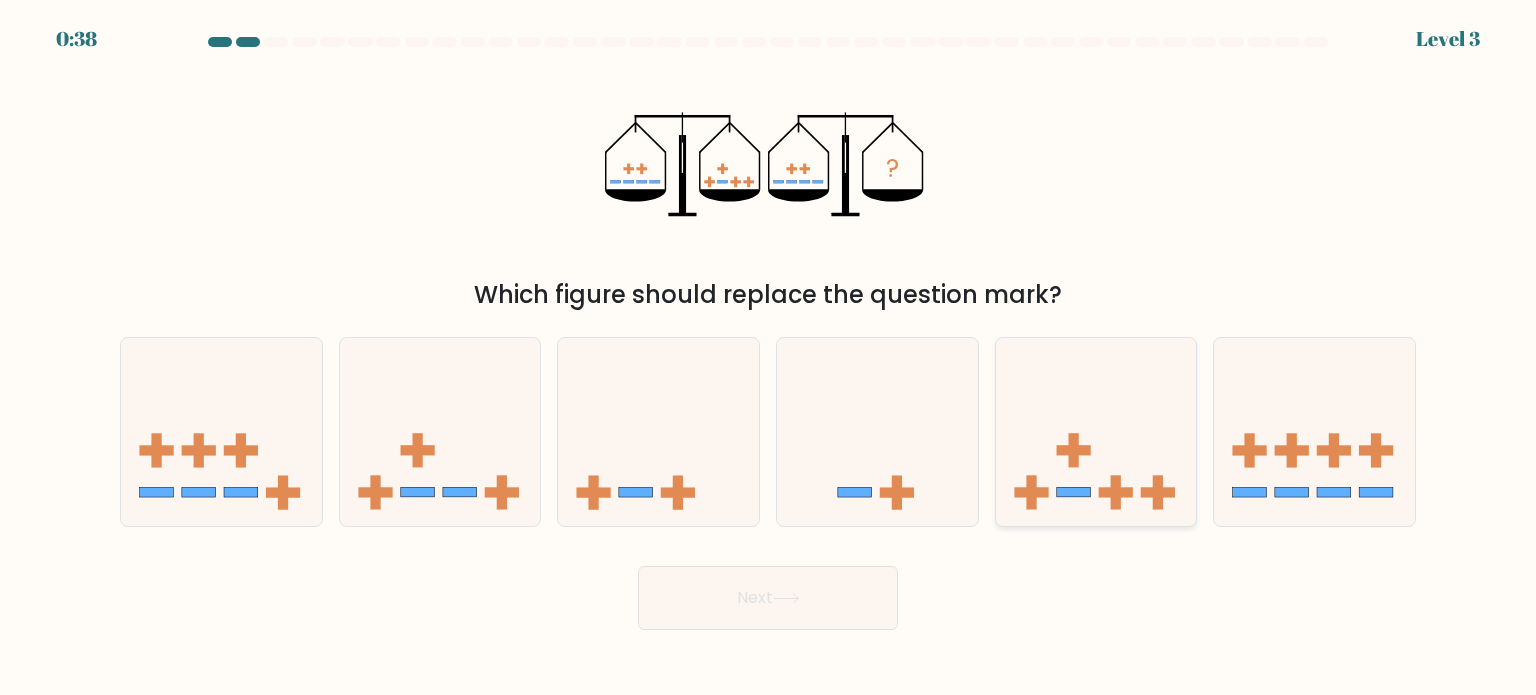 click 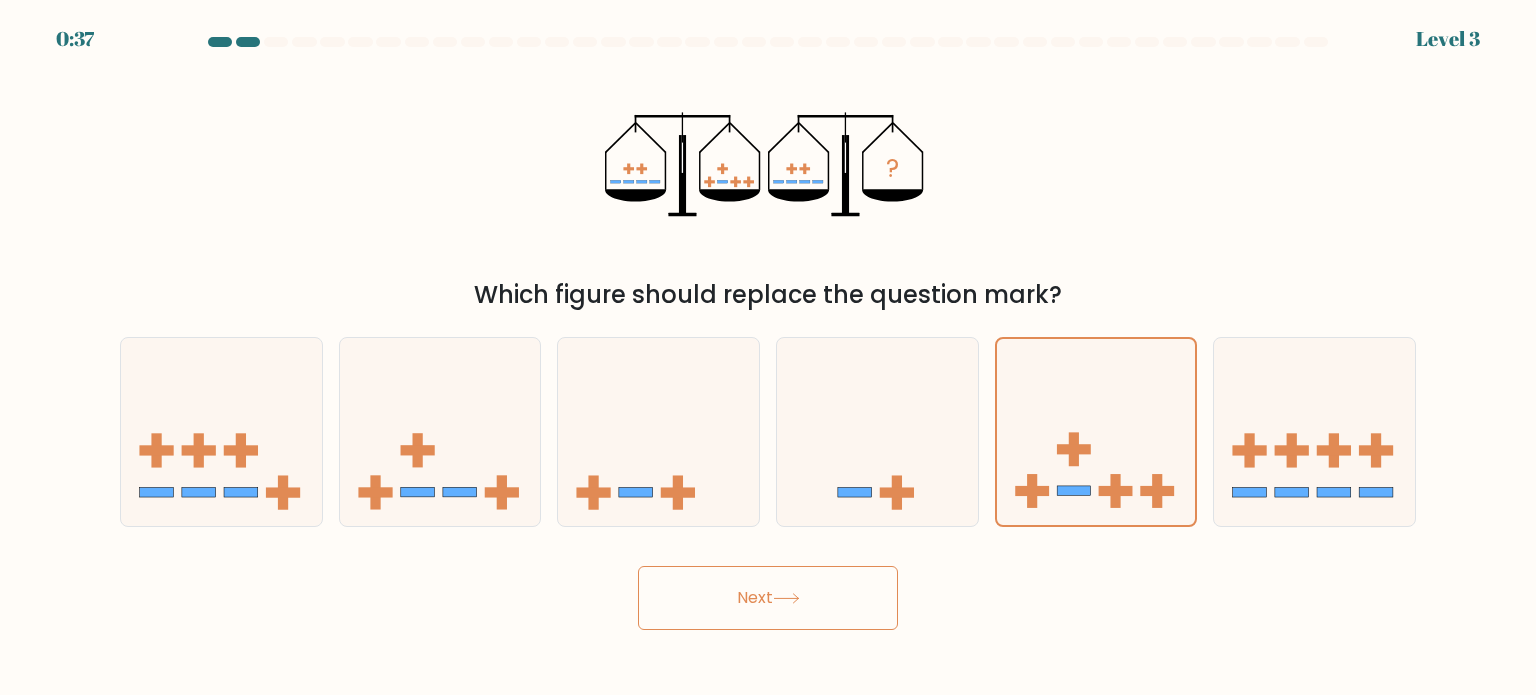click on "Next" at bounding box center [768, 598] 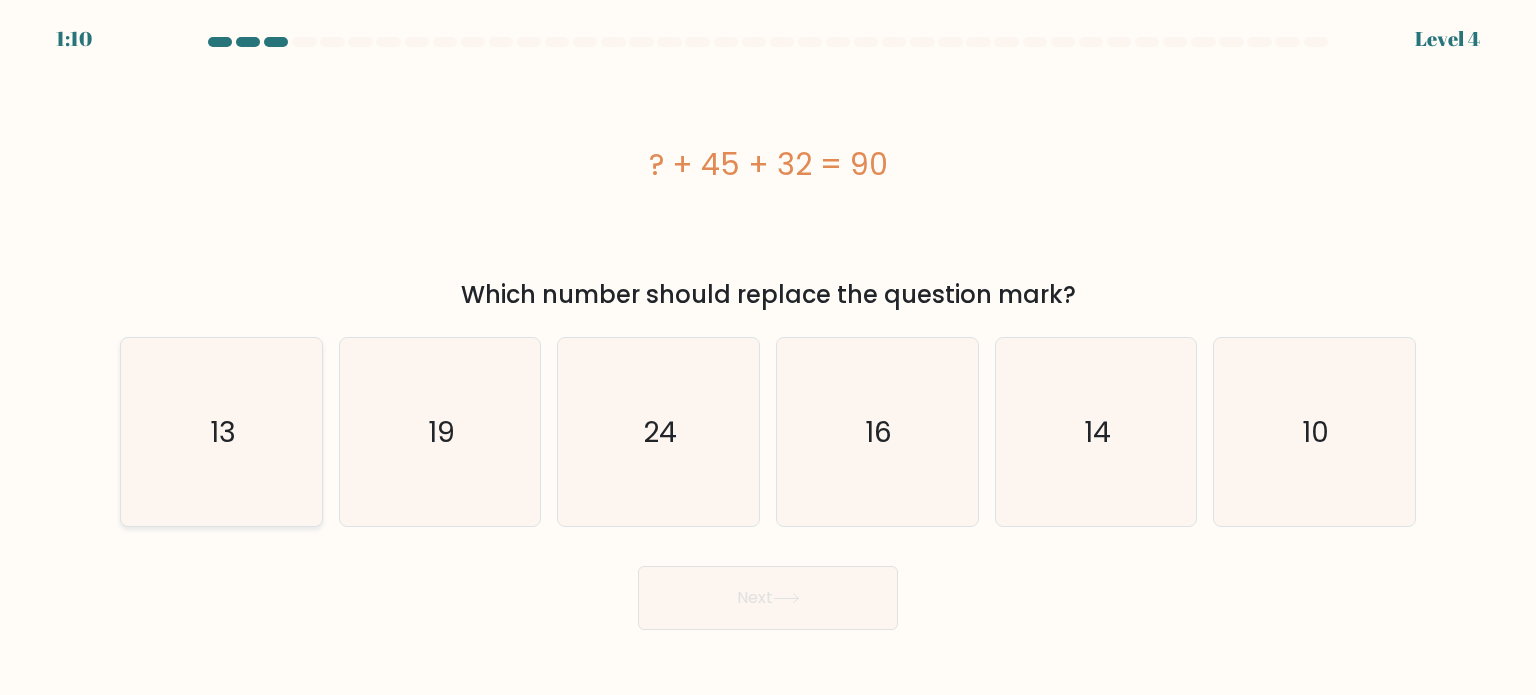 click on "13" 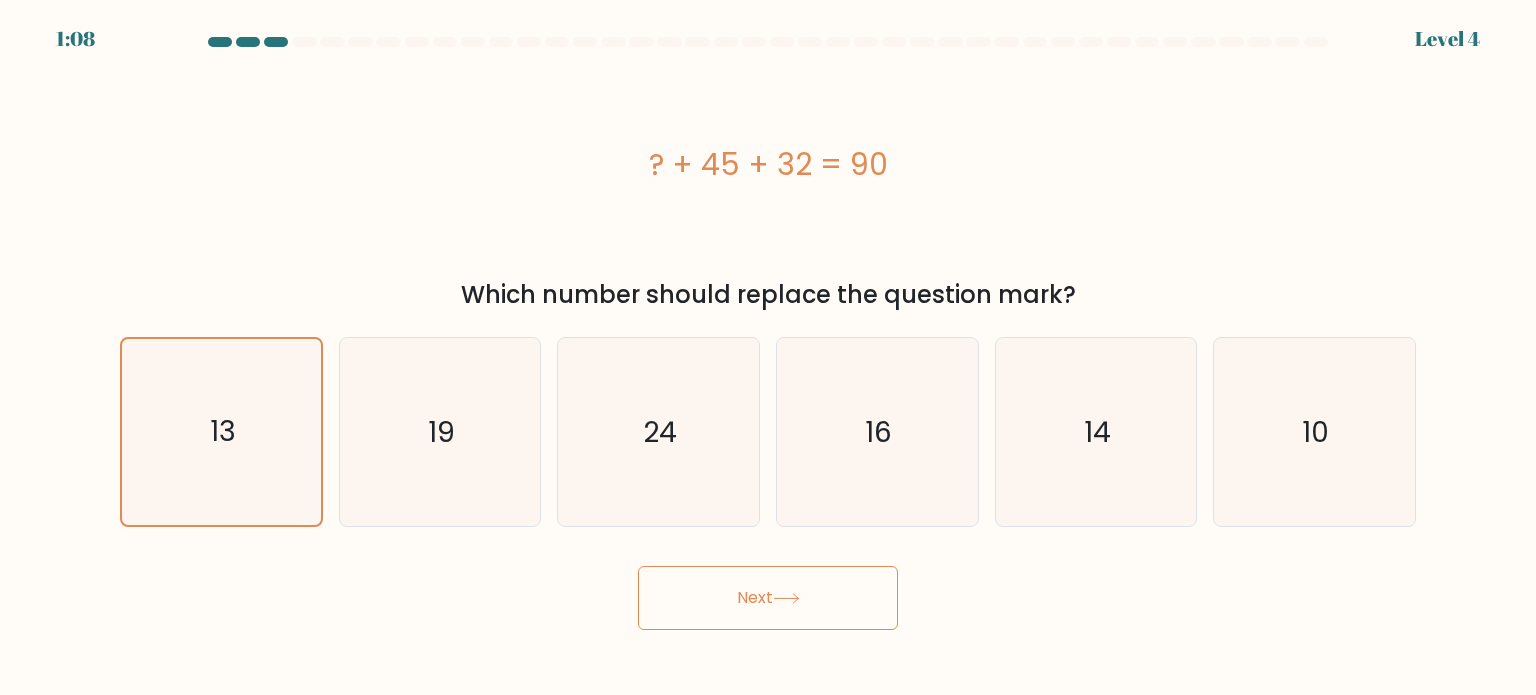 click on "Next" at bounding box center (768, 598) 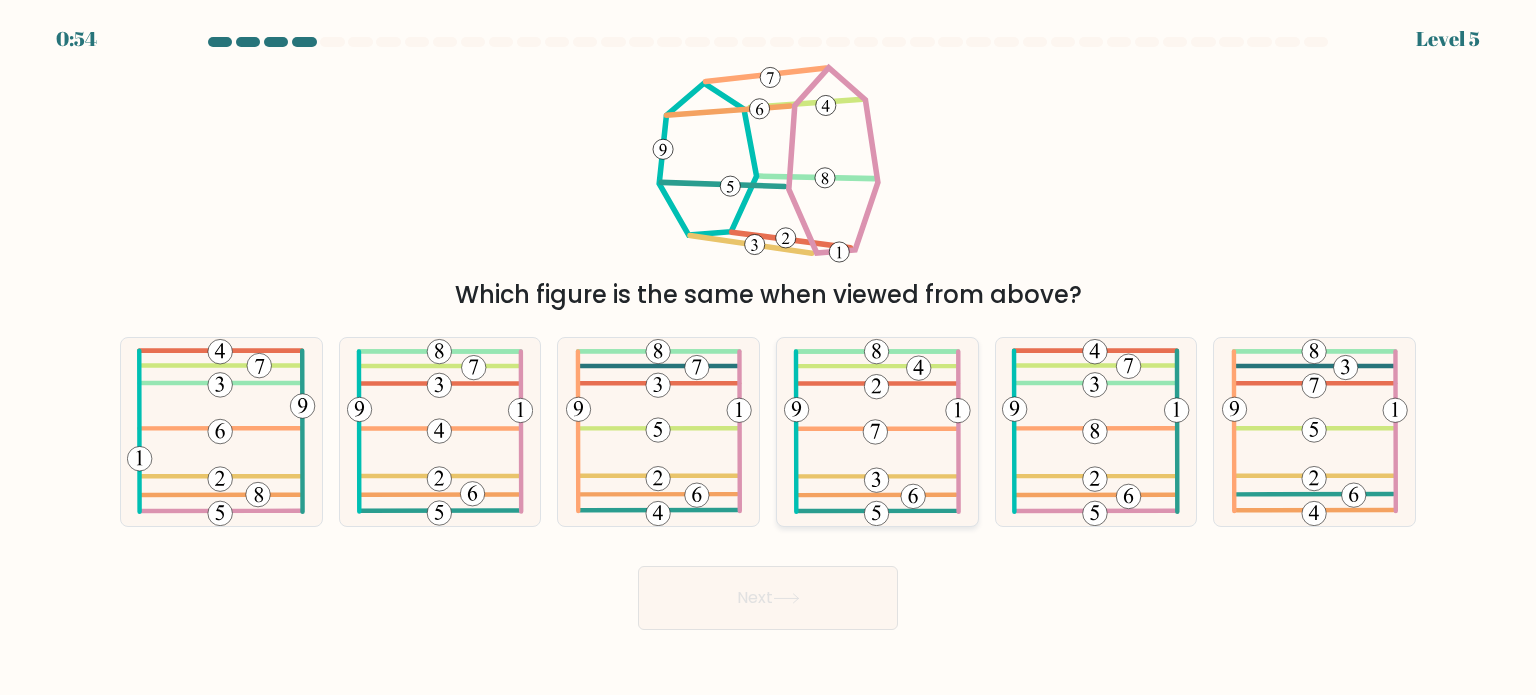 click 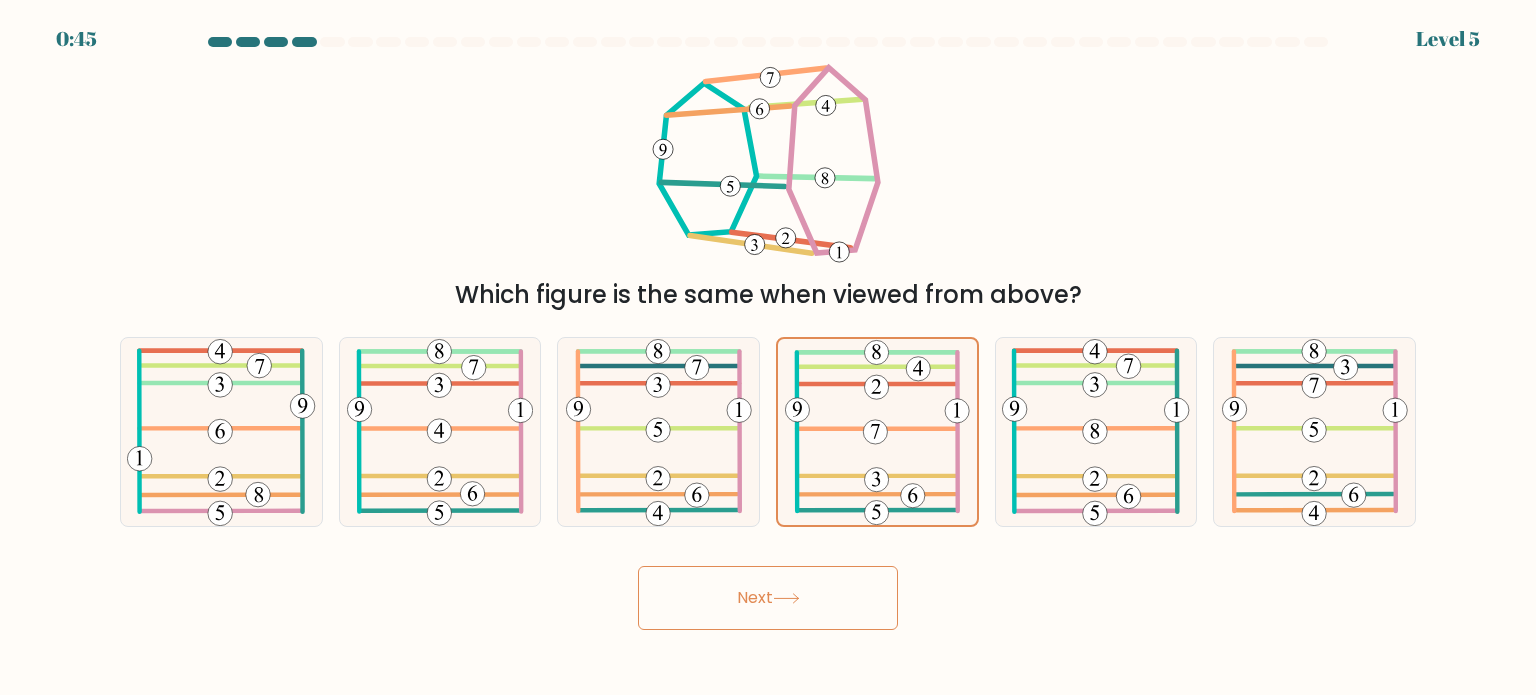 click on "Next" at bounding box center [768, 598] 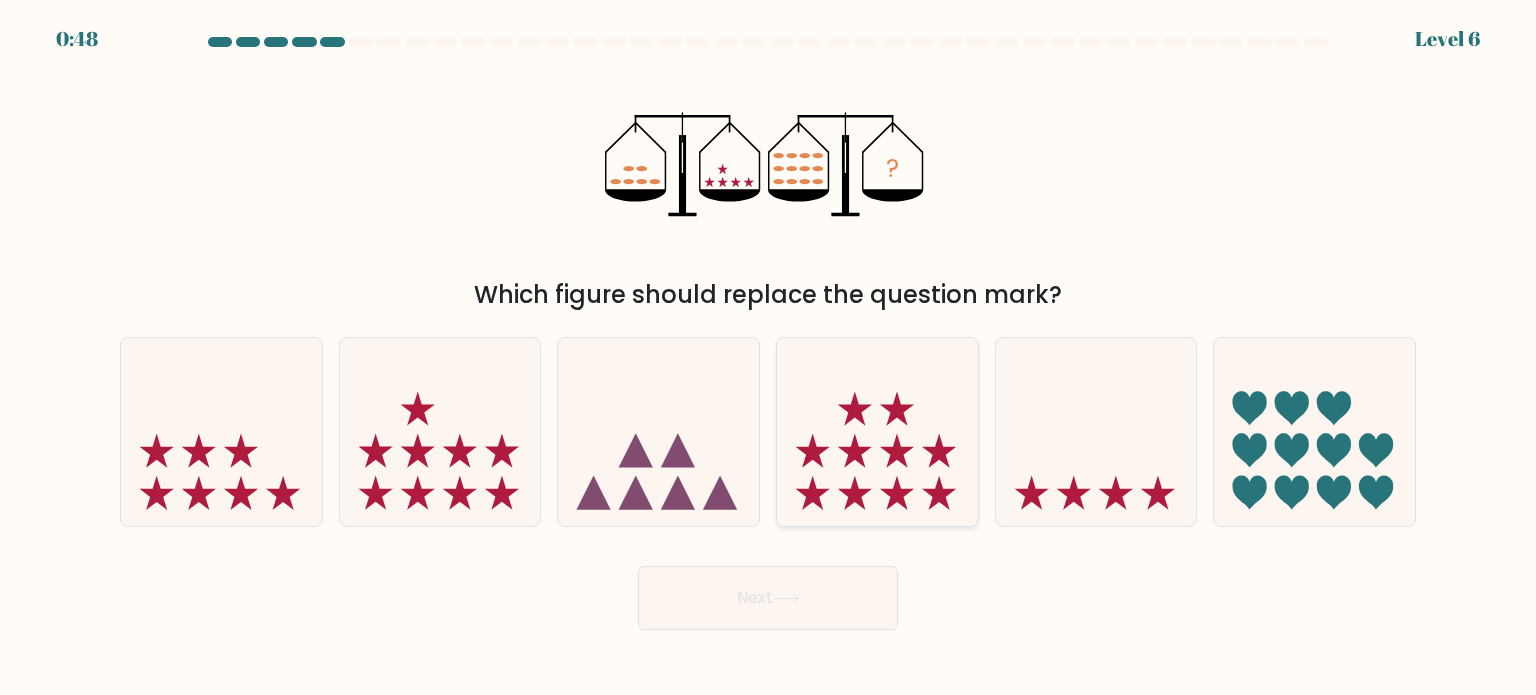 click 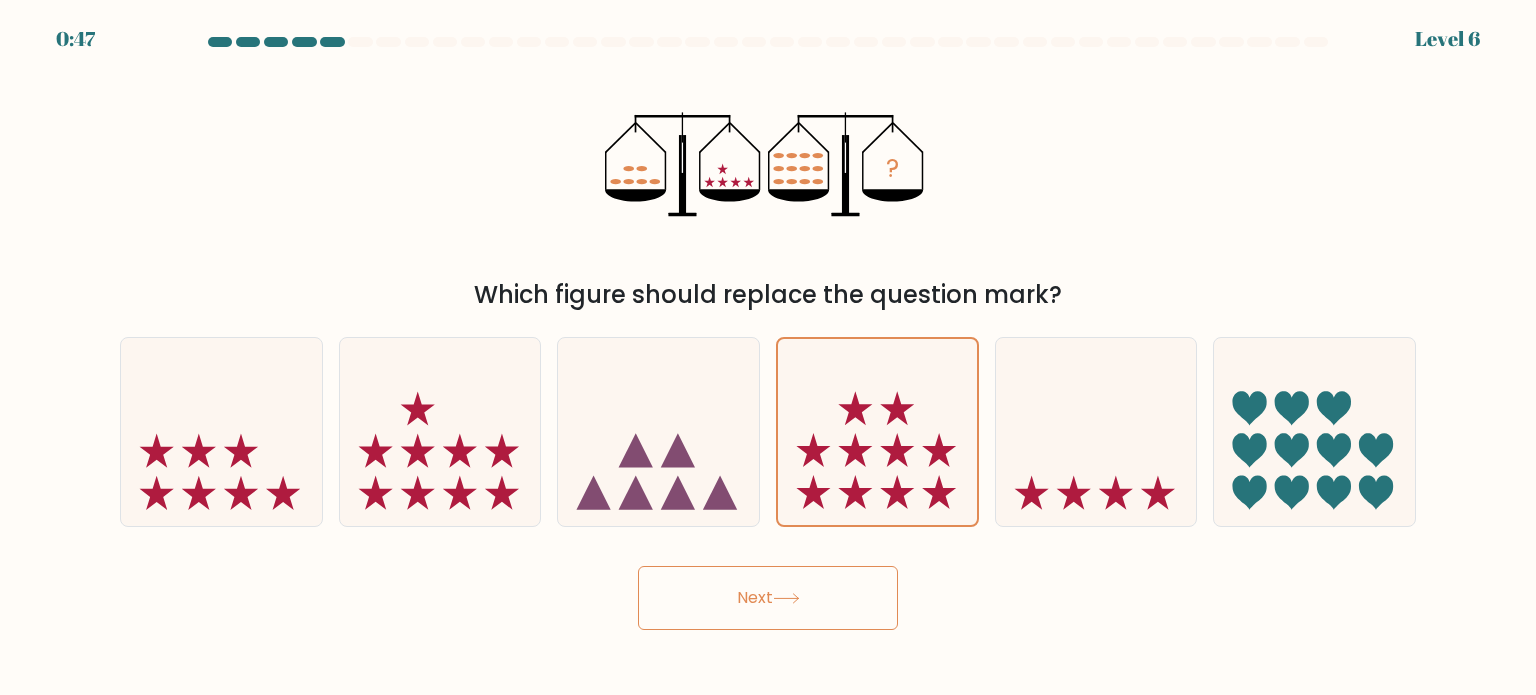 click on "Next" at bounding box center [768, 598] 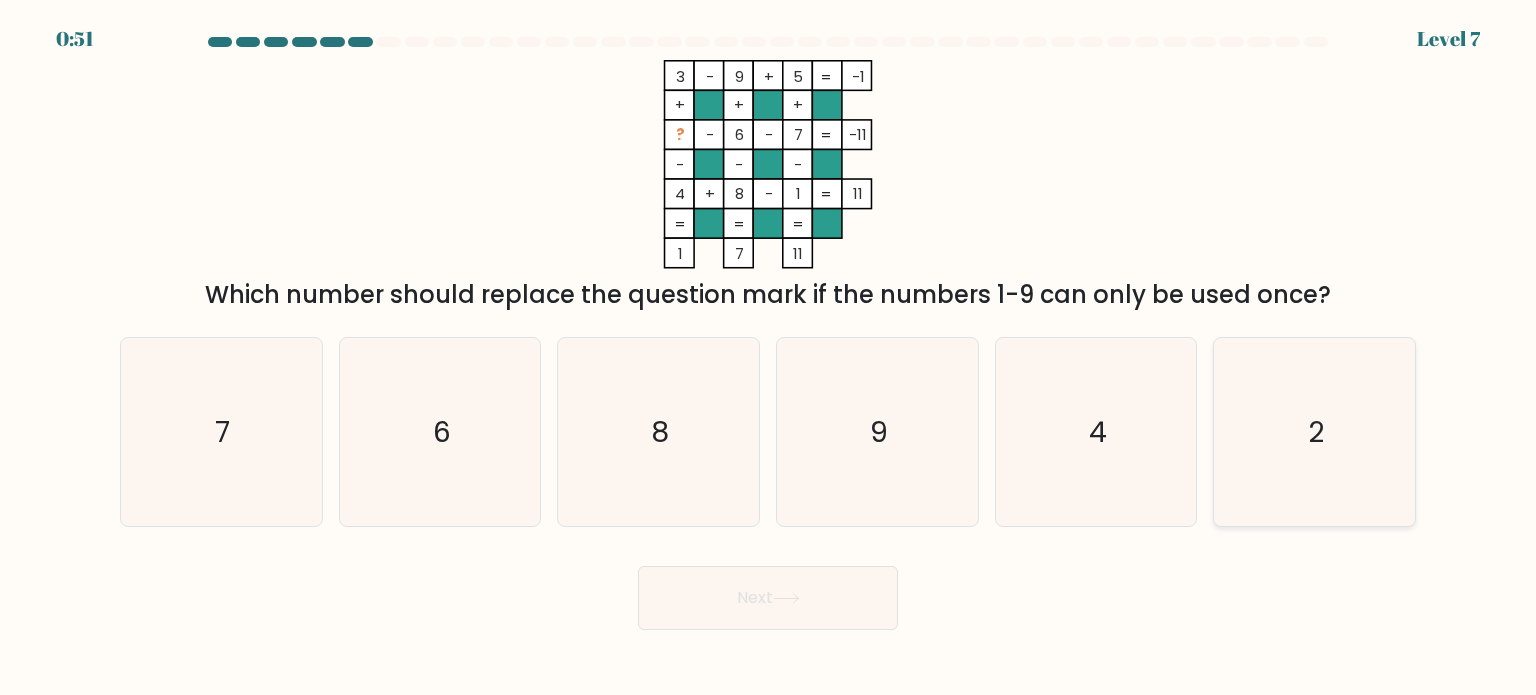 click on "2" 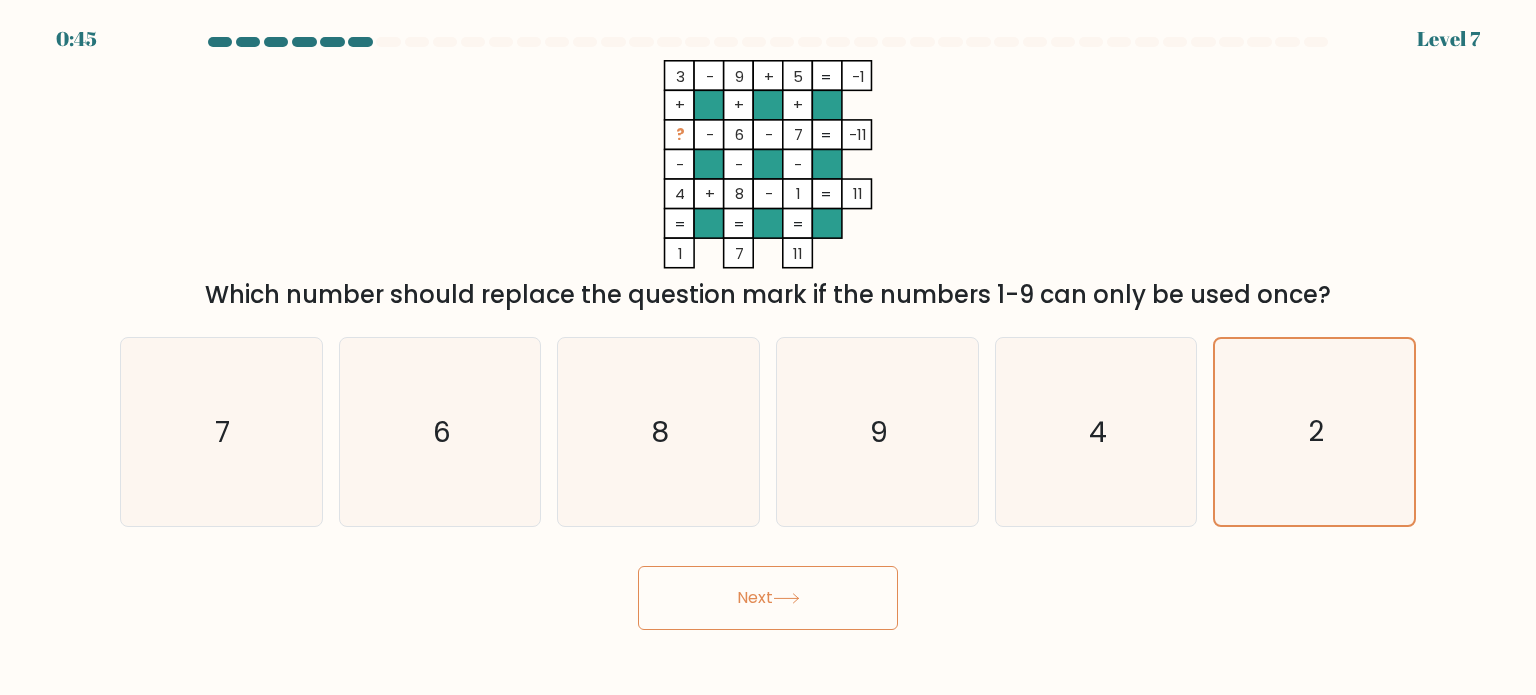 click 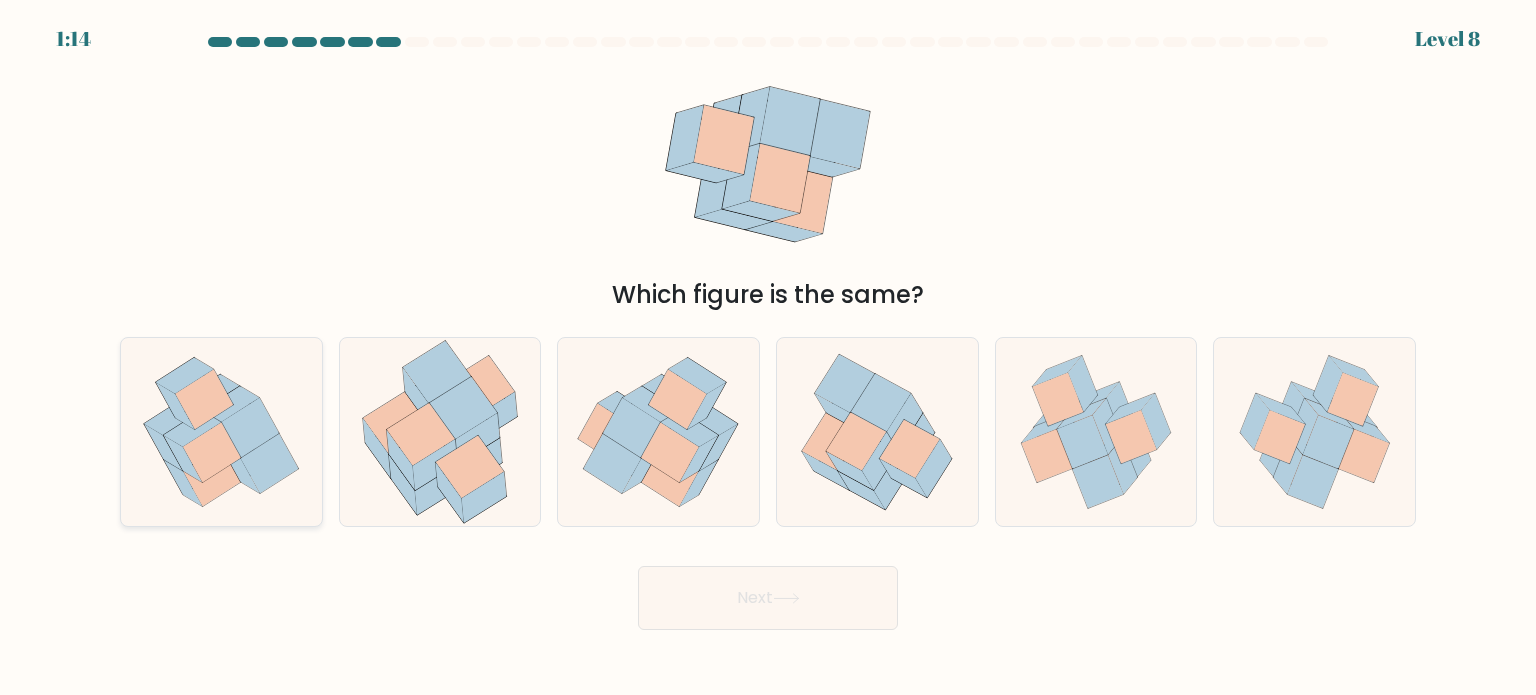 click 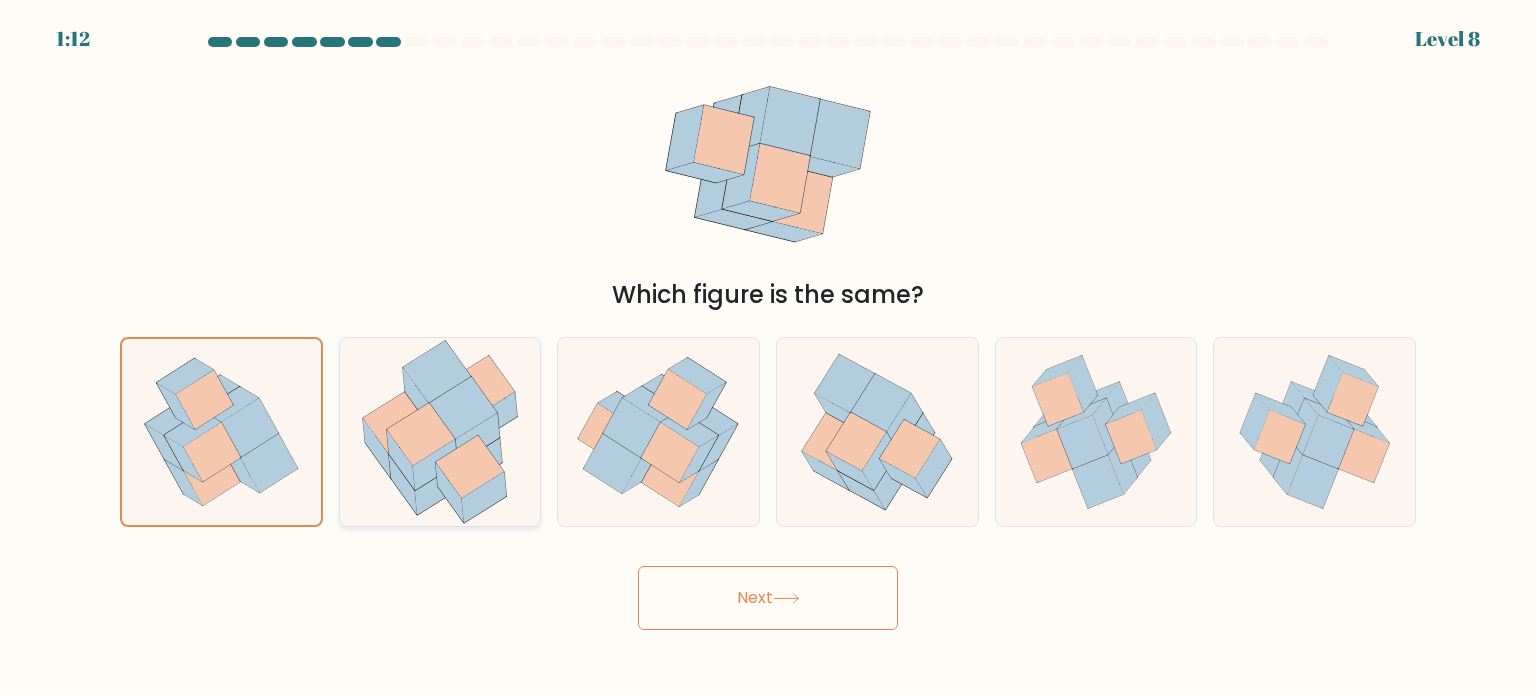 click 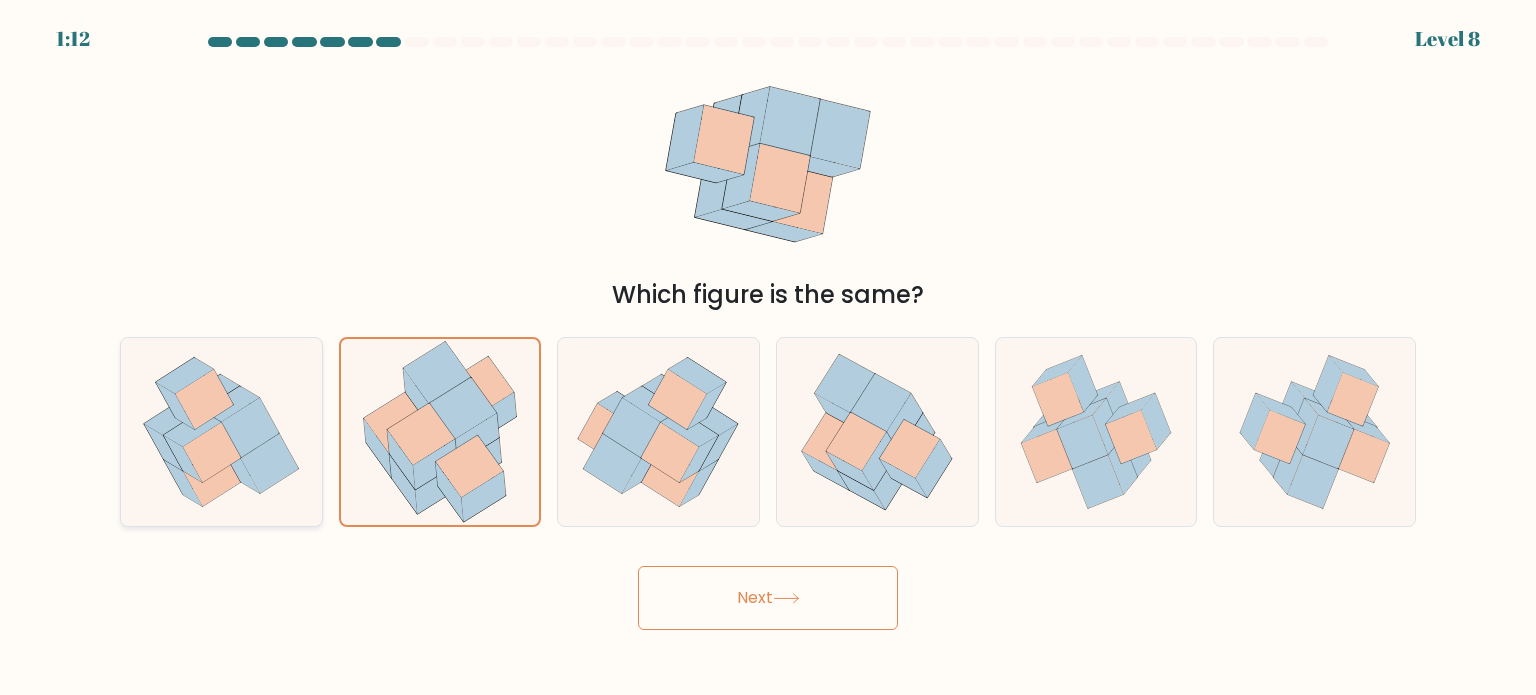click 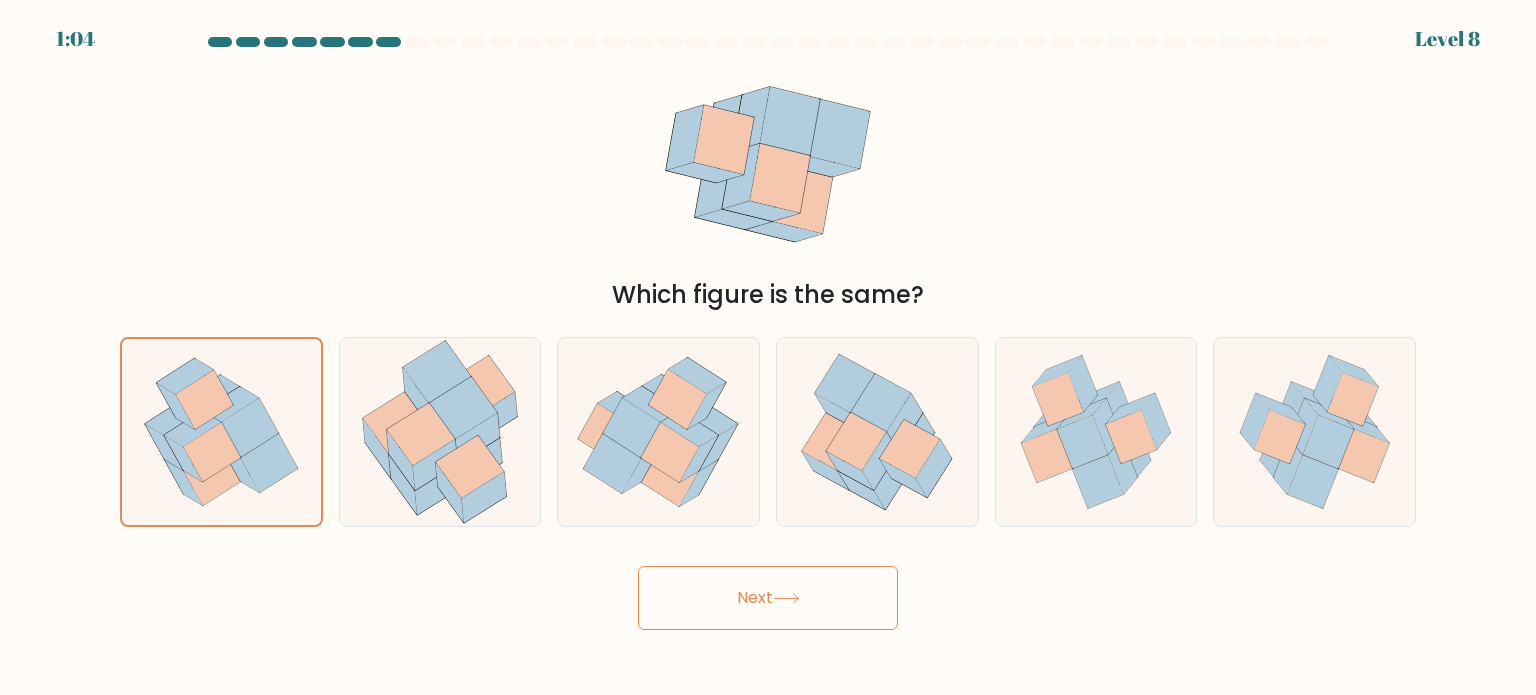 click on "Next" at bounding box center (768, 598) 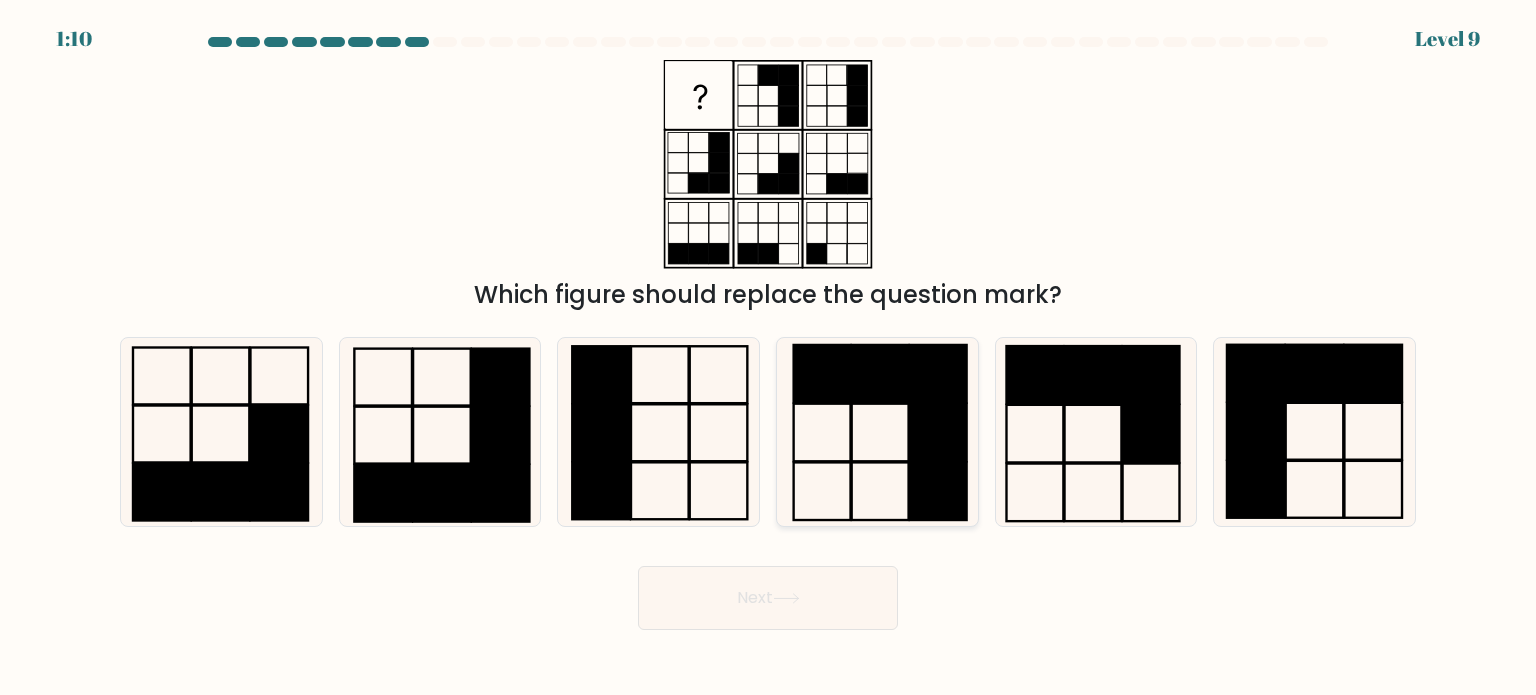 click 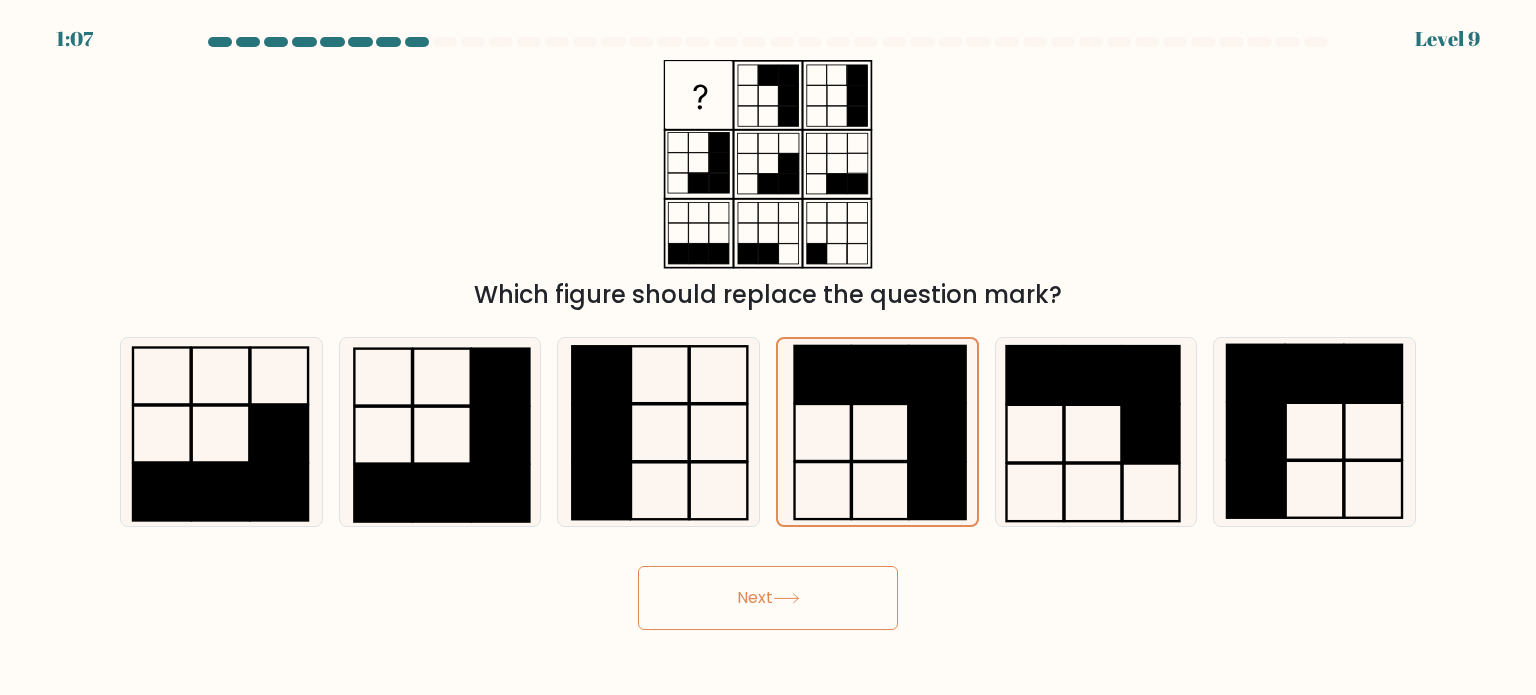 click on "Next" at bounding box center (768, 598) 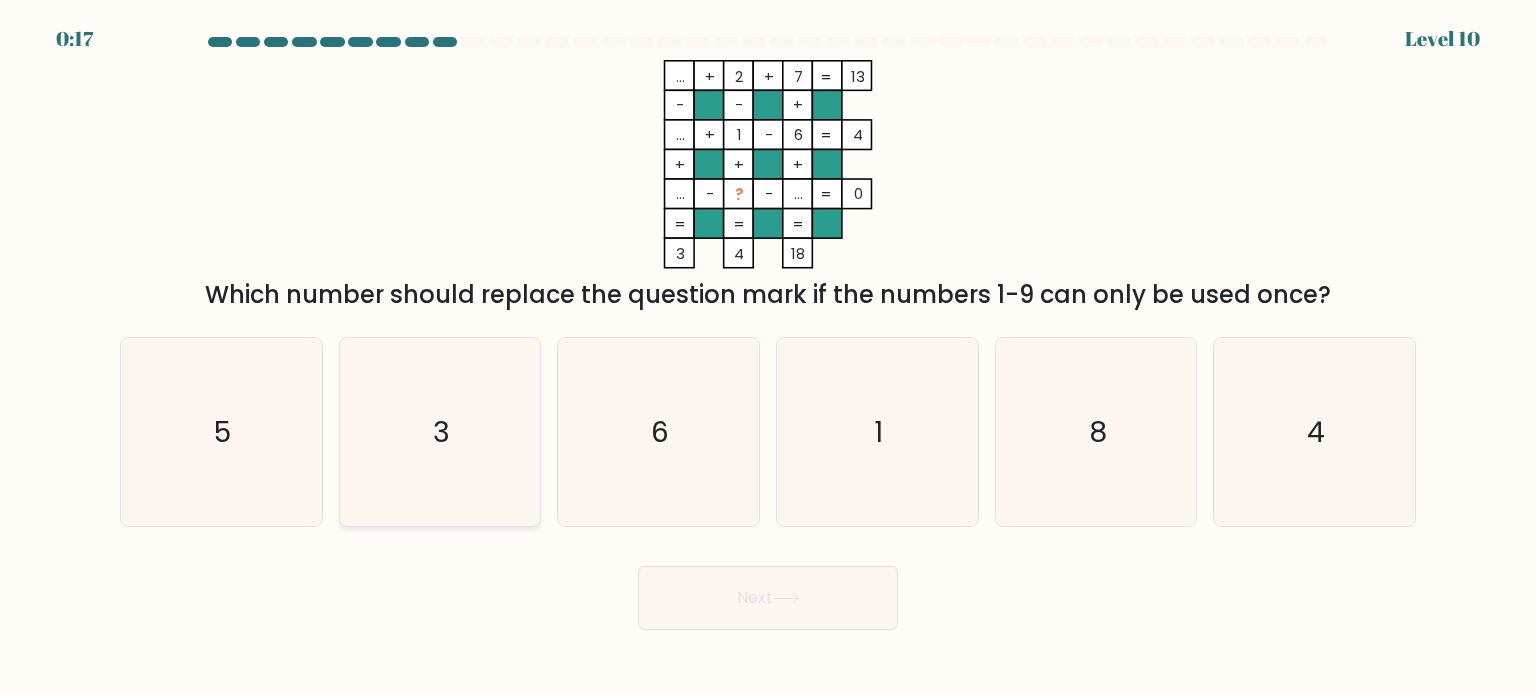 click on "3" 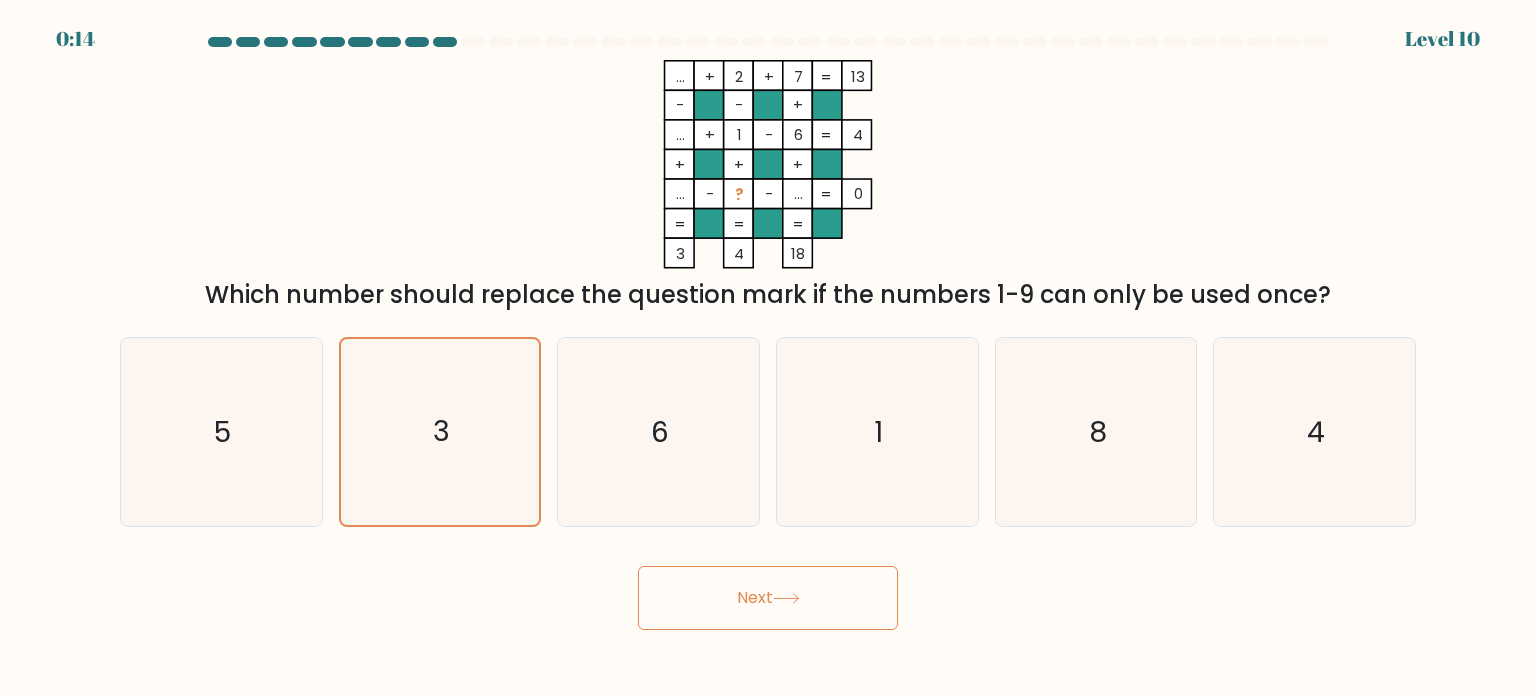 click 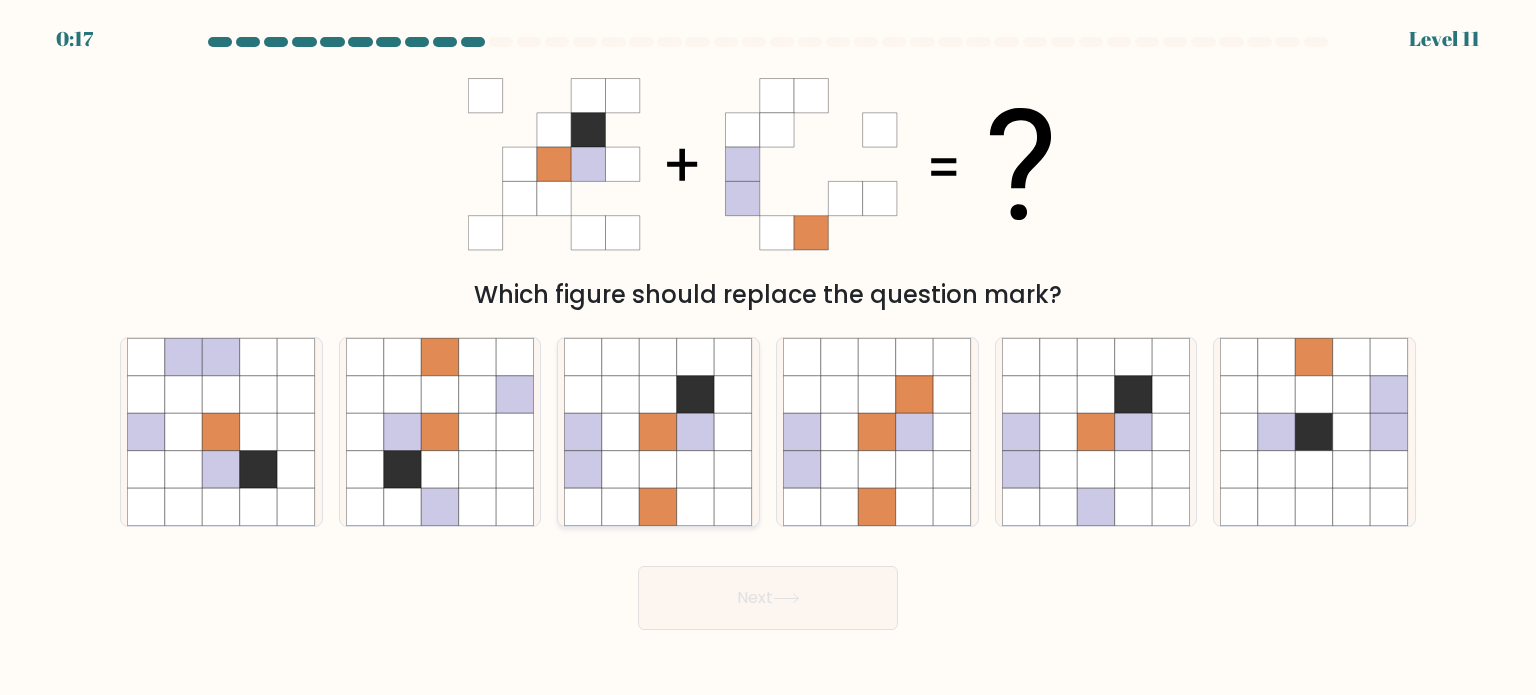 click 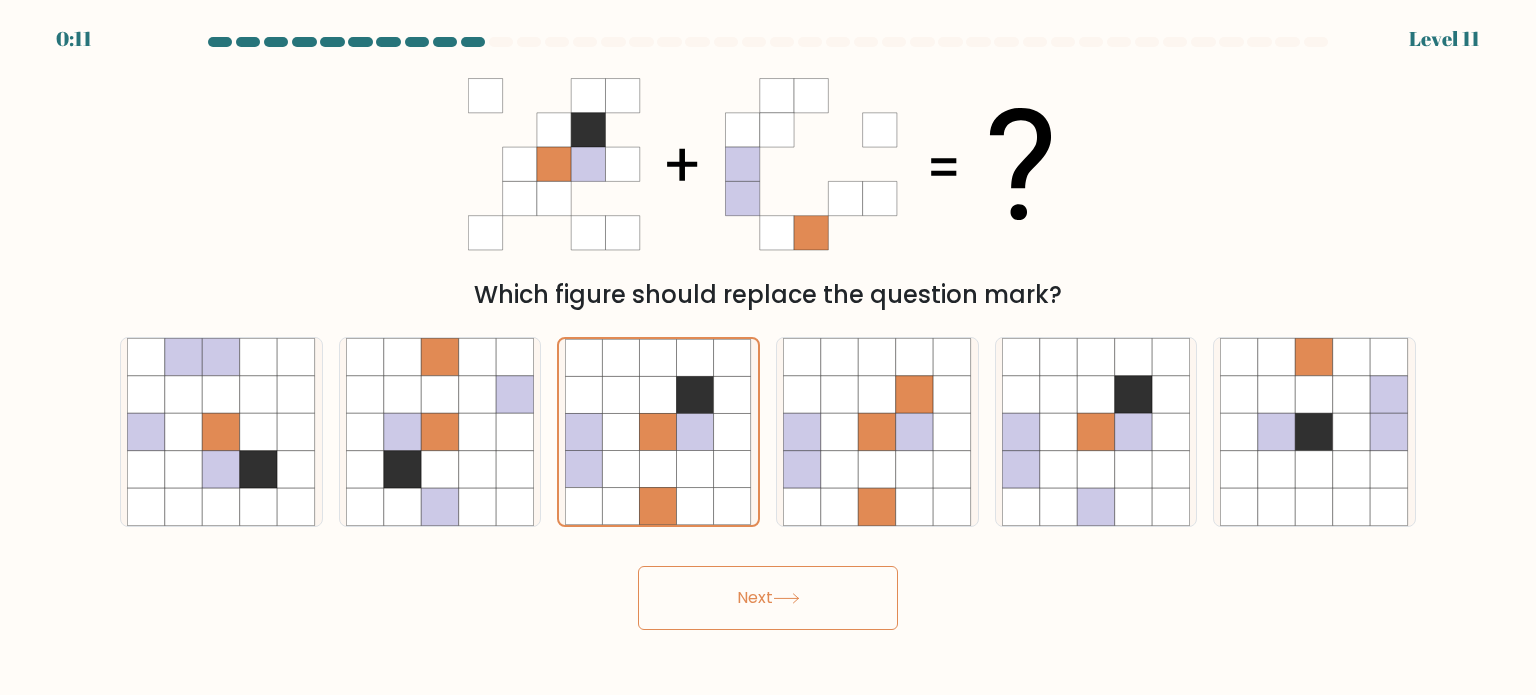 click on "Next" at bounding box center (768, 598) 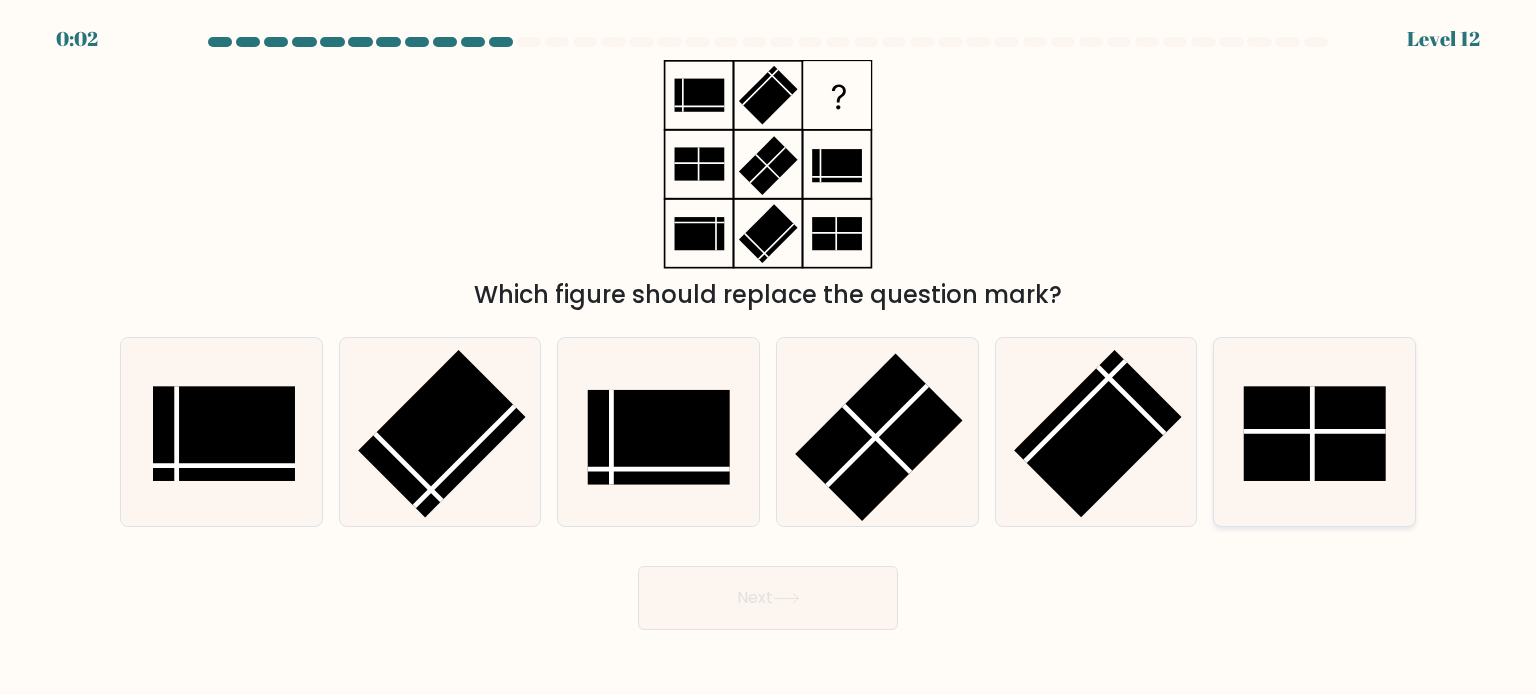 click 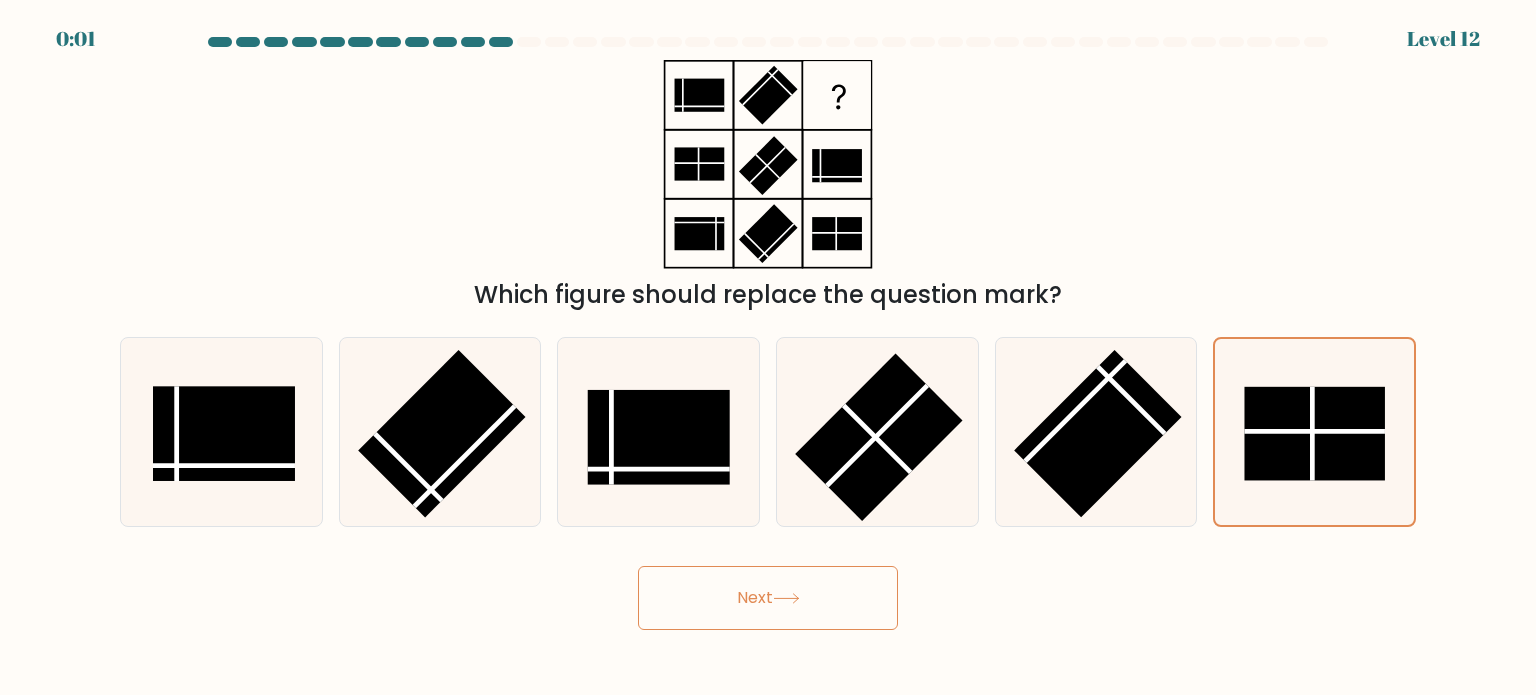 click on "Next" at bounding box center [768, 598] 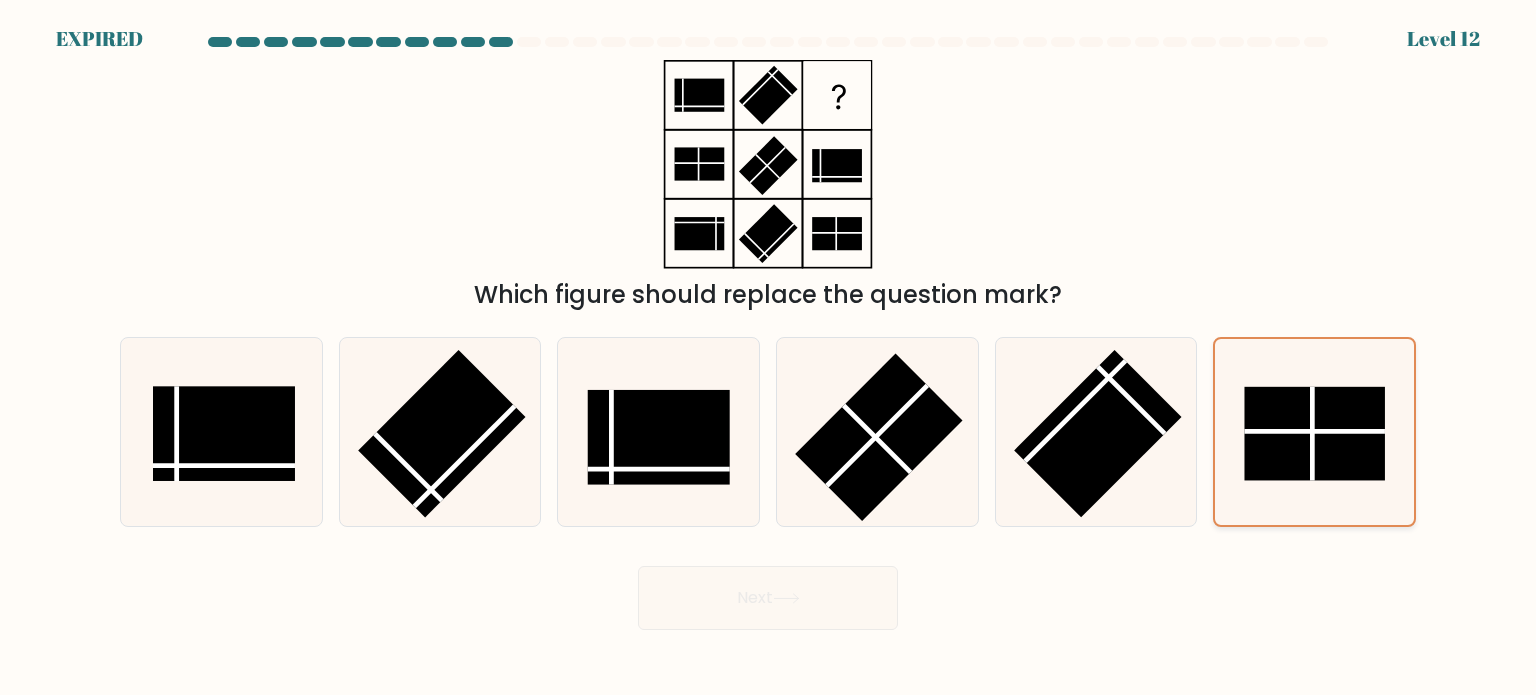 click 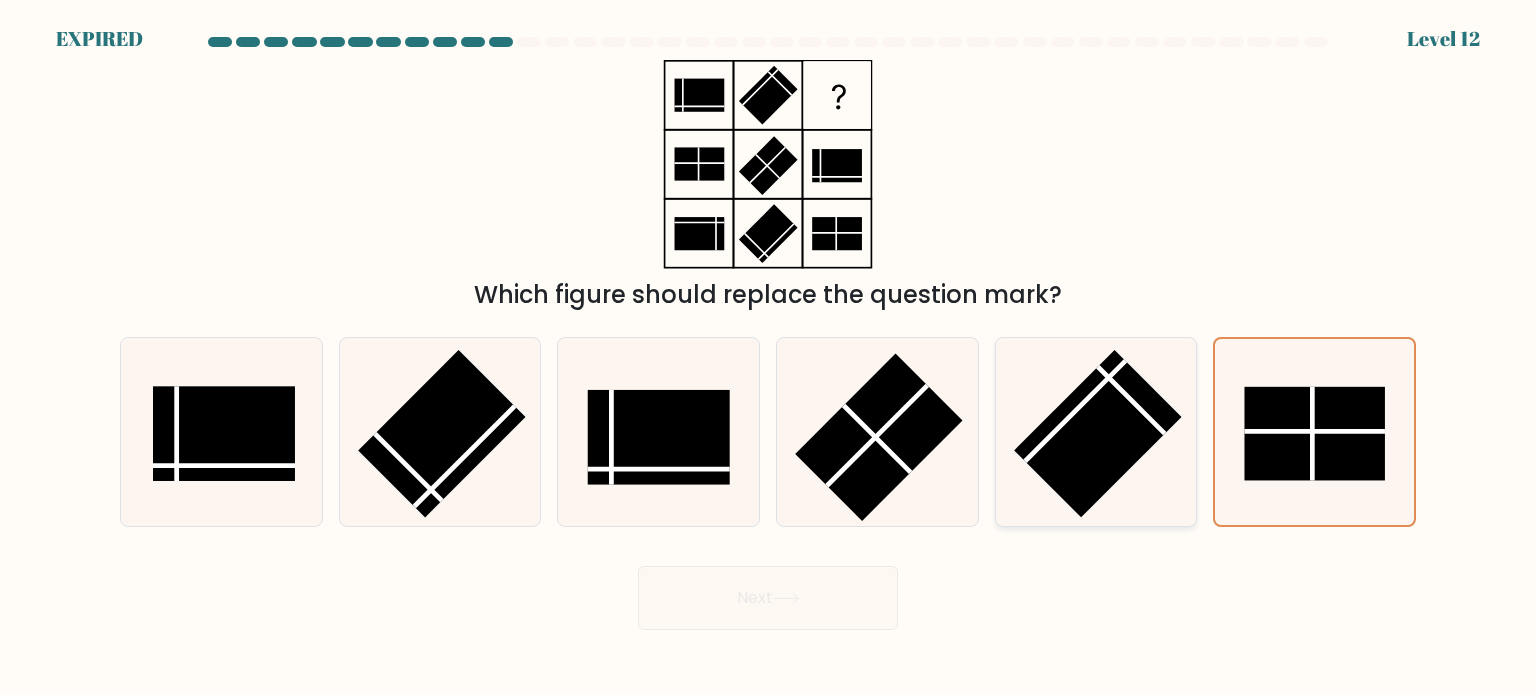 click 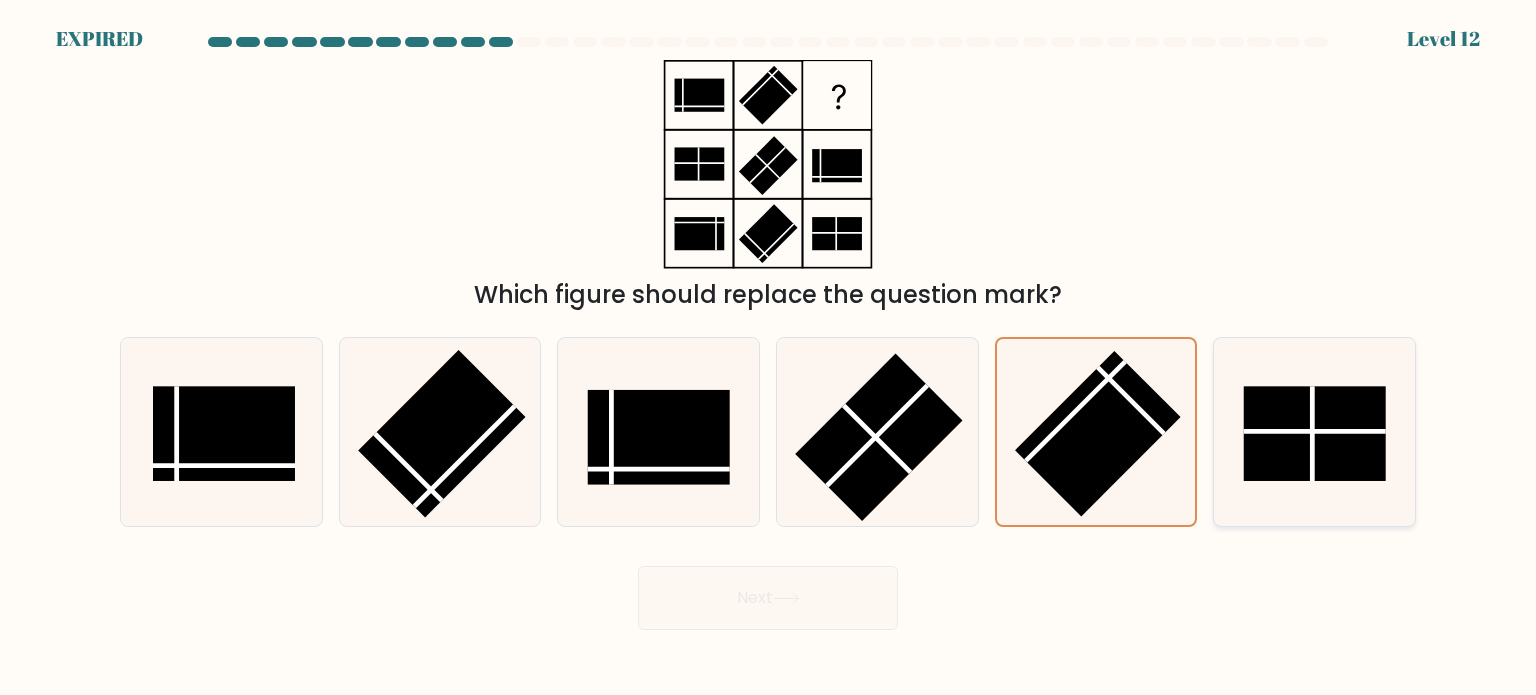 click 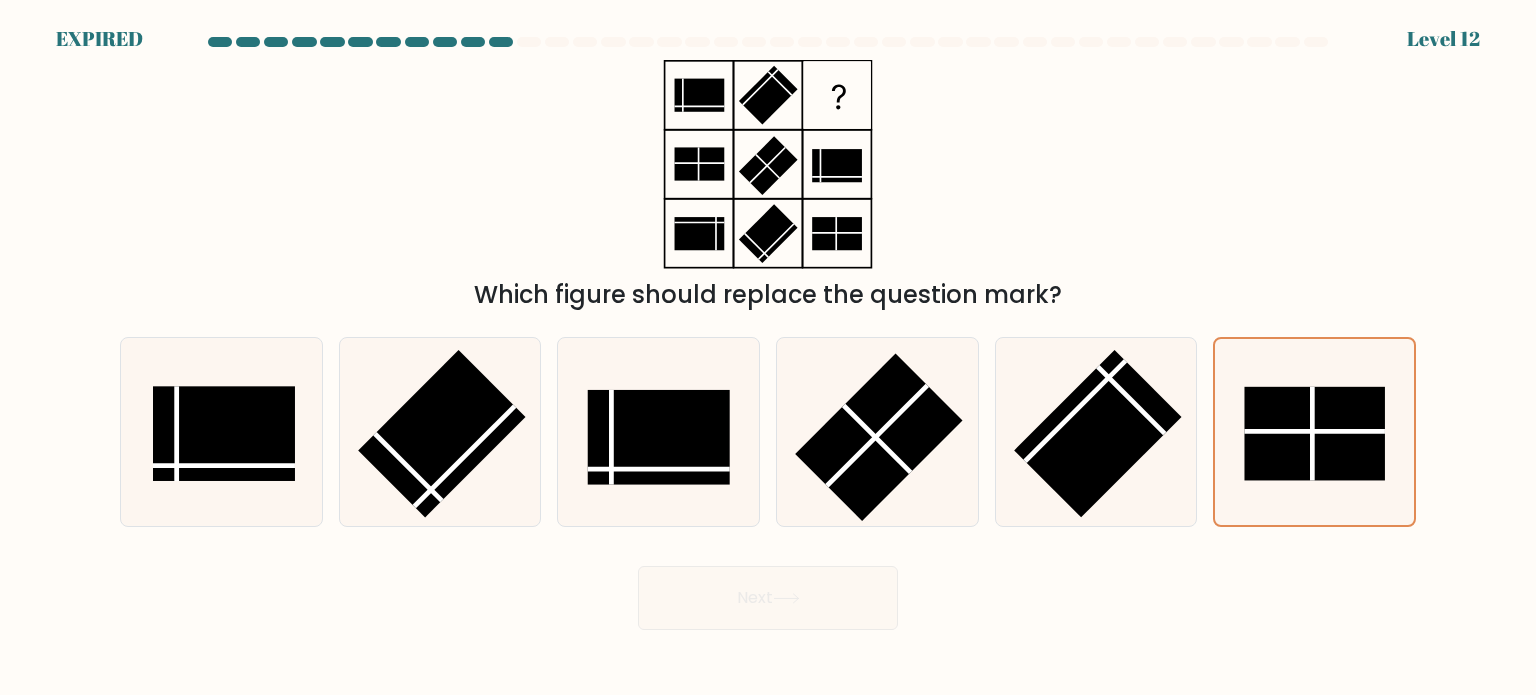 click on "Next" at bounding box center [768, 590] 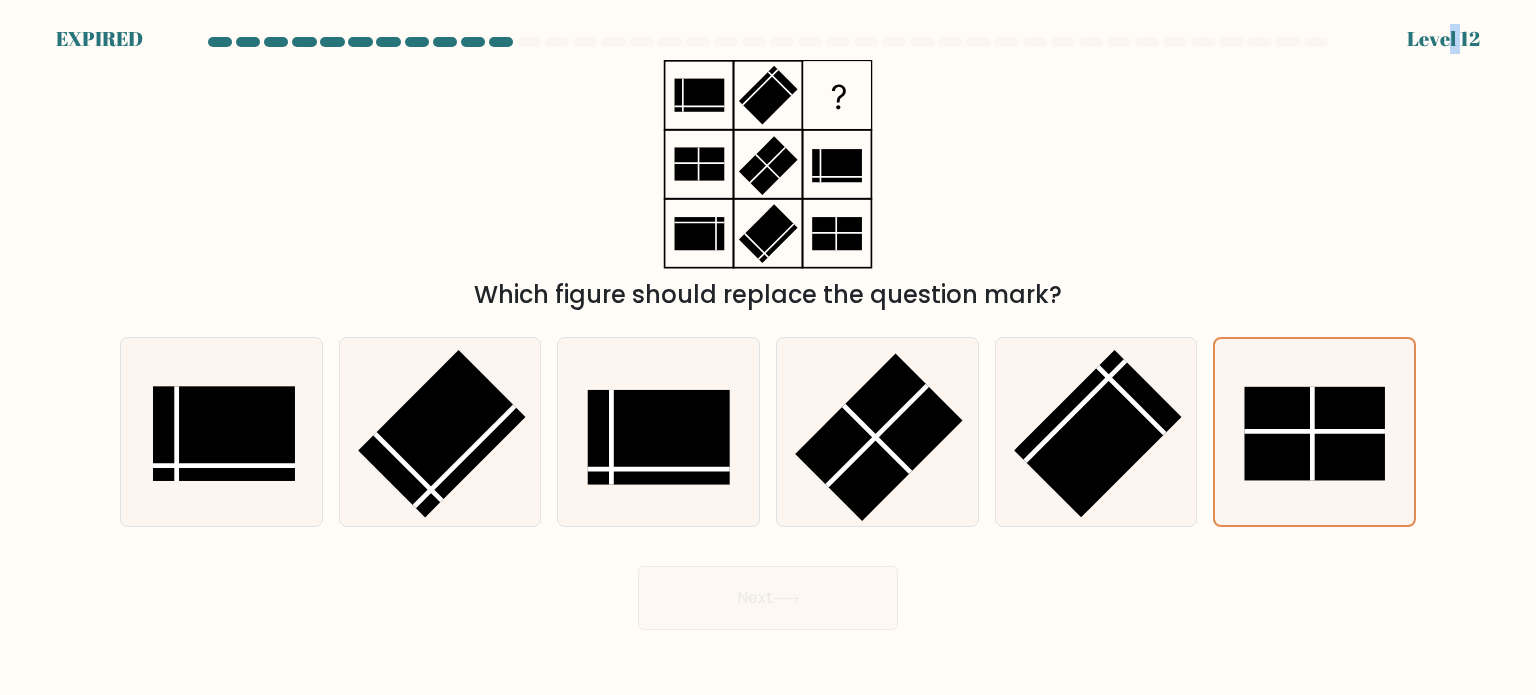 drag, startPoint x: 1460, startPoint y: 31, endPoint x: 1439, endPoint y: 30, distance: 21.023796 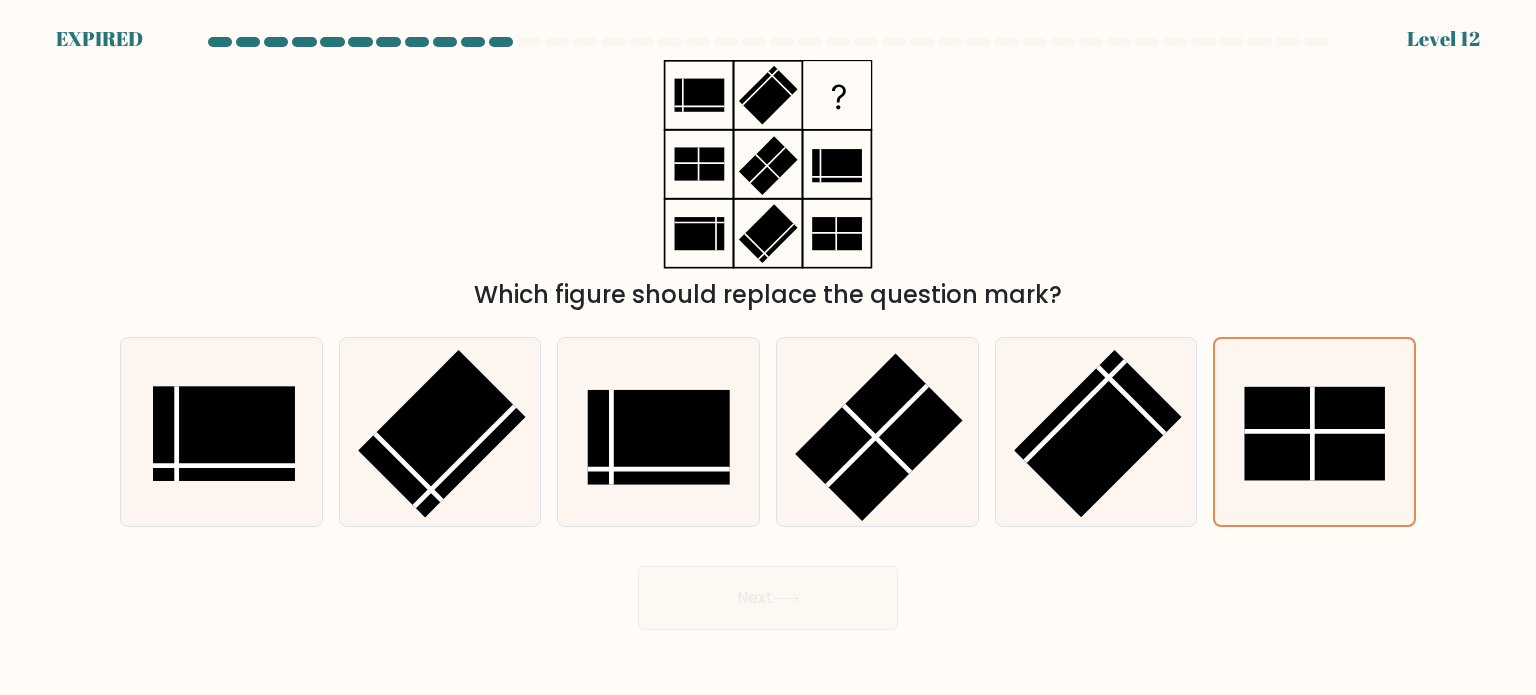 drag, startPoint x: 560, startPoint y: 113, endPoint x: 900, endPoint y: 145, distance: 341.50256 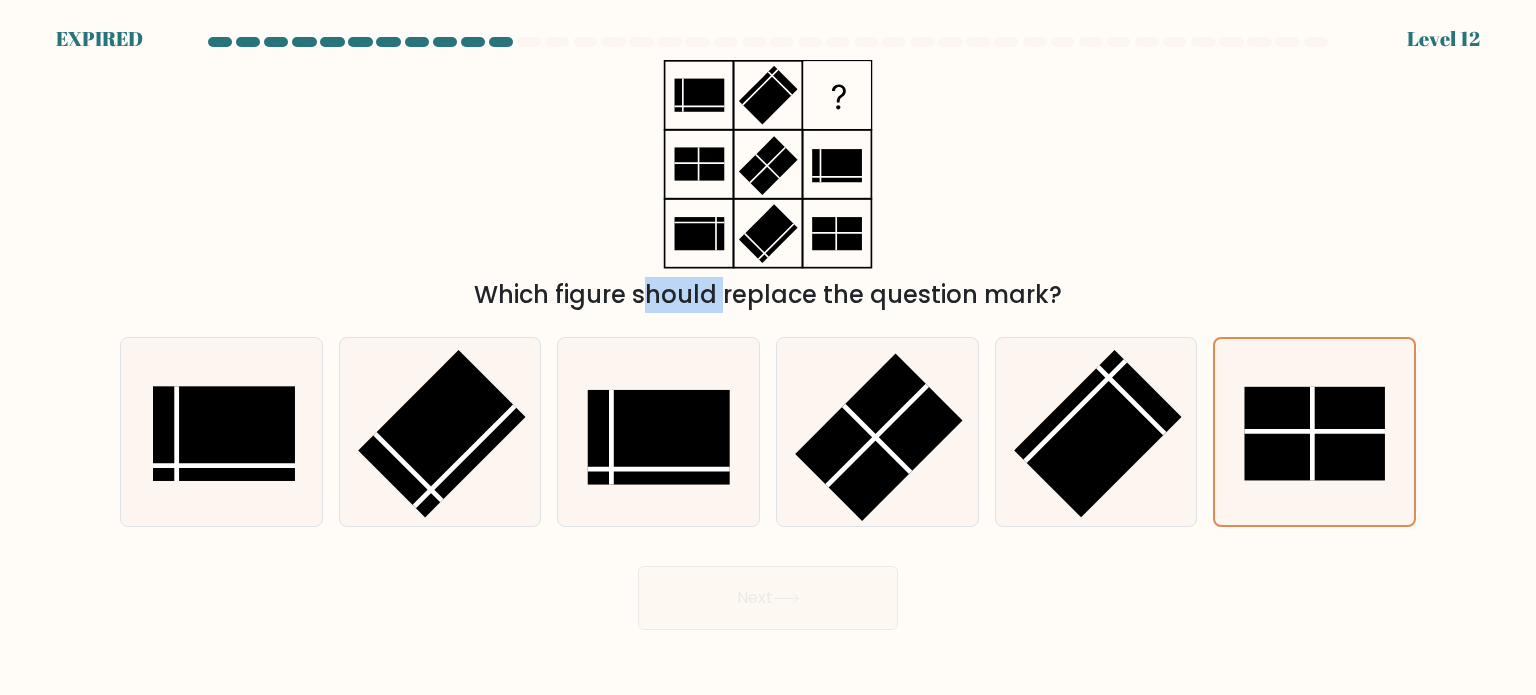 click on "Which figure should replace the question mark?" at bounding box center [768, 186] 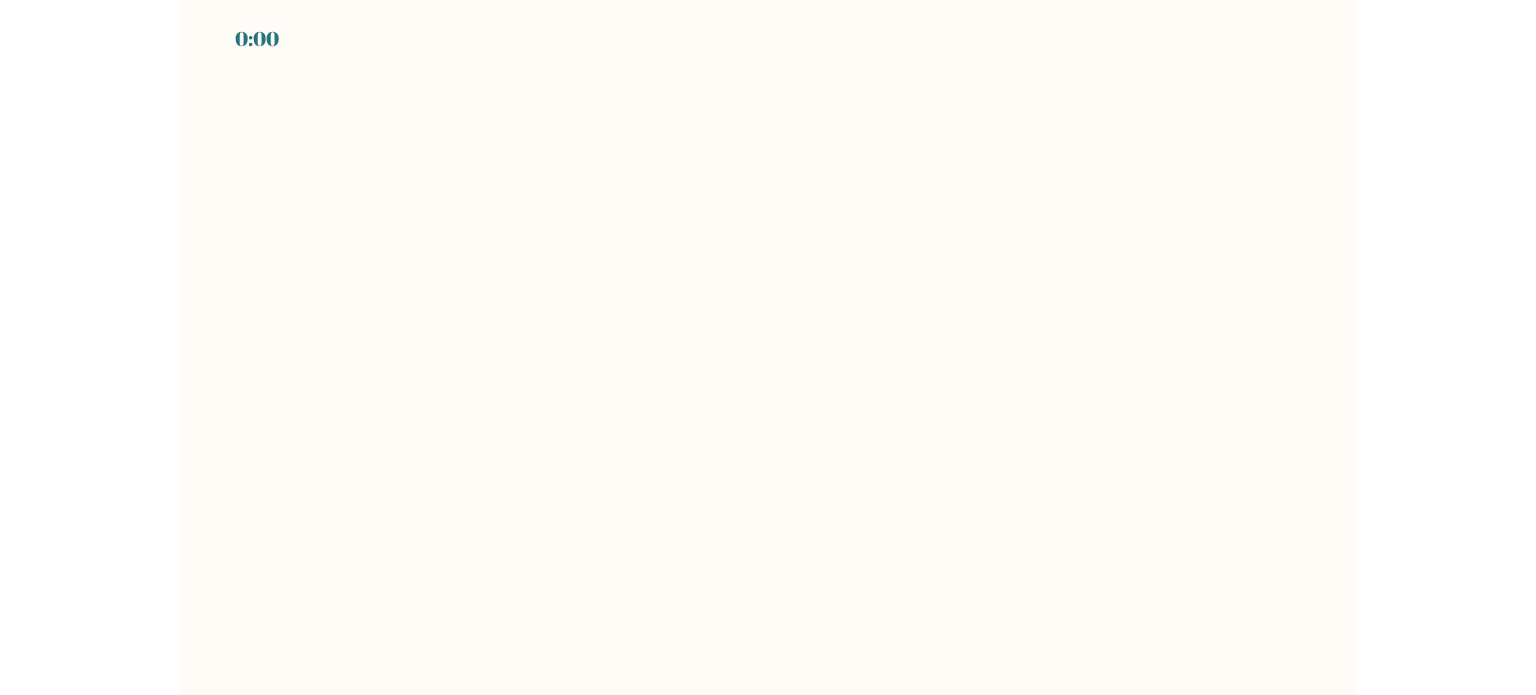 scroll, scrollTop: 0, scrollLeft: 0, axis: both 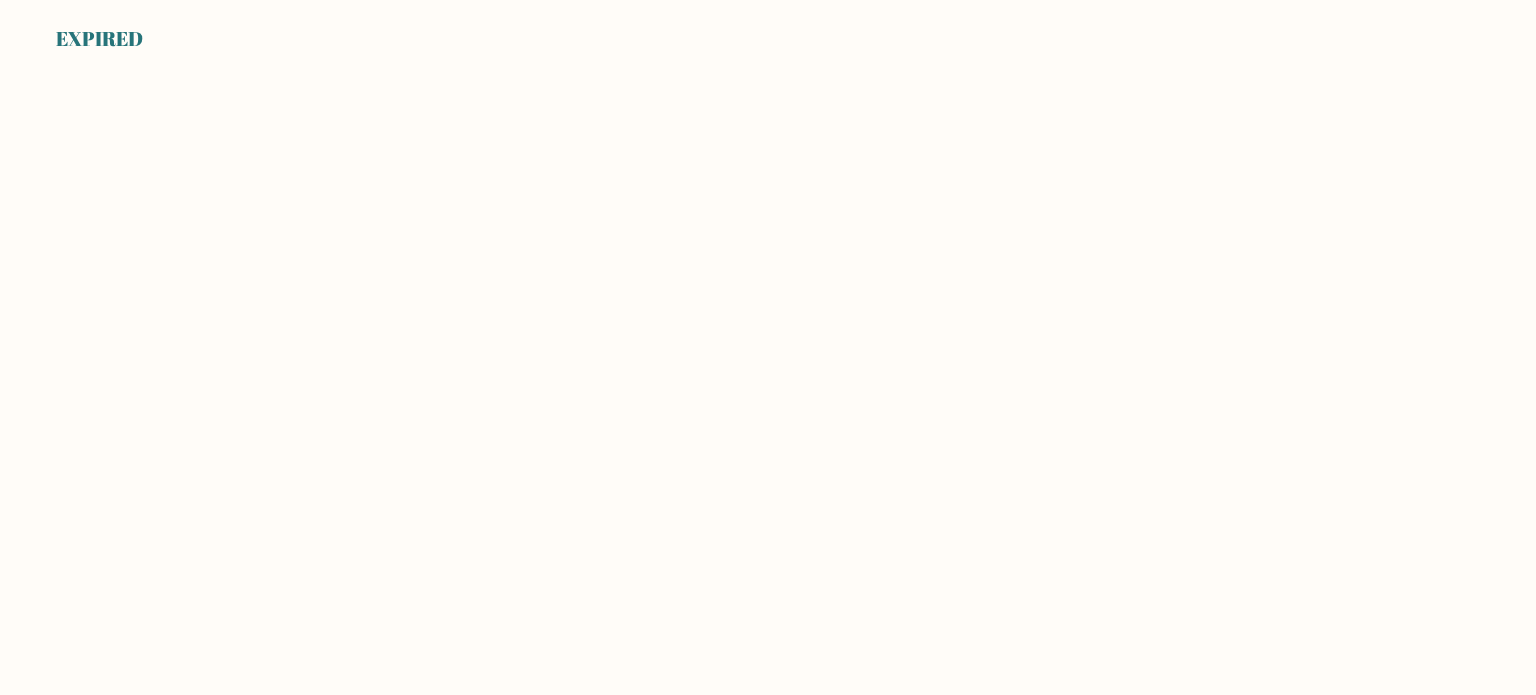 click on "EXPIRED" at bounding box center [768, 347] 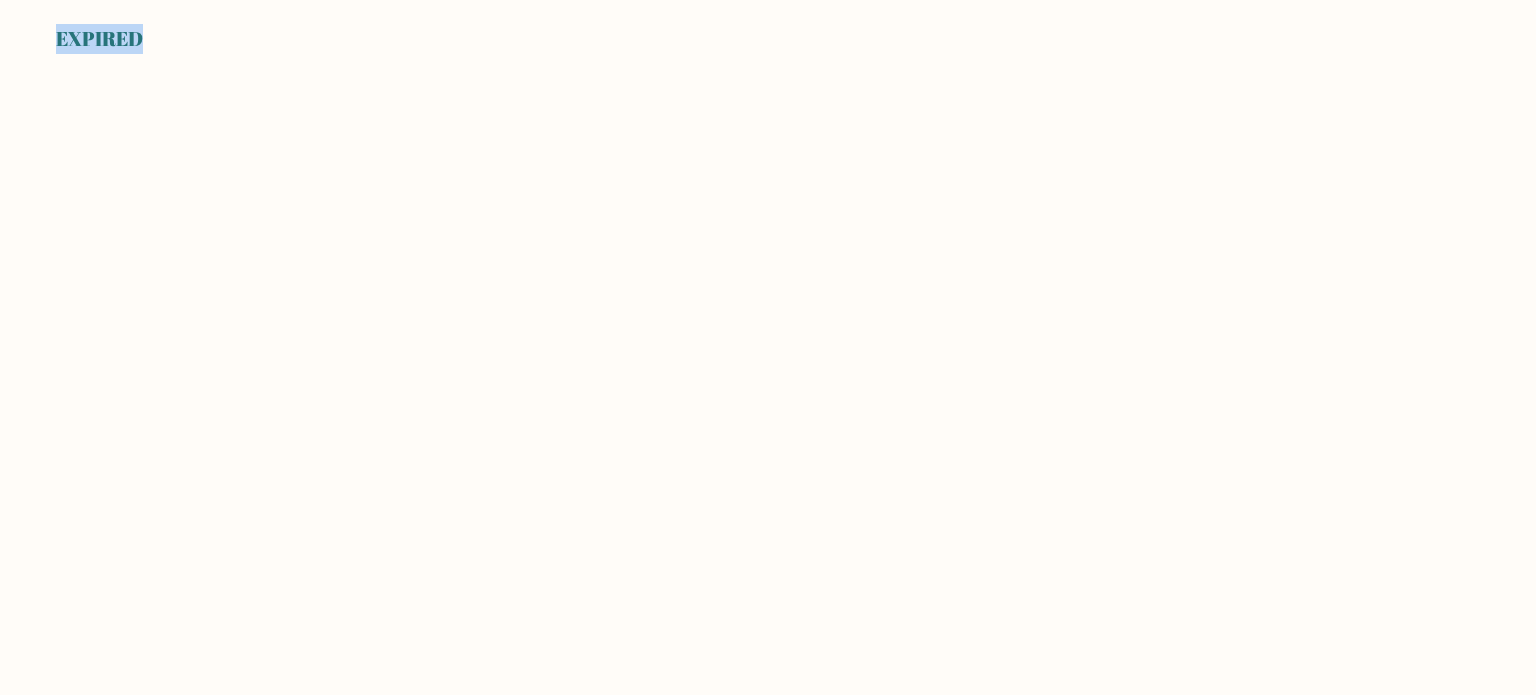 click on "EXPIRED" at bounding box center [768, 347] 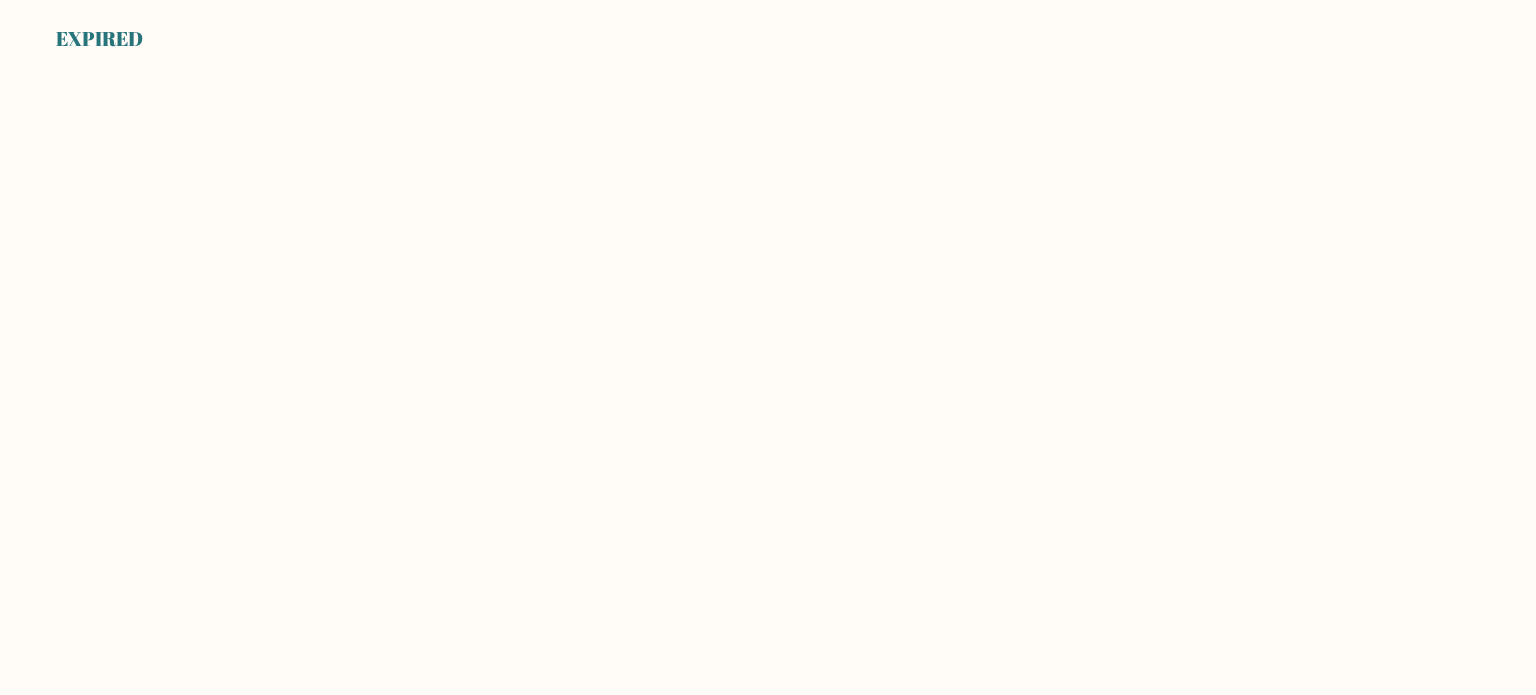 click on "EXPIRED" at bounding box center (768, 347) 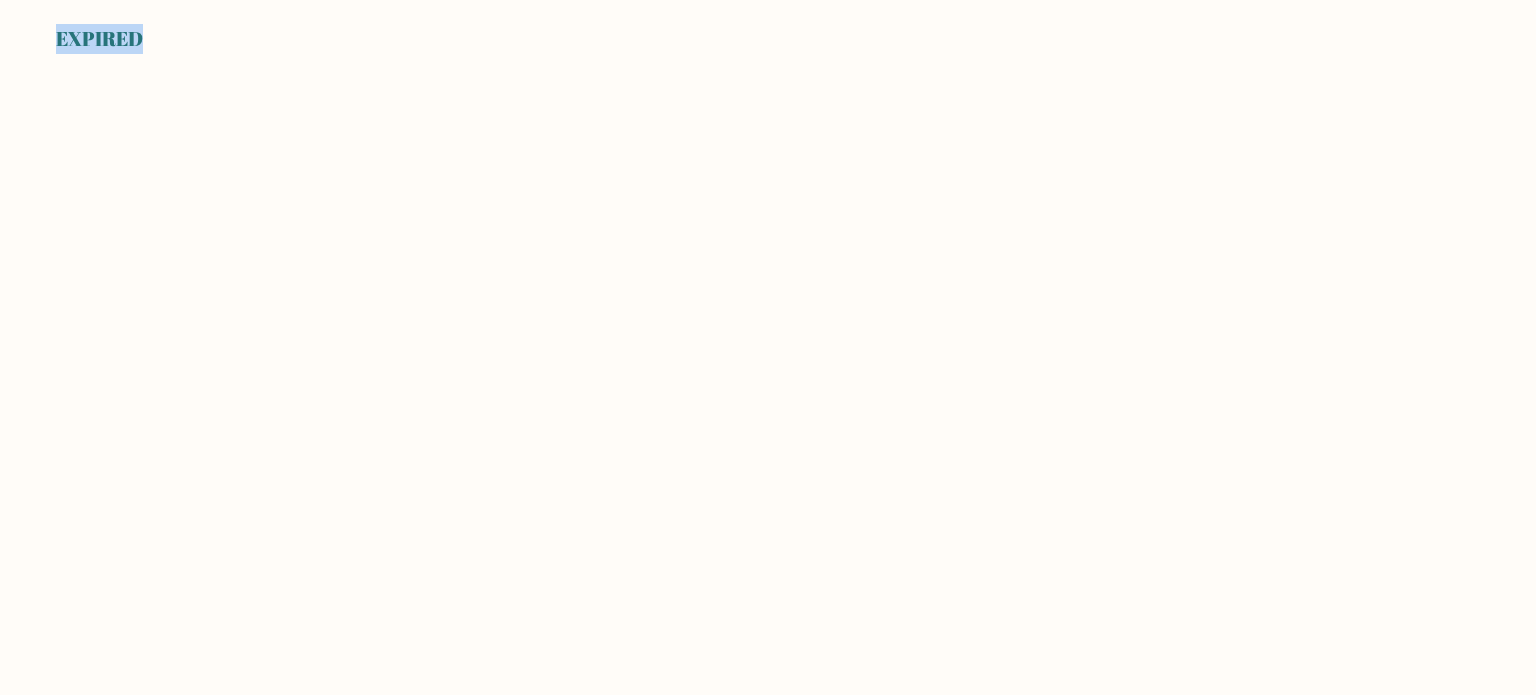 click on "EXPIRED" at bounding box center [768, 347] 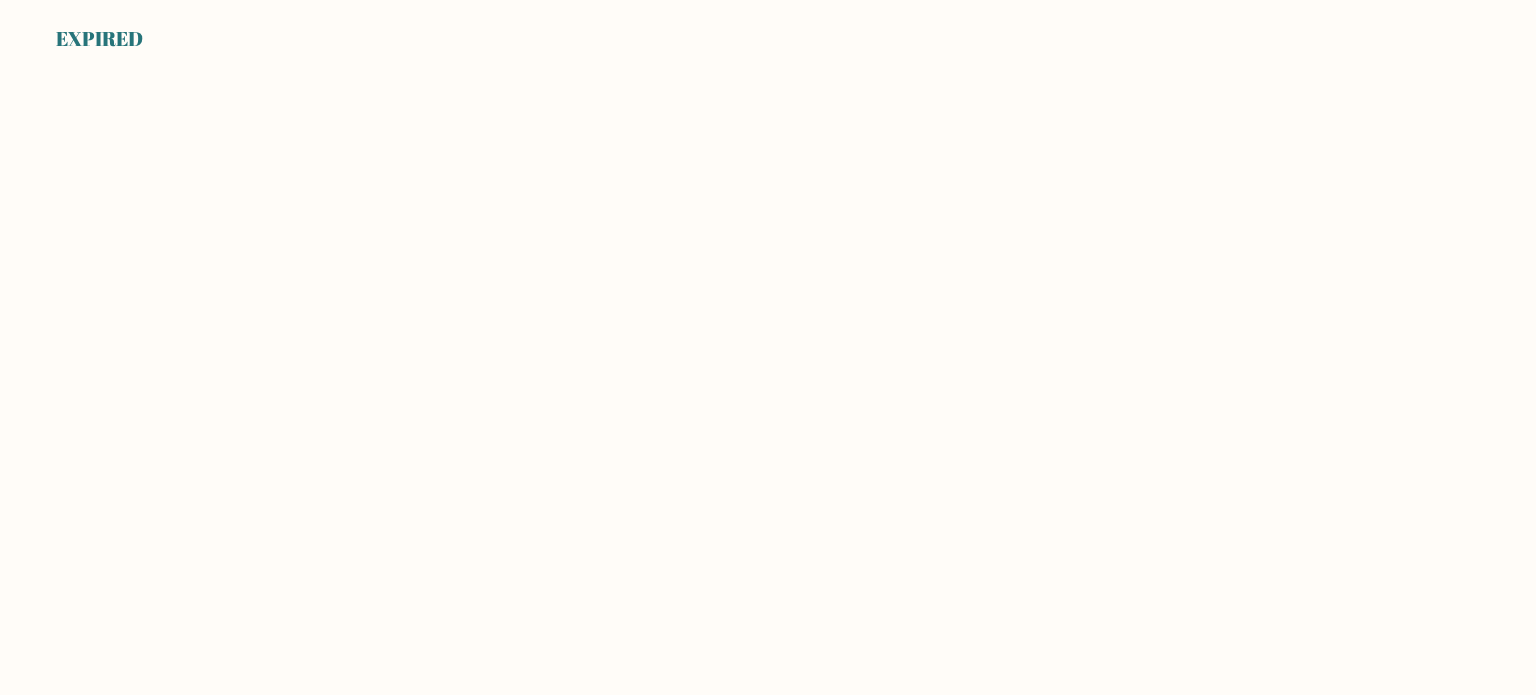 click on "EXPIRED" at bounding box center [768, 347] 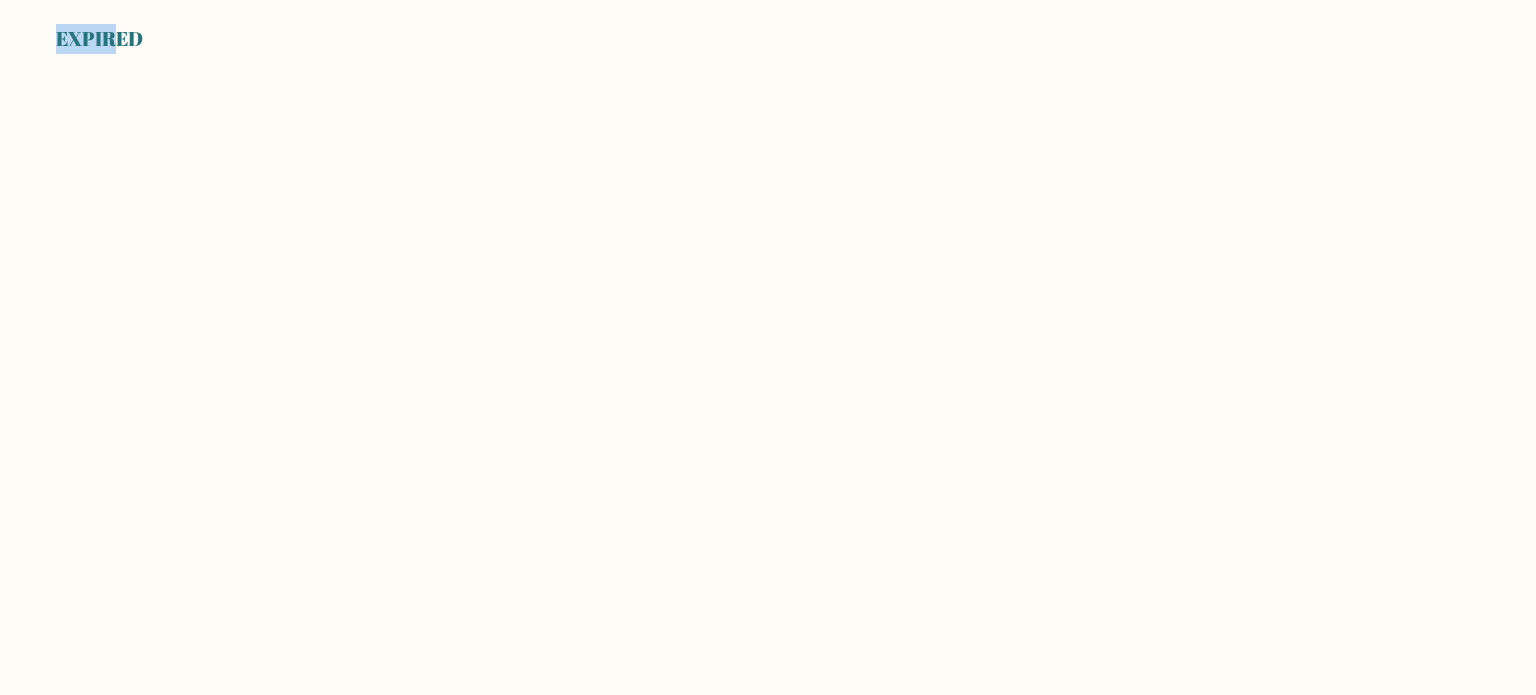 drag, startPoint x: 106, startPoint y: 49, endPoint x: 143, endPoint y: 60, distance: 38.600517 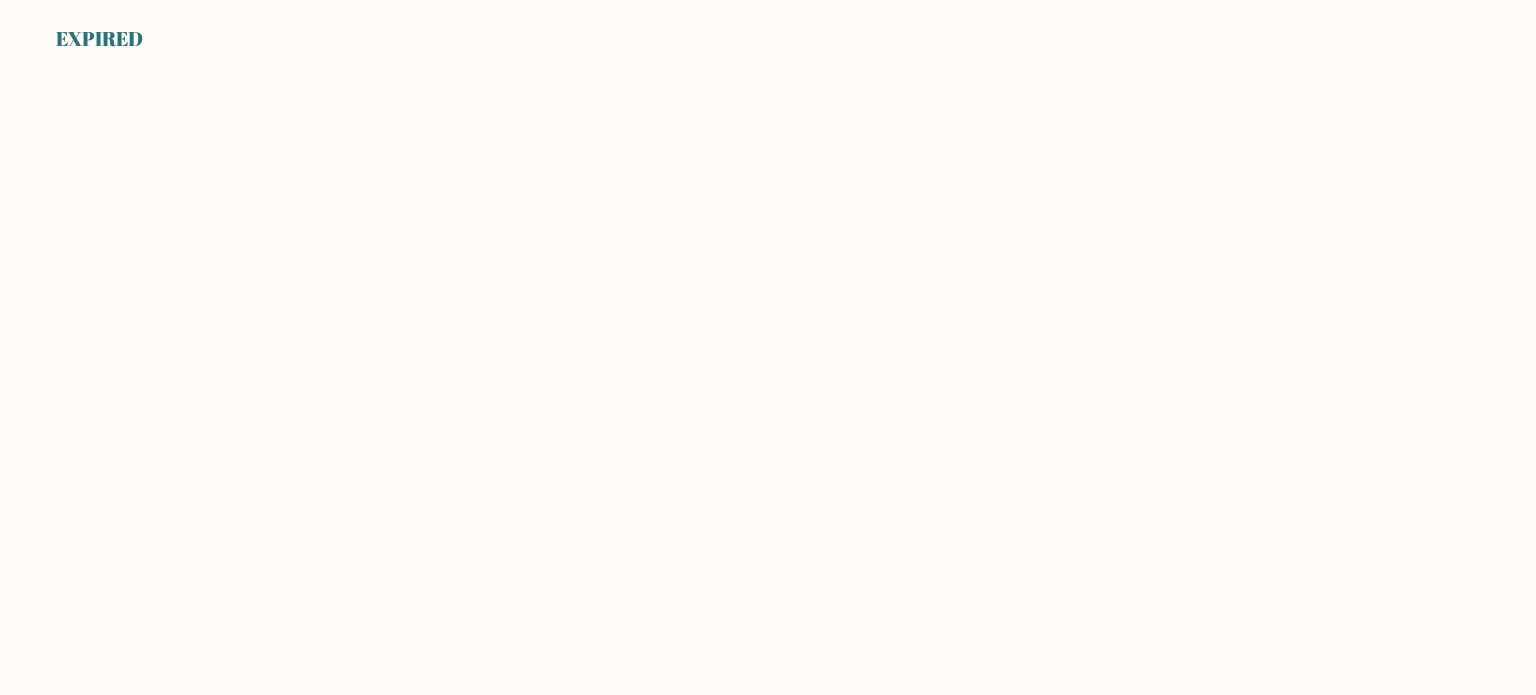 drag, startPoint x: 143, startPoint y: 60, endPoint x: 178, endPoint y: 32, distance: 44.82187 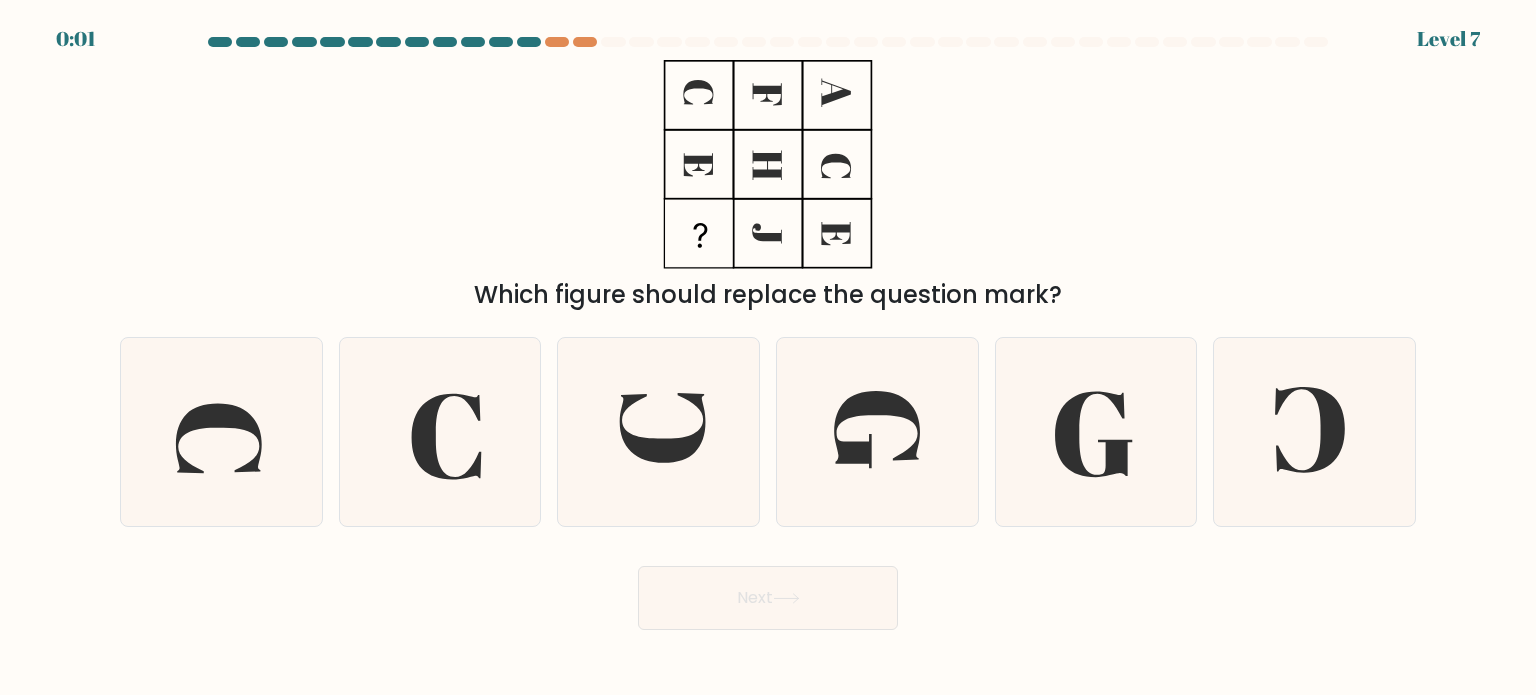scroll, scrollTop: 0, scrollLeft: 0, axis: both 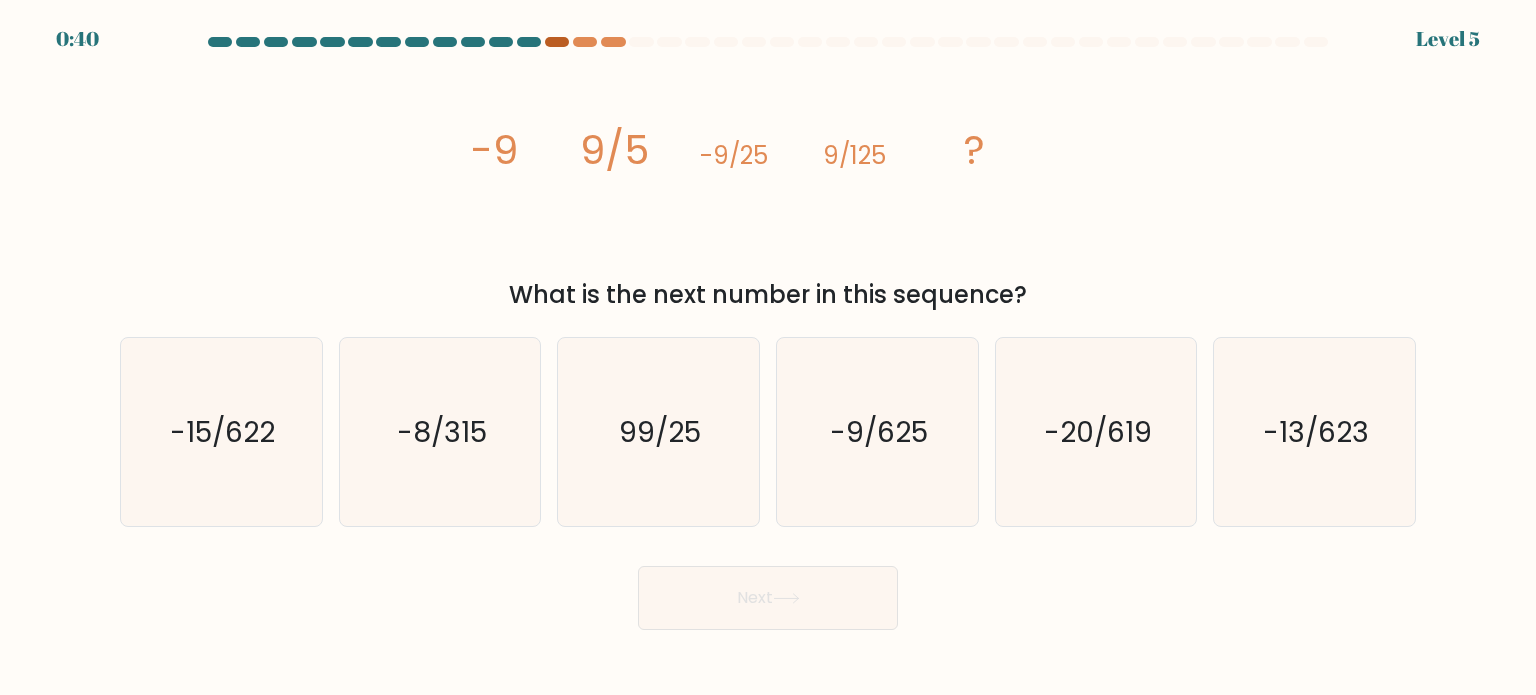 click at bounding box center (557, 42) 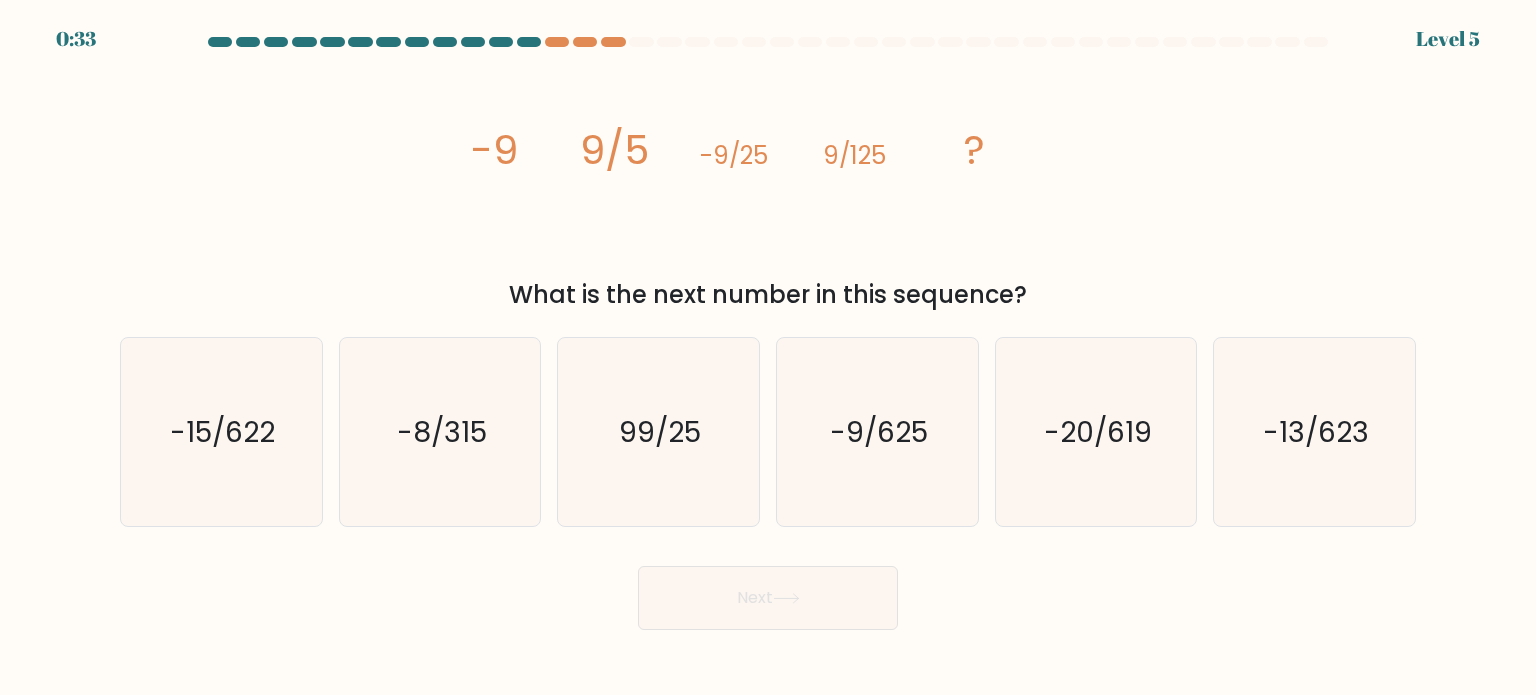 scroll, scrollTop: 0, scrollLeft: 0, axis: both 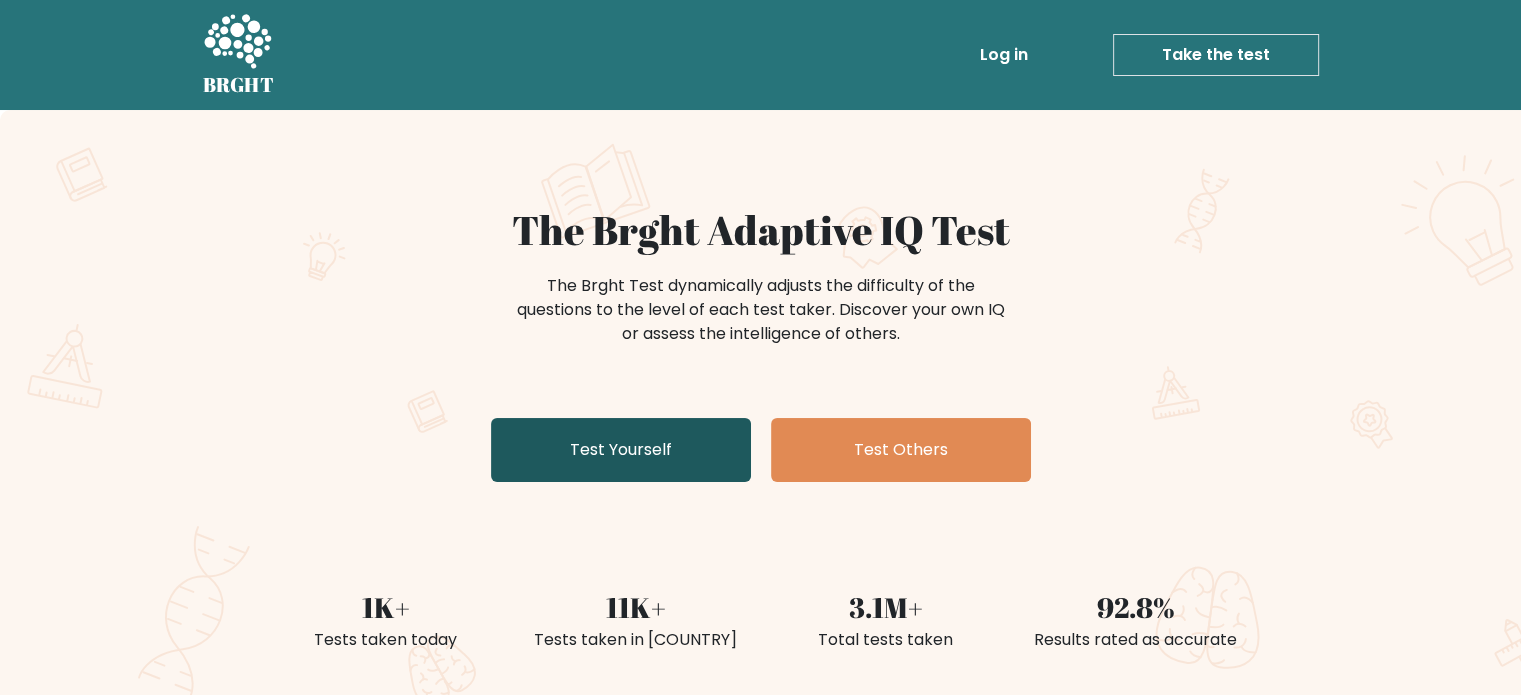 click on "Test Yourself" at bounding box center [621, 450] 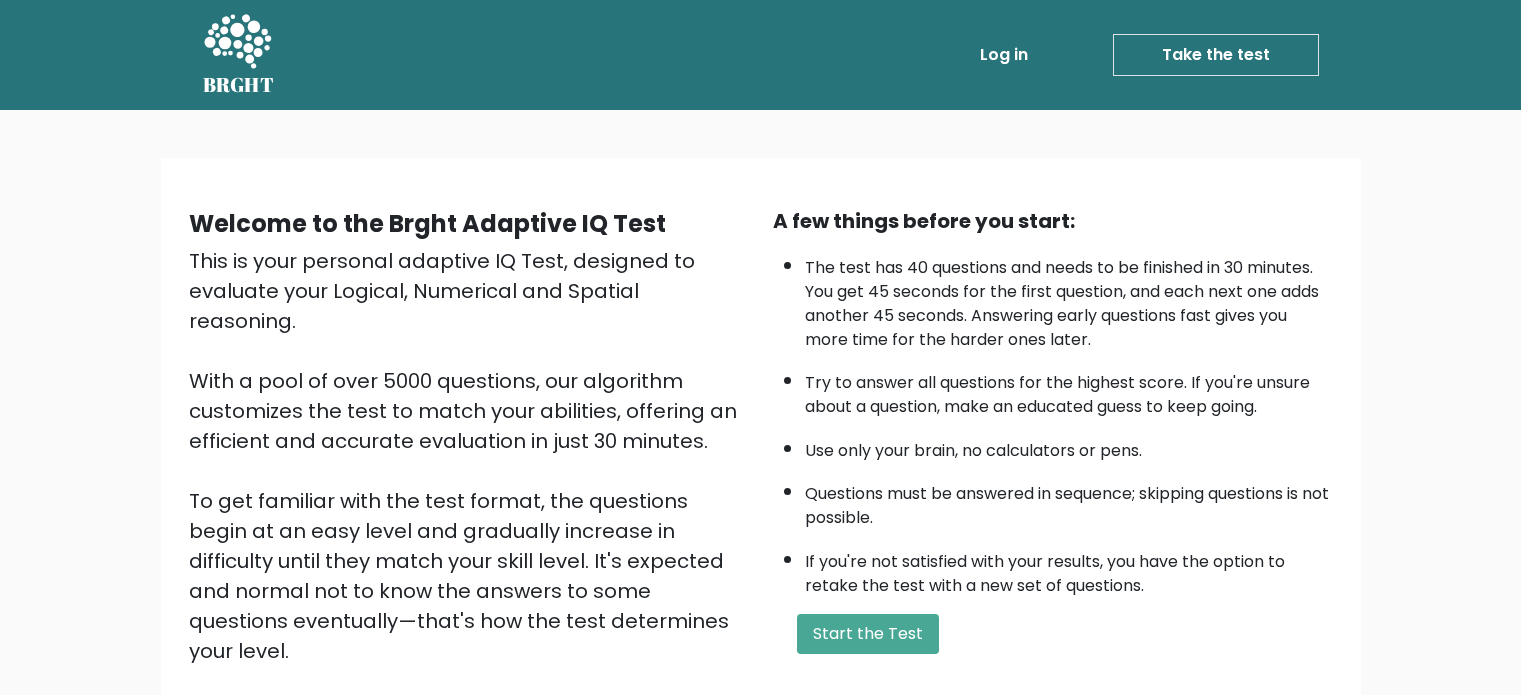 scroll, scrollTop: 0, scrollLeft: 0, axis: both 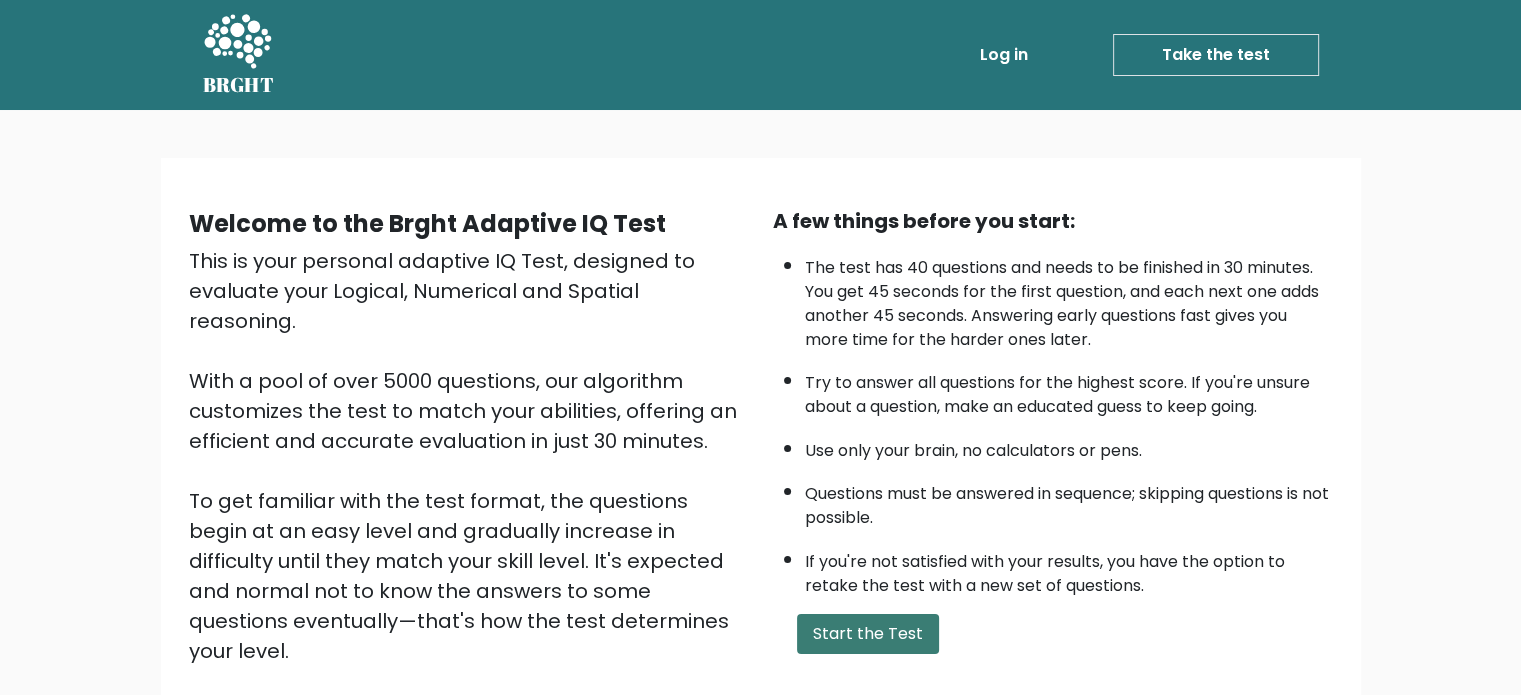 click on "Start the Test" at bounding box center [868, 634] 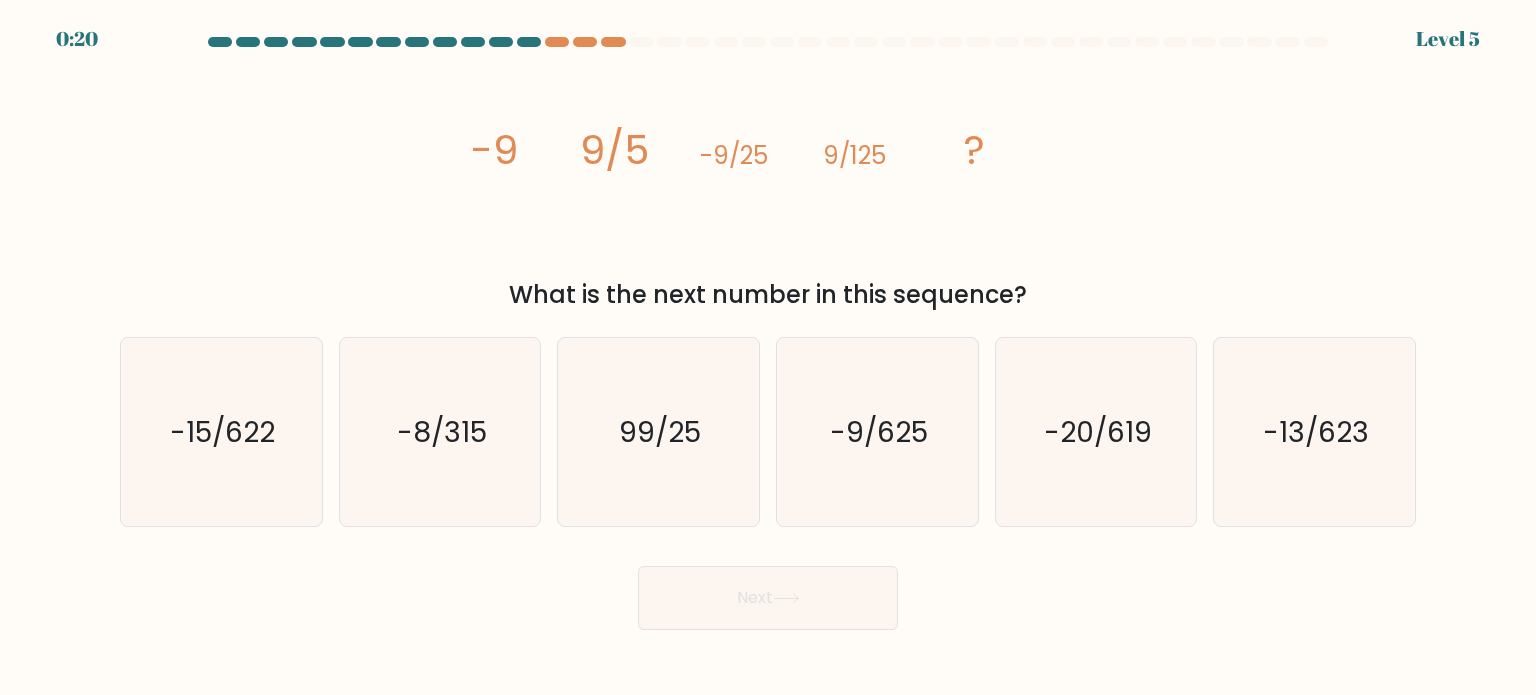scroll, scrollTop: 0, scrollLeft: 0, axis: both 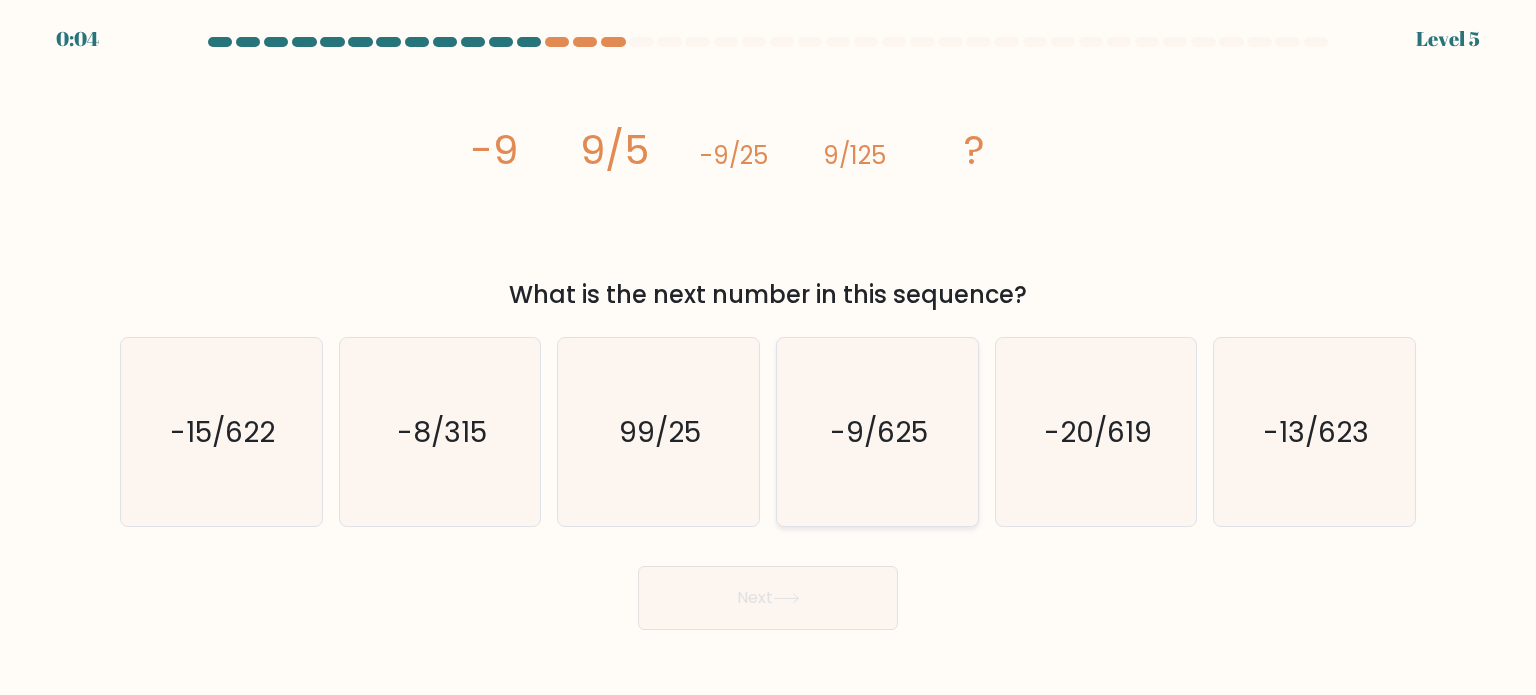 click on "-9/625" 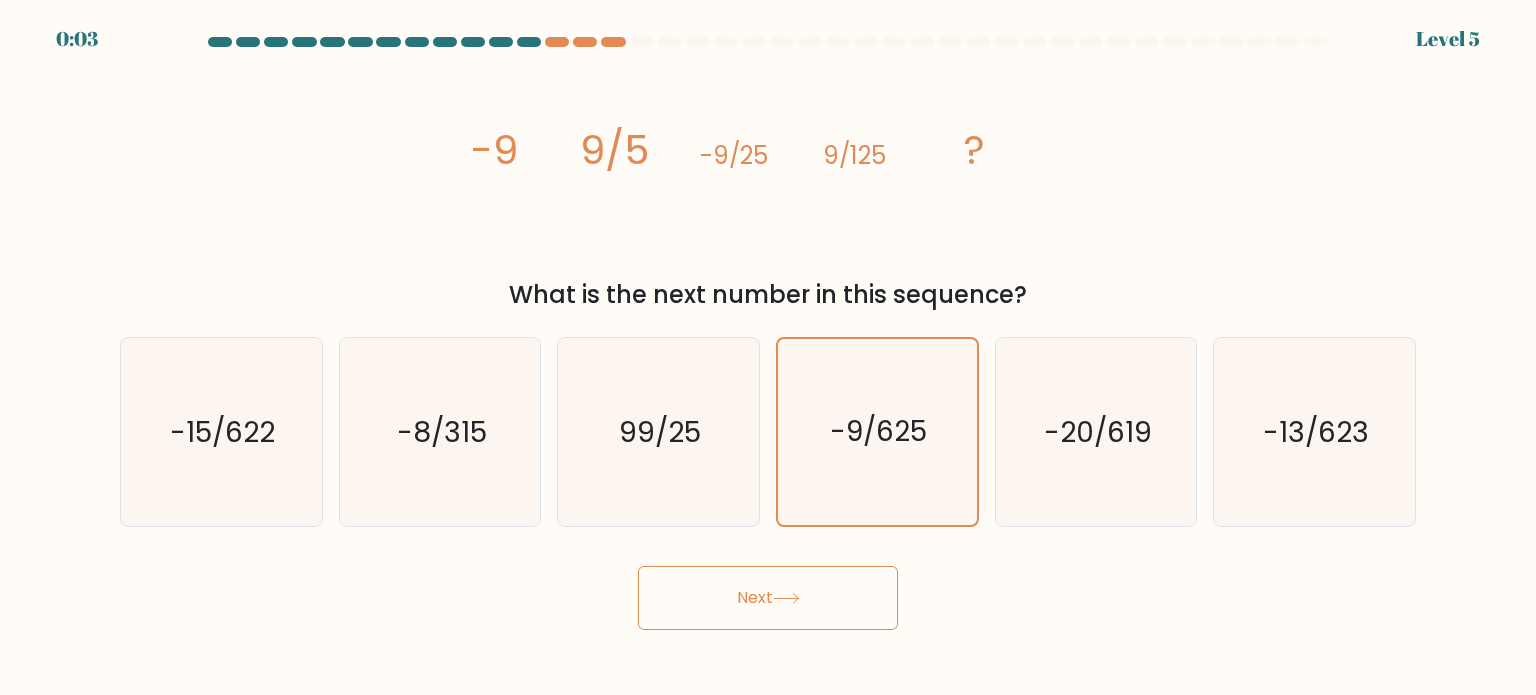 click on "Next" at bounding box center [768, 598] 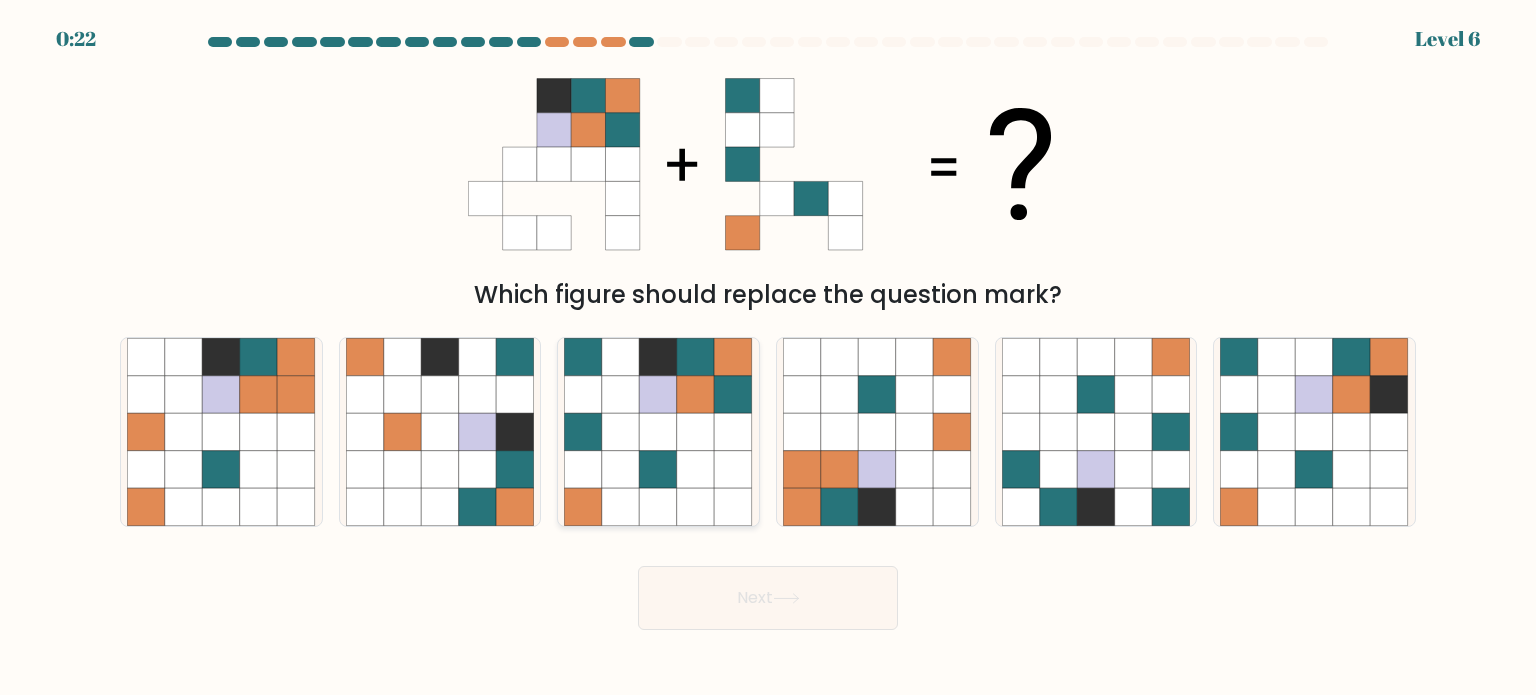 click 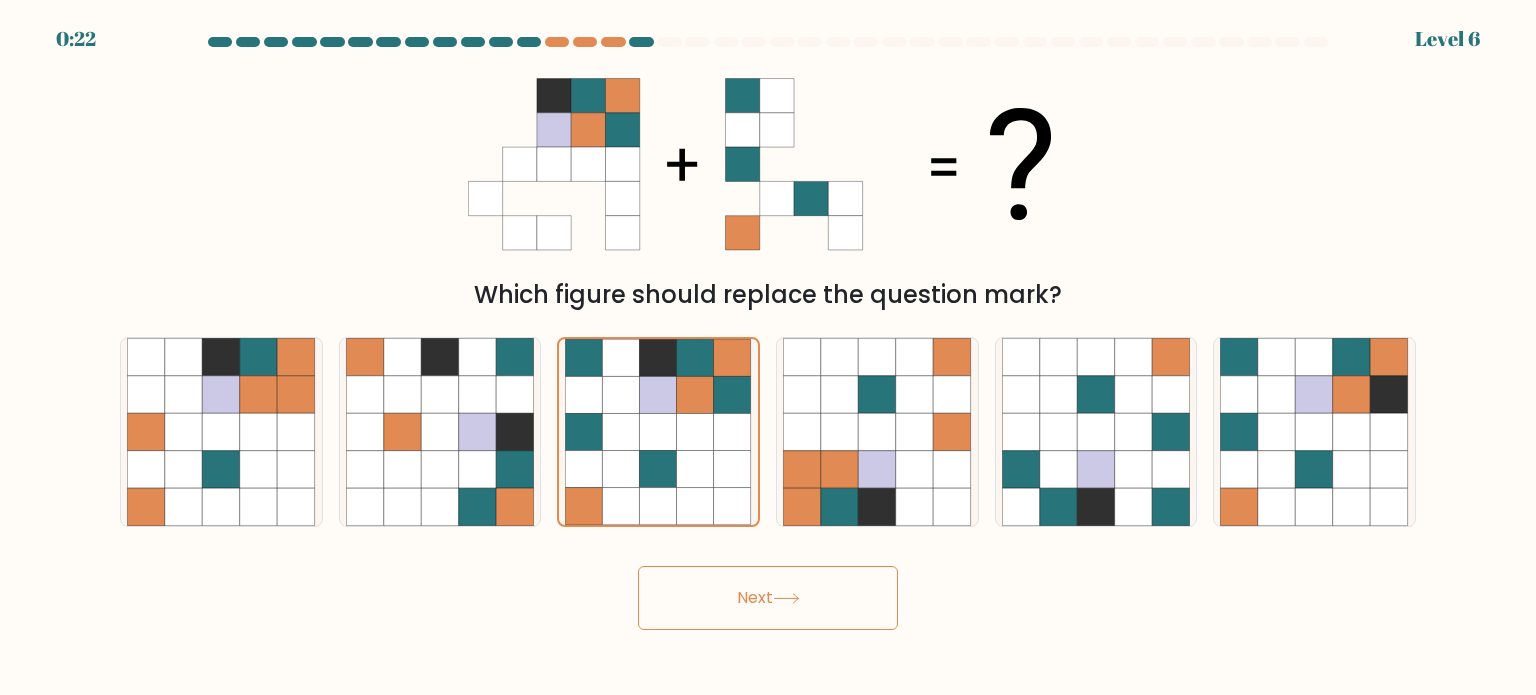 click on "Next" at bounding box center [768, 598] 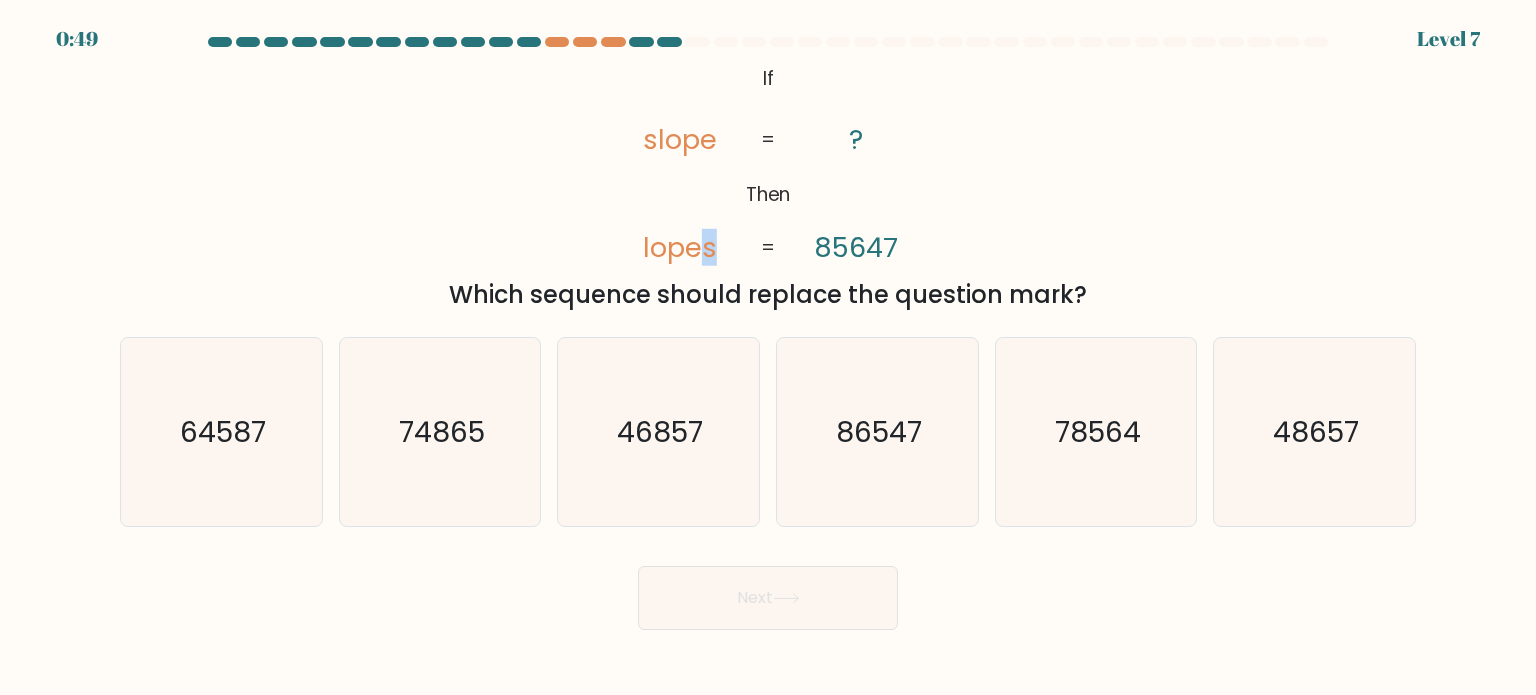drag, startPoint x: 706, startPoint y: 248, endPoint x: 728, endPoint y: 247, distance: 22.022715 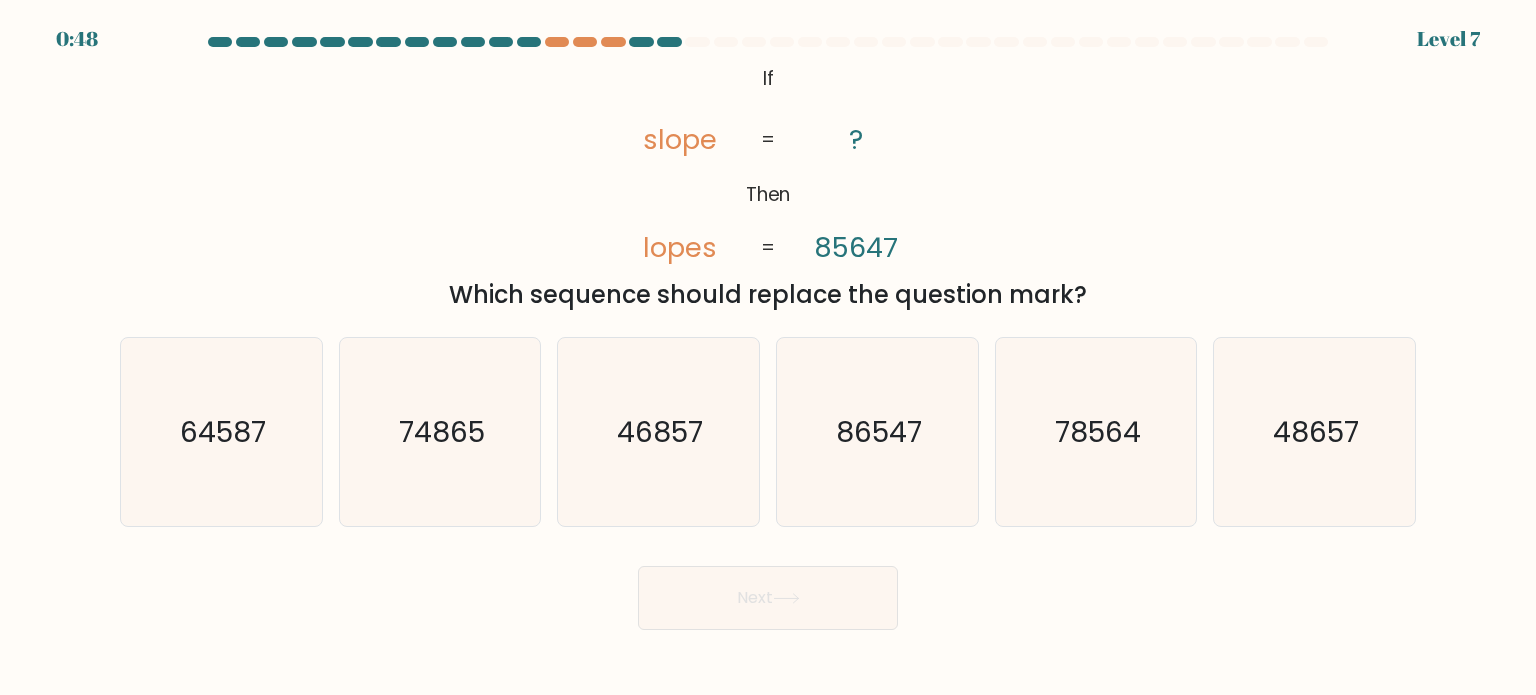 click on "slope" 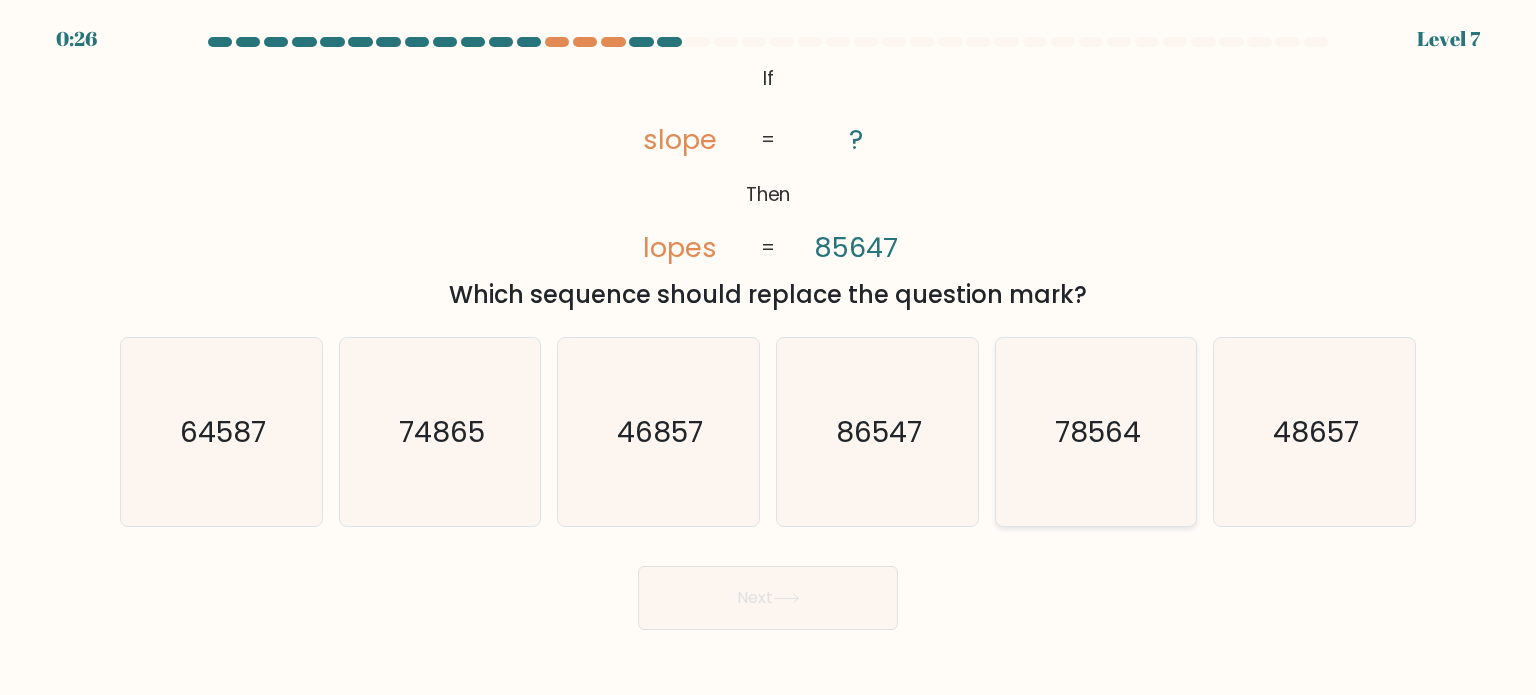 click on "78564" 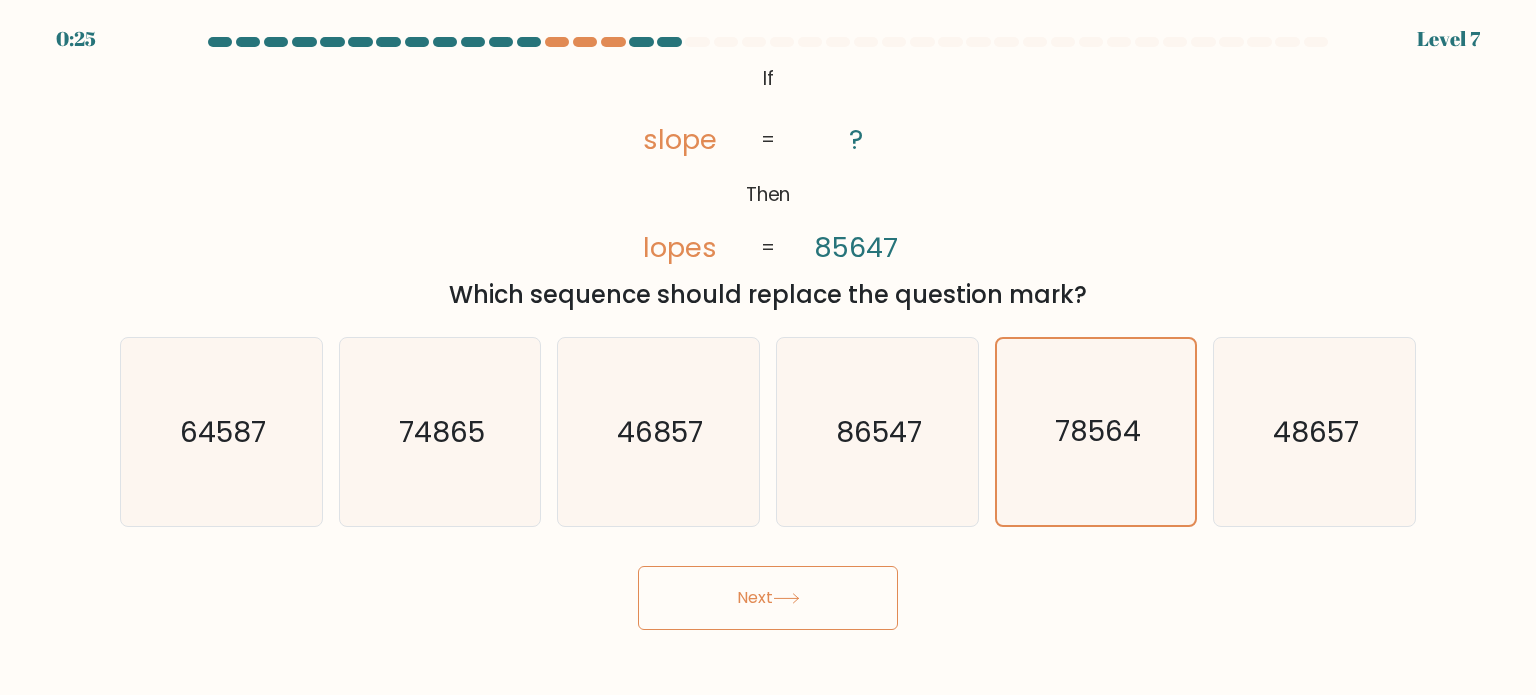 click on "Next" at bounding box center (768, 598) 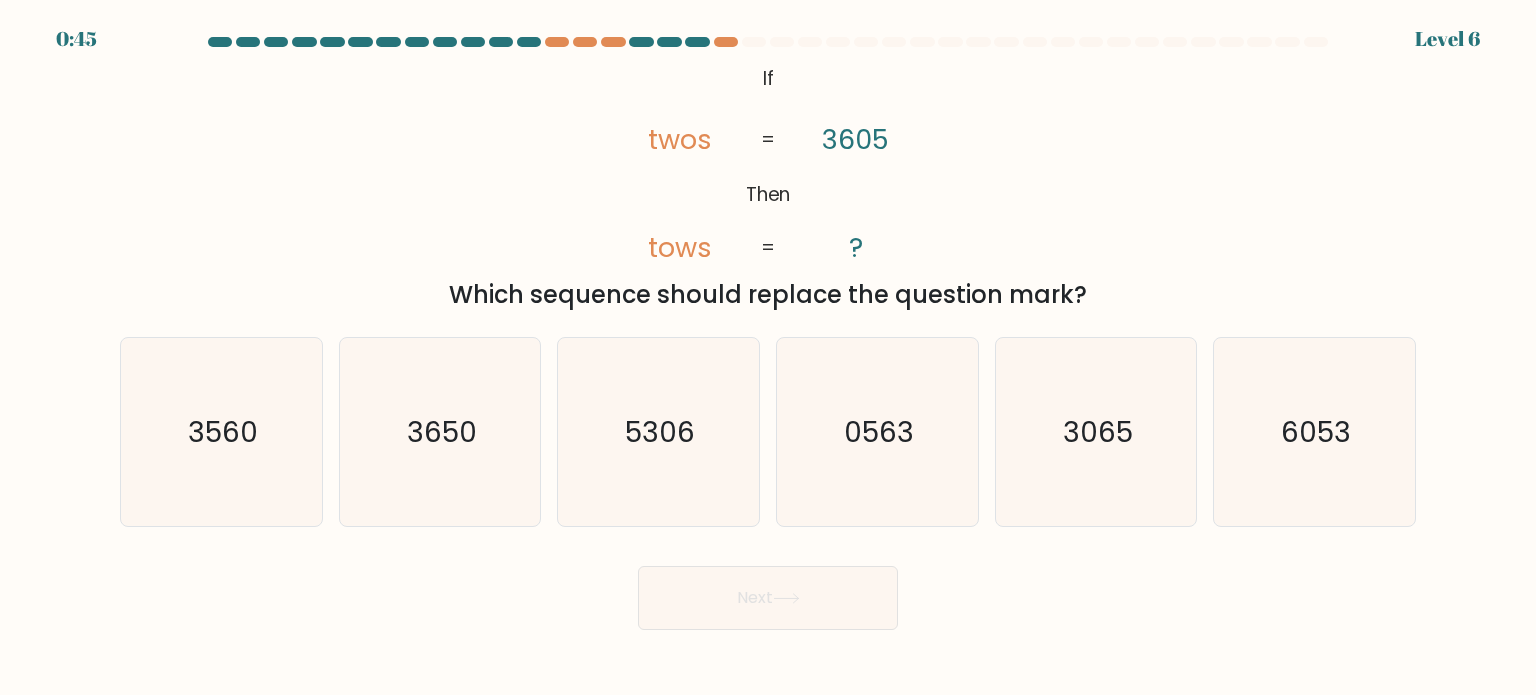 scroll, scrollTop: 0, scrollLeft: 0, axis: both 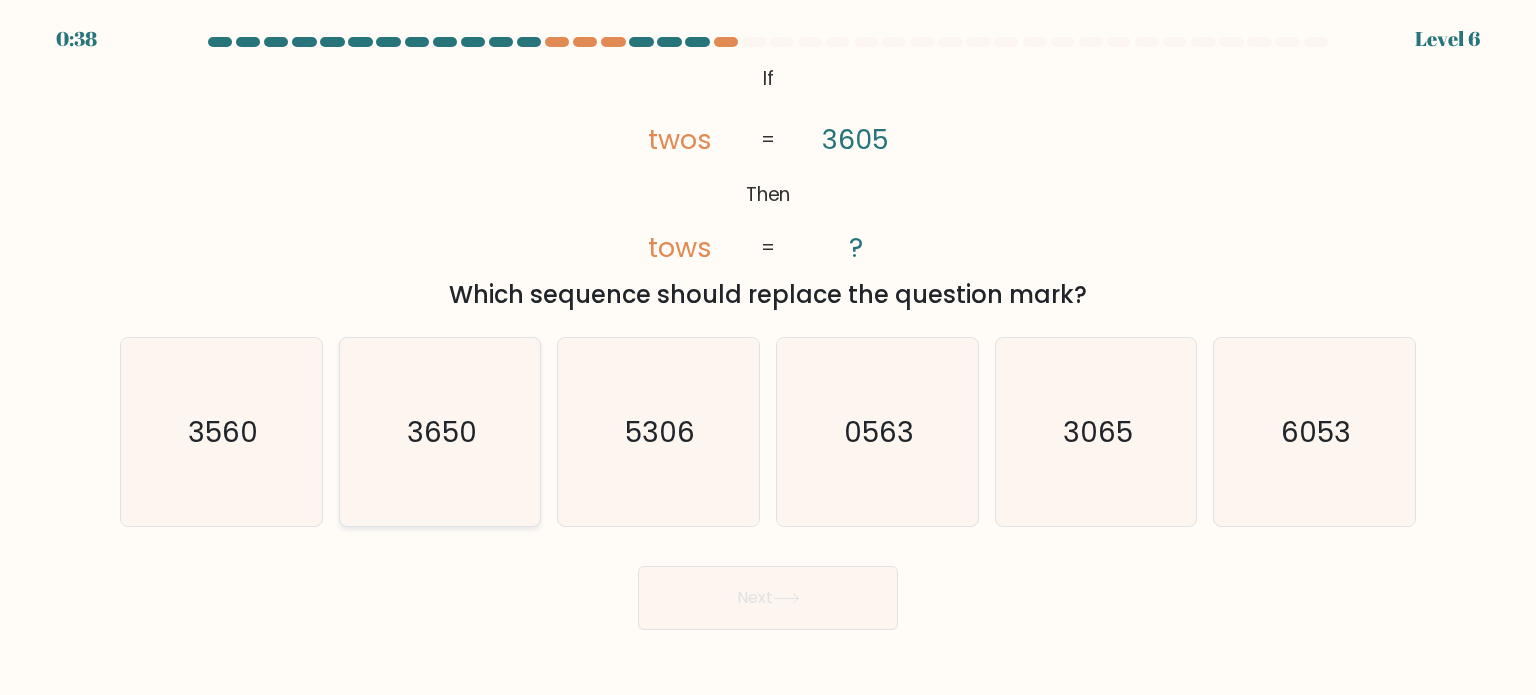 click on "3650" 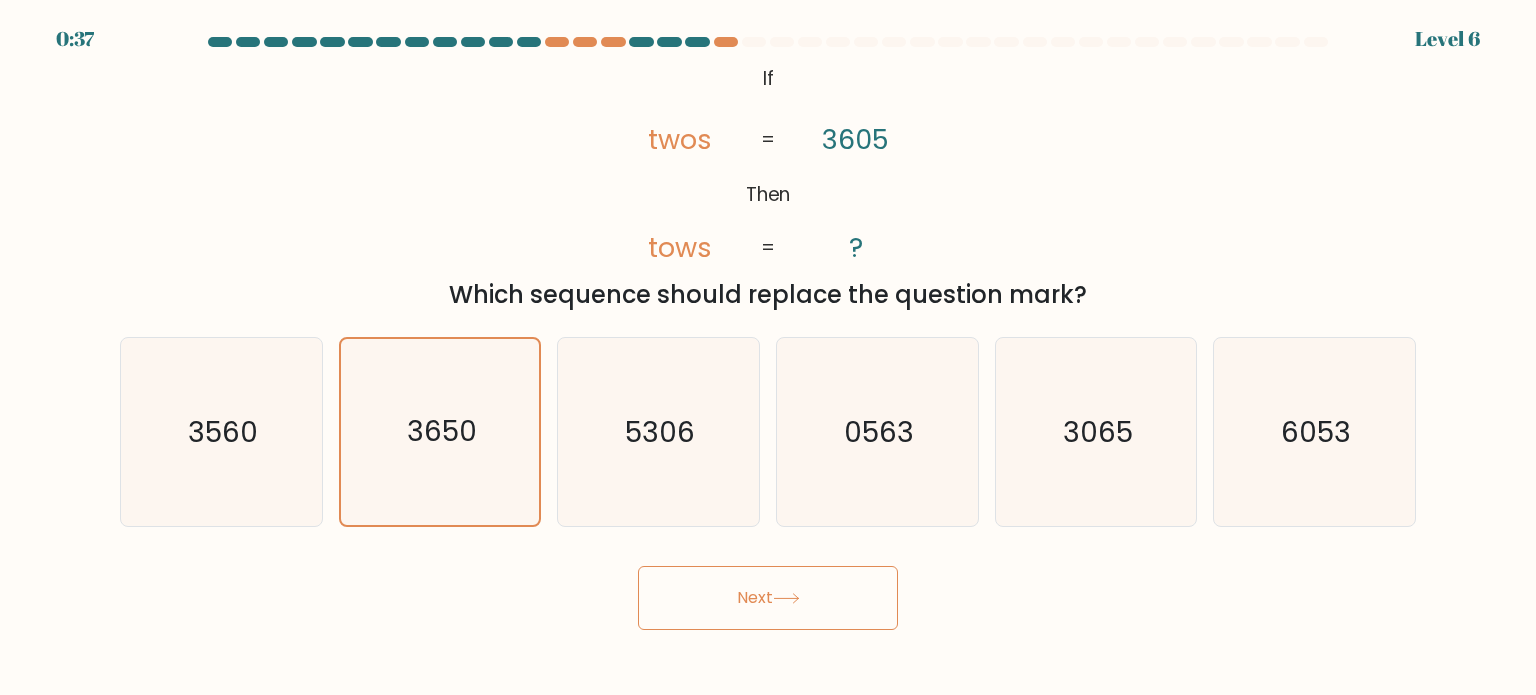 click on "Next" at bounding box center (768, 598) 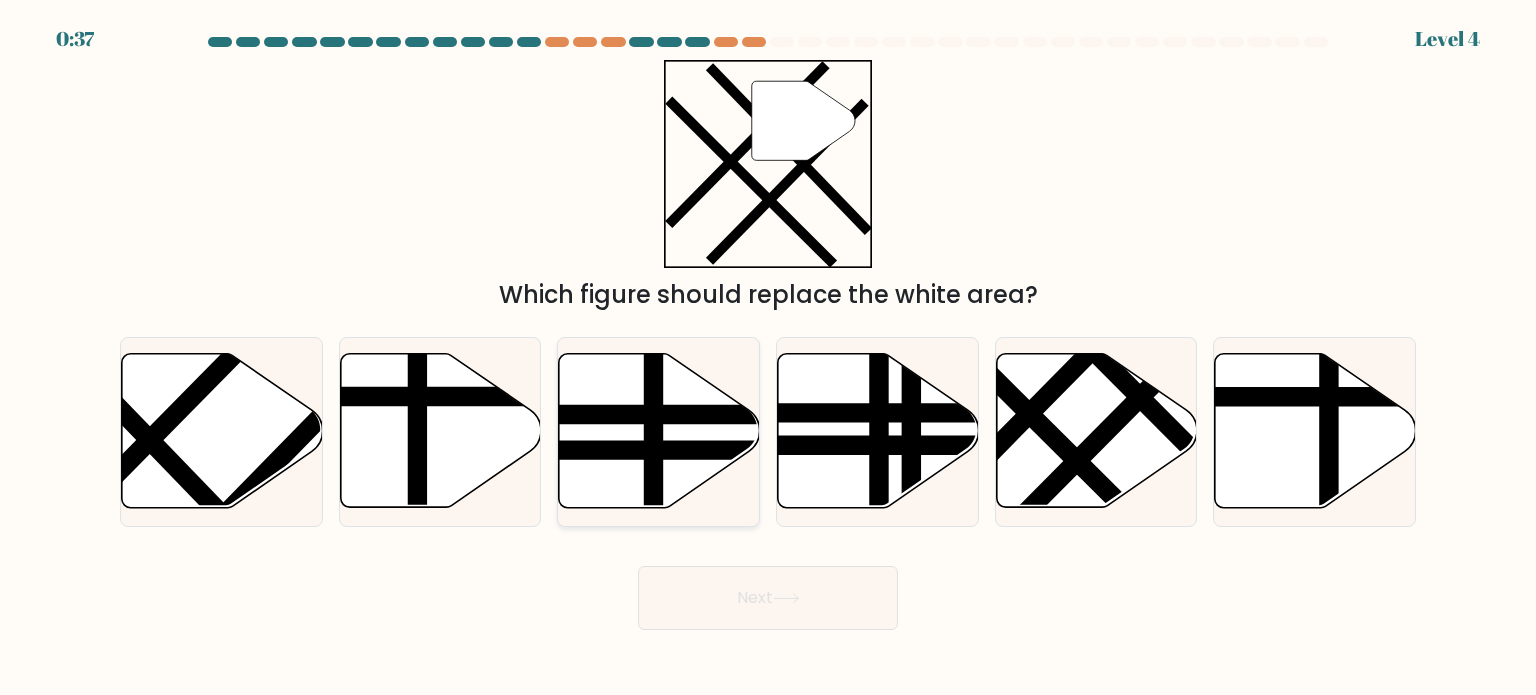 click 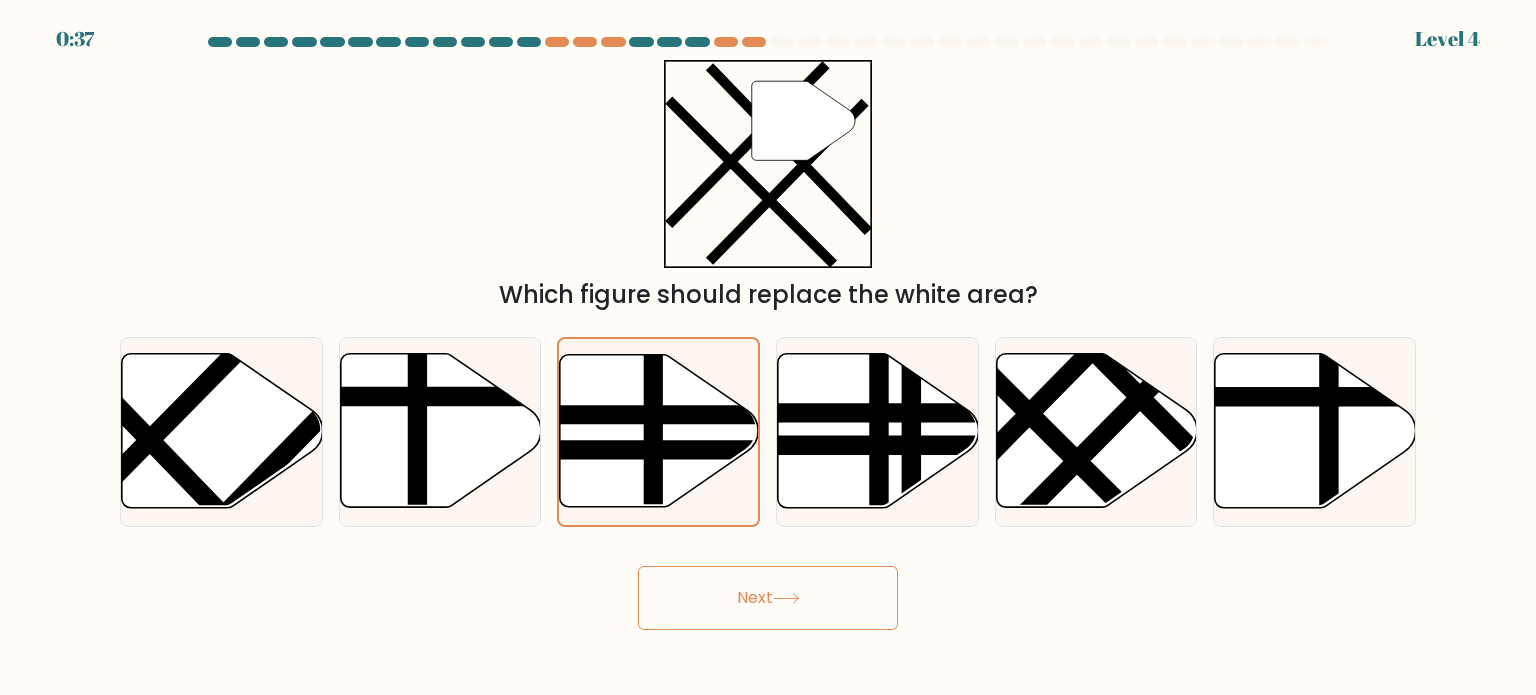 click on "Next" at bounding box center [768, 598] 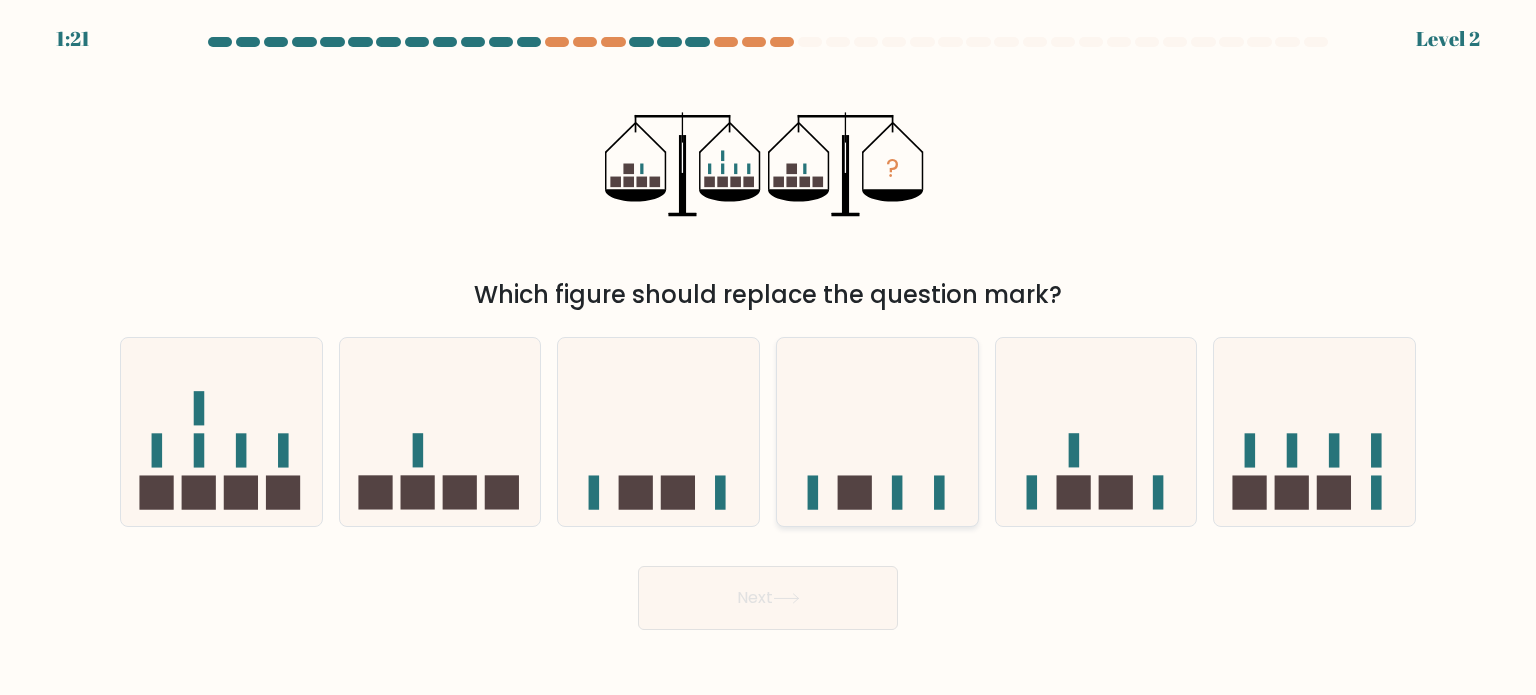 click 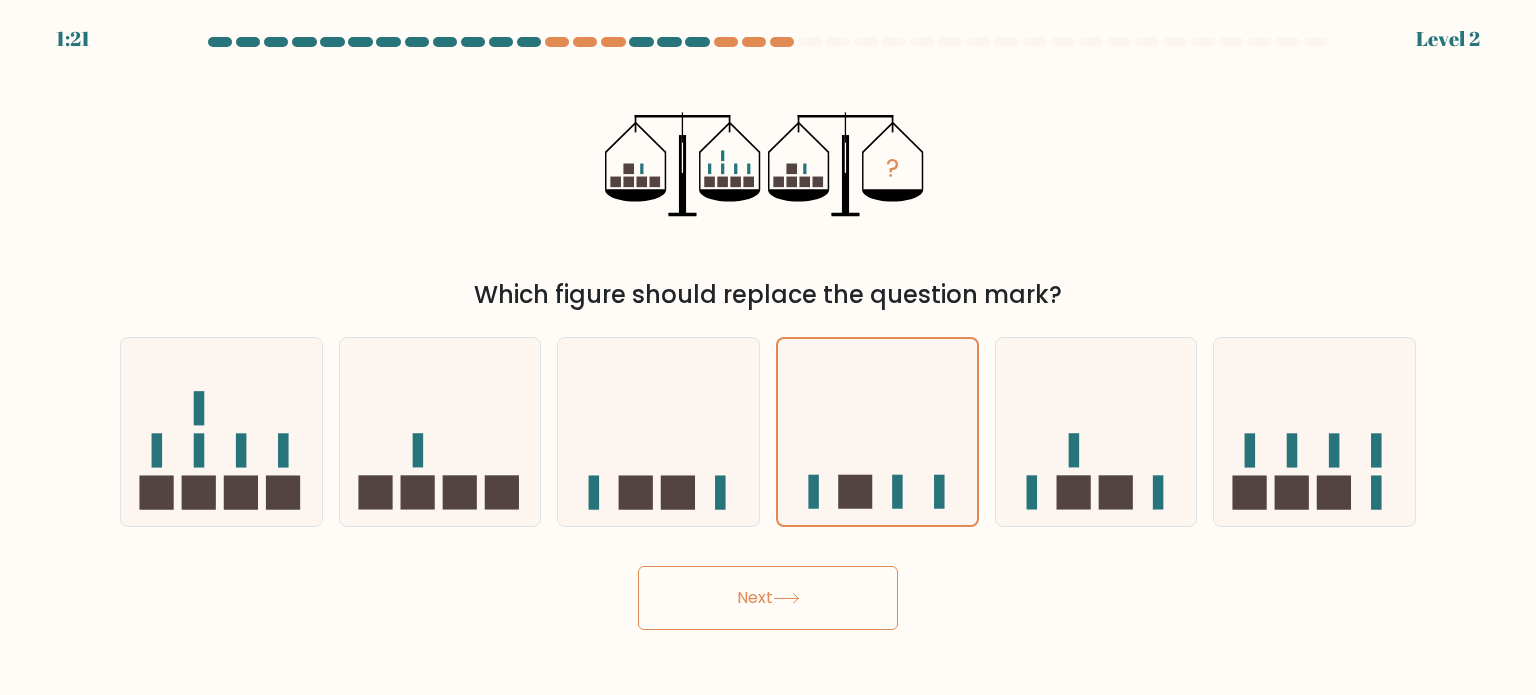 drag, startPoint x: 794, startPoint y: 591, endPoint x: 833, endPoint y: 550, distance: 56.586216 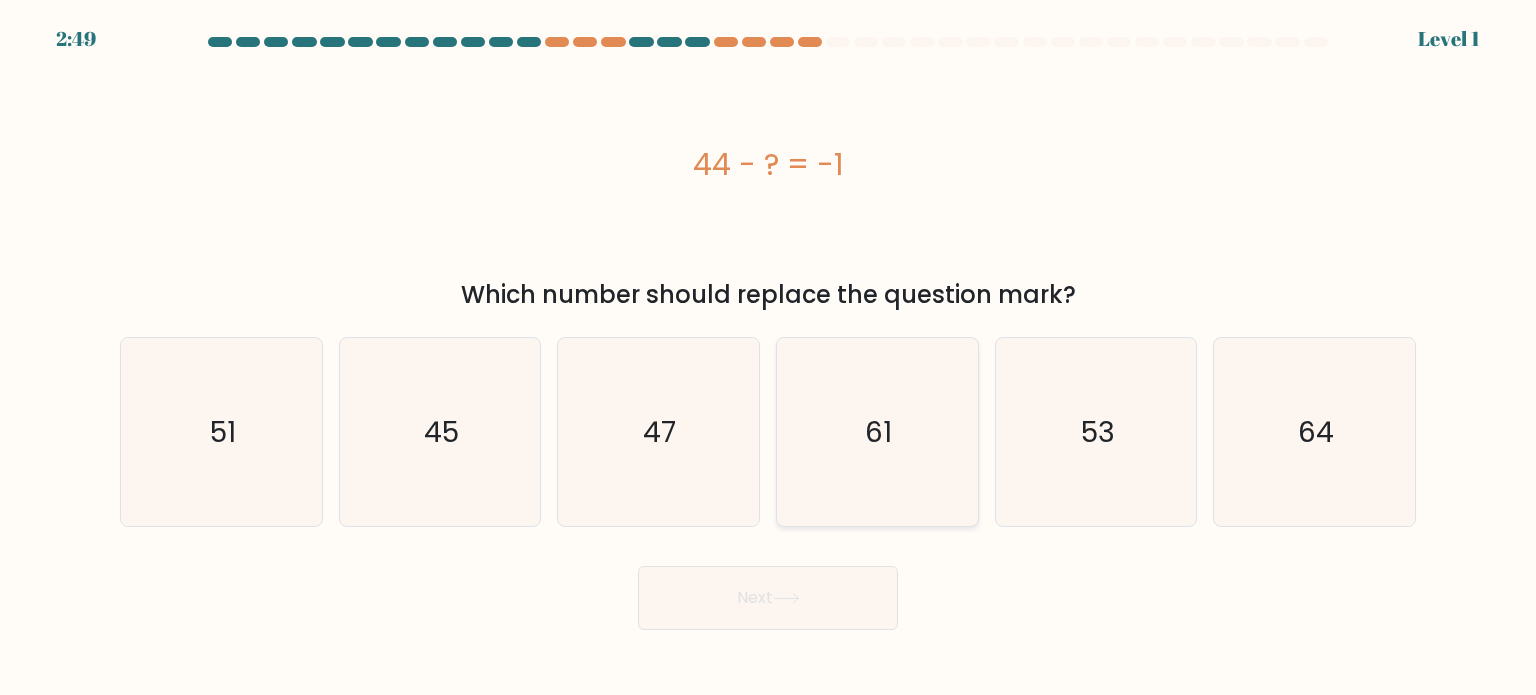 click on "61" 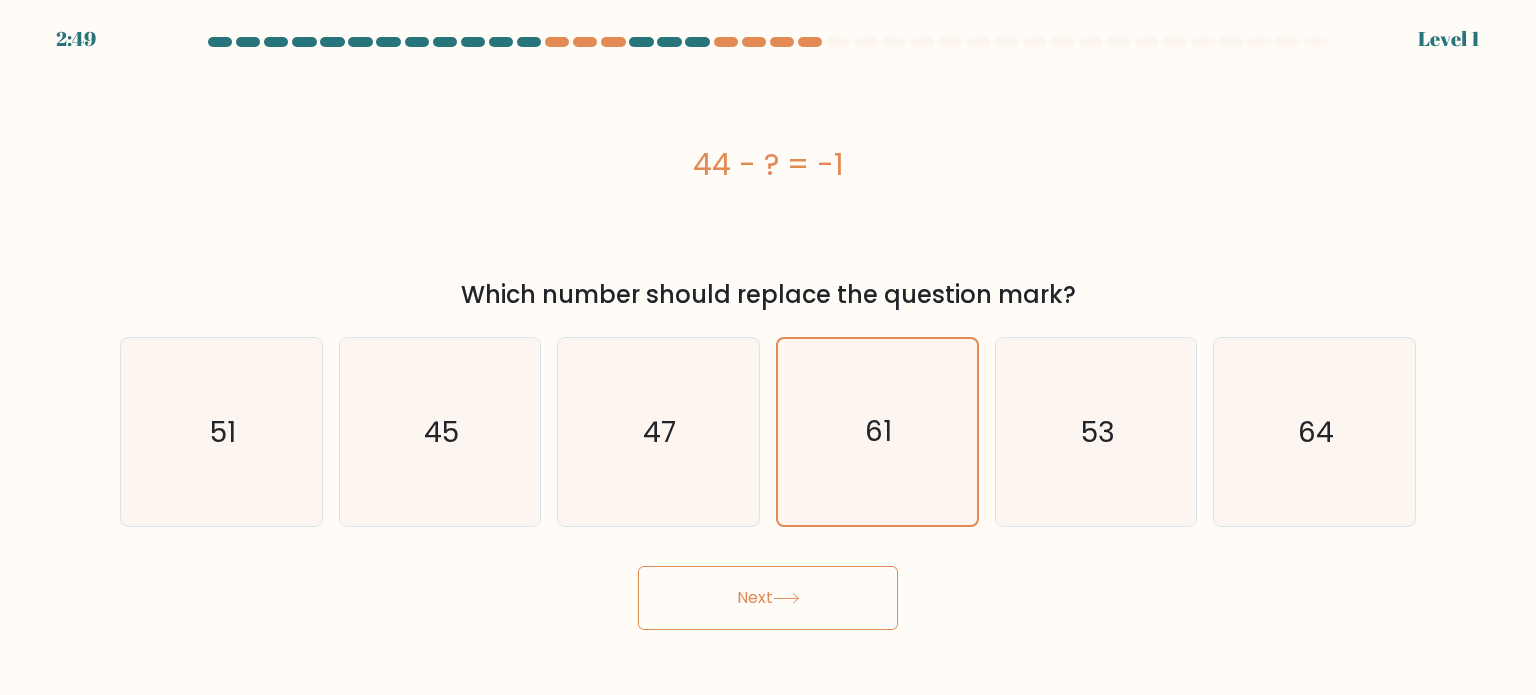 click on "Next" at bounding box center [768, 598] 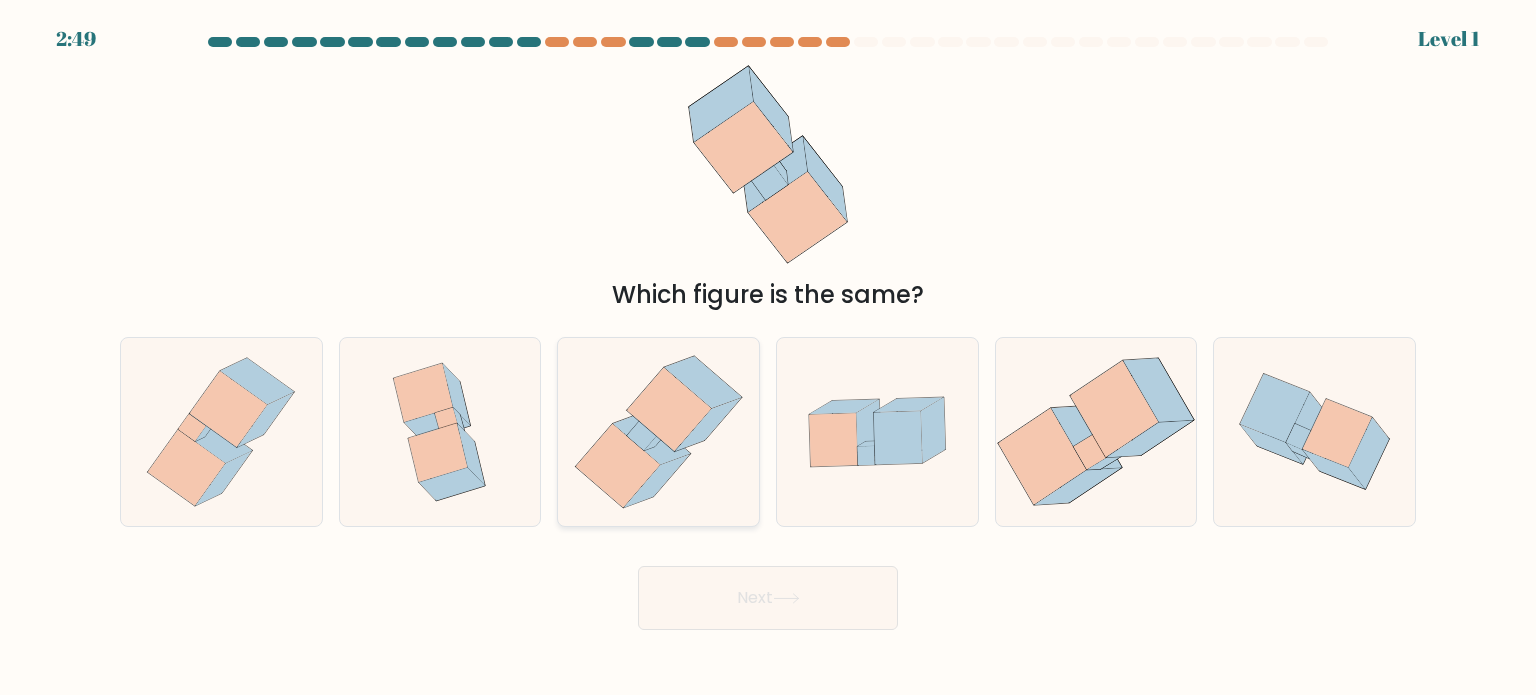 drag, startPoint x: 659, startPoint y: 457, endPoint x: 696, endPoint y: 492, distance: 50.931328 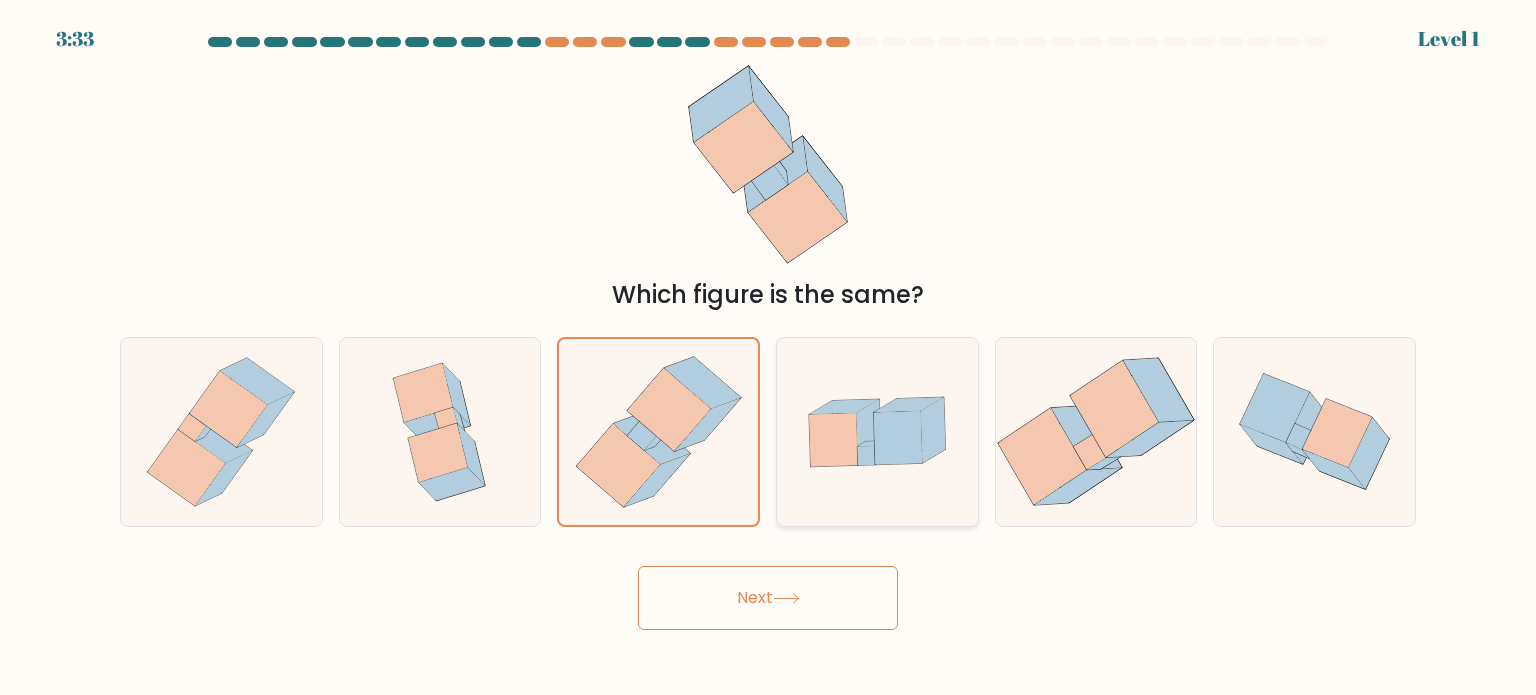 drag, startPoint x: 756, startPoint y: 601, endPoint x: 828, endPoint y: 494, distance: 128.969 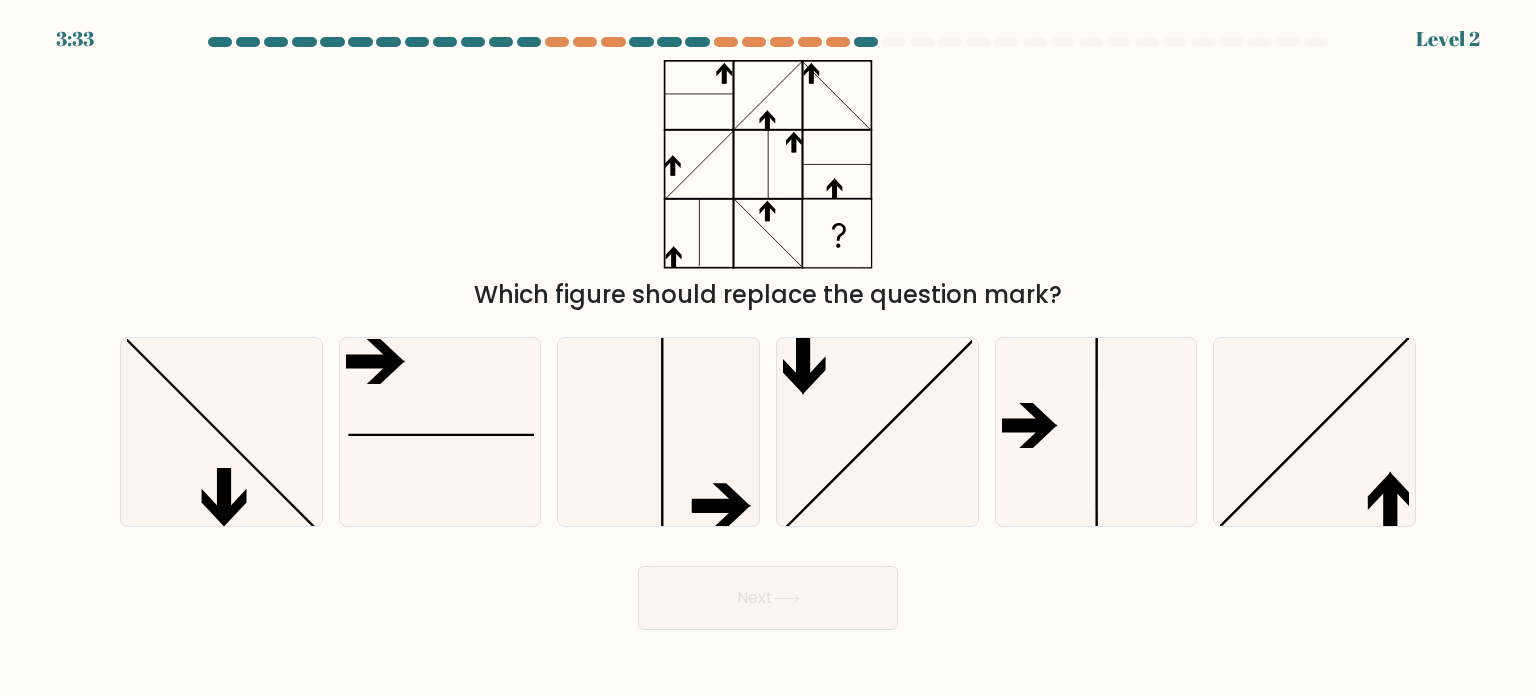 click 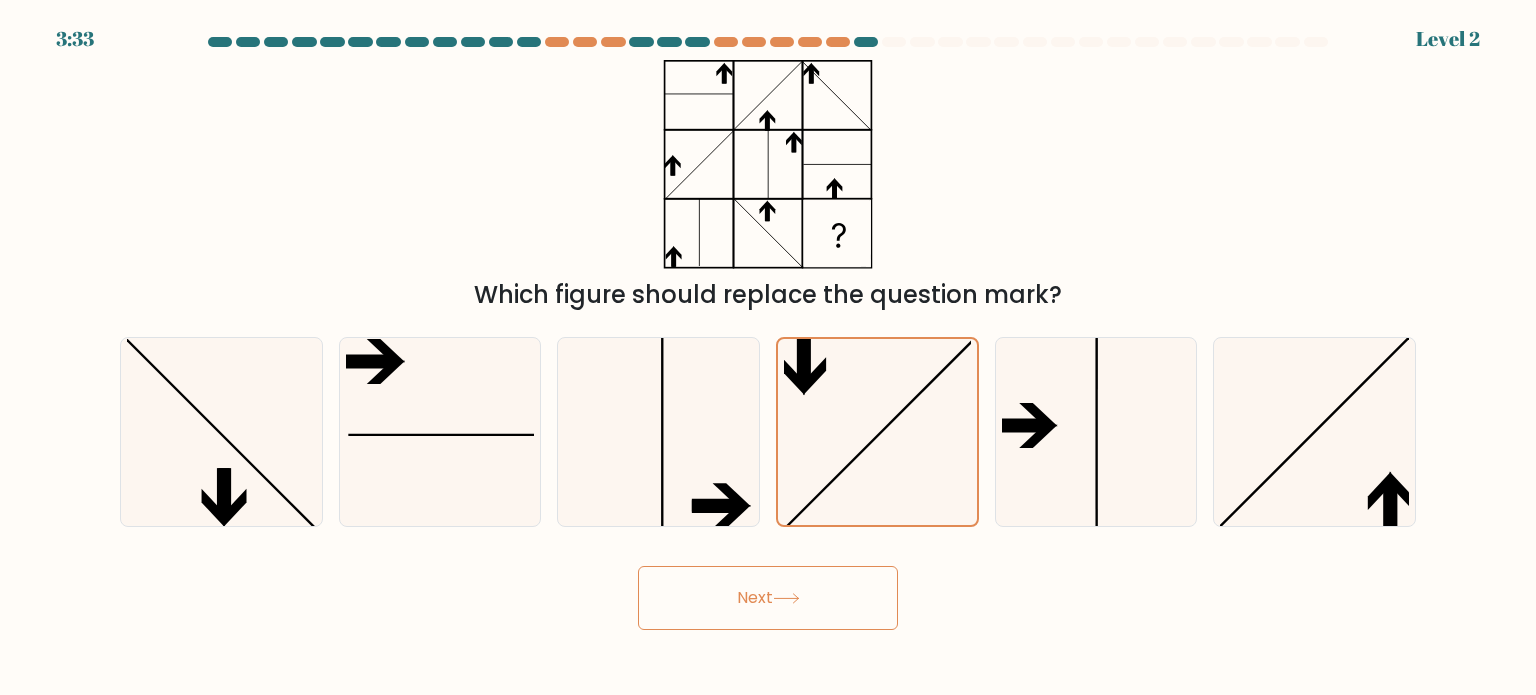 drag, startPoint x: 760, startPoint y: 615, endPoint x: 780, endPoint y: 533, distance: 84.40379 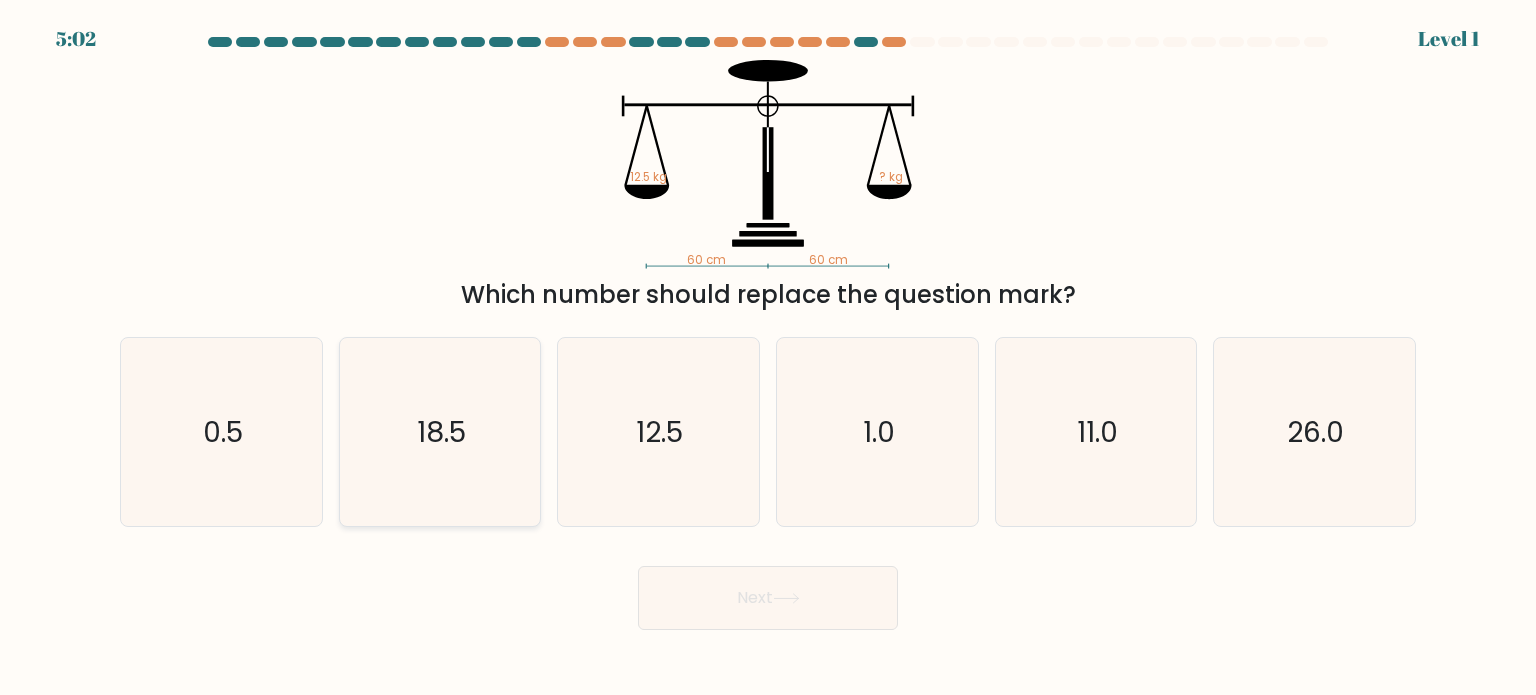 click on "18.5" 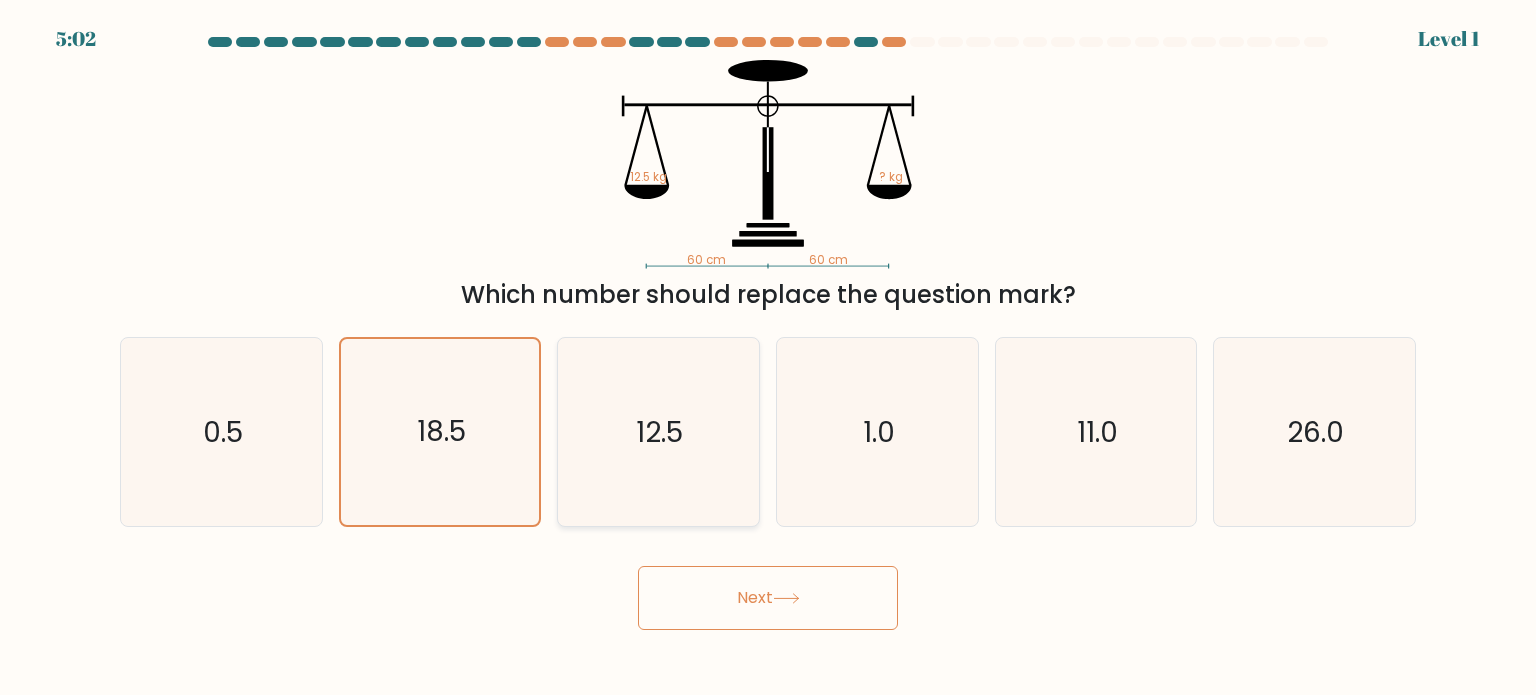 drag, startPoint x: 735, startPoint y: 599, endPoint x: 717, endPoint y: 506, distance: 94.72592 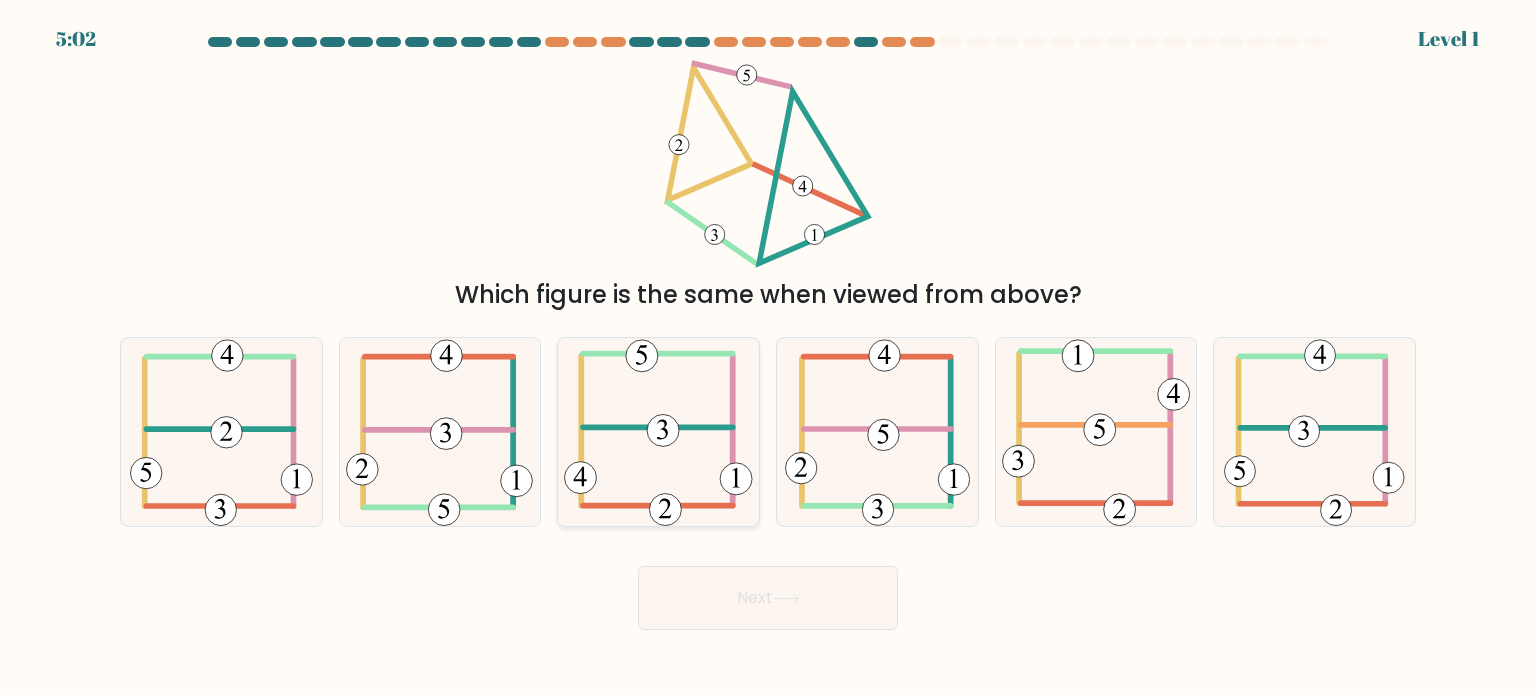 drag, startPoint x: 660, startPoint y: 412, endPoint x: 688, endPoint y: 447, distance: 44.82187 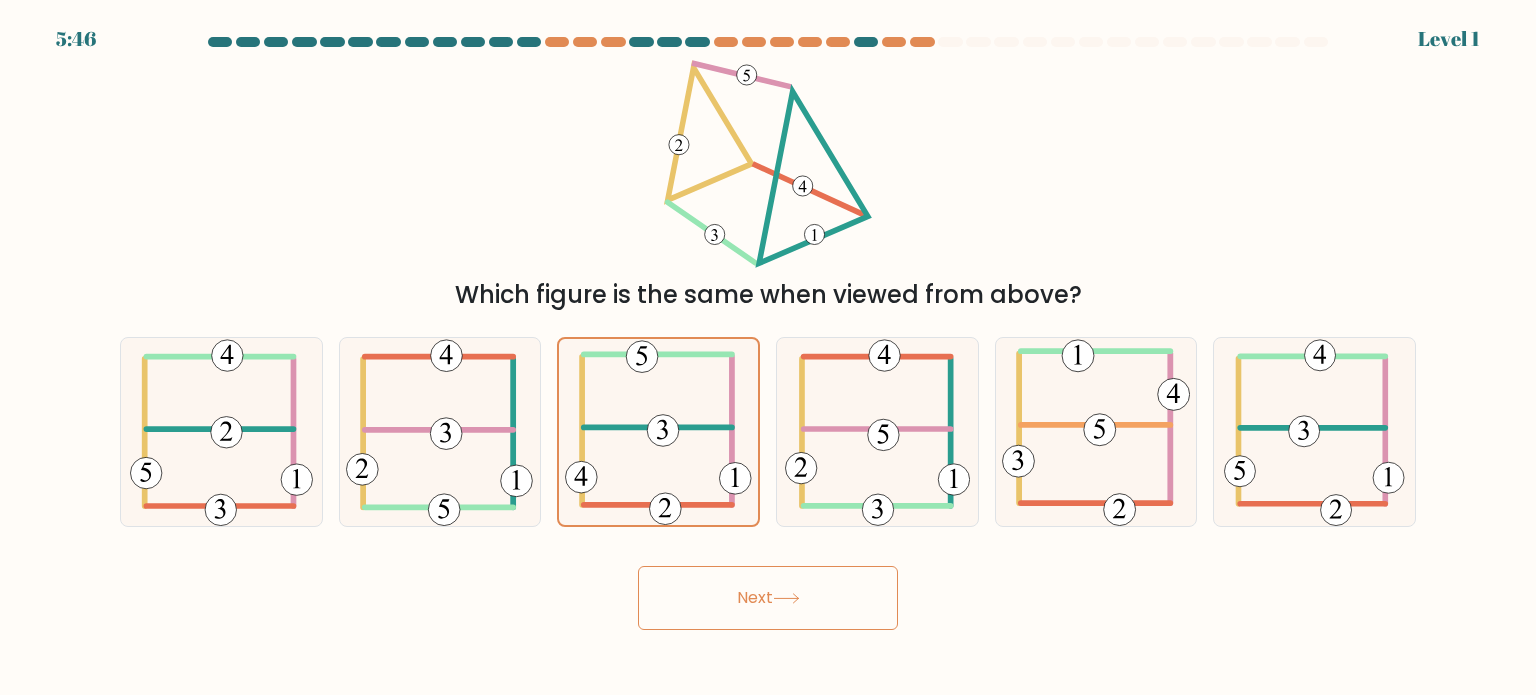 click on "Next" at bounding box center [768, 598] 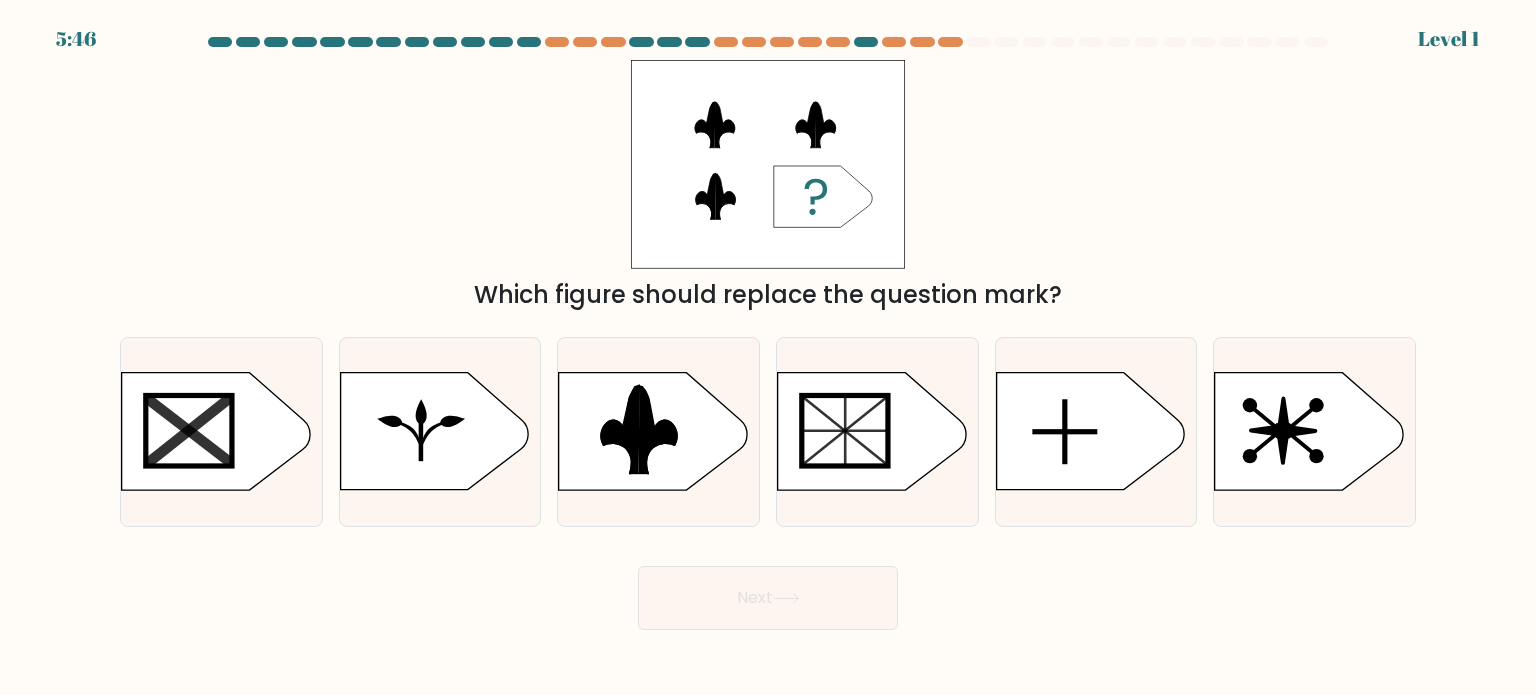 click 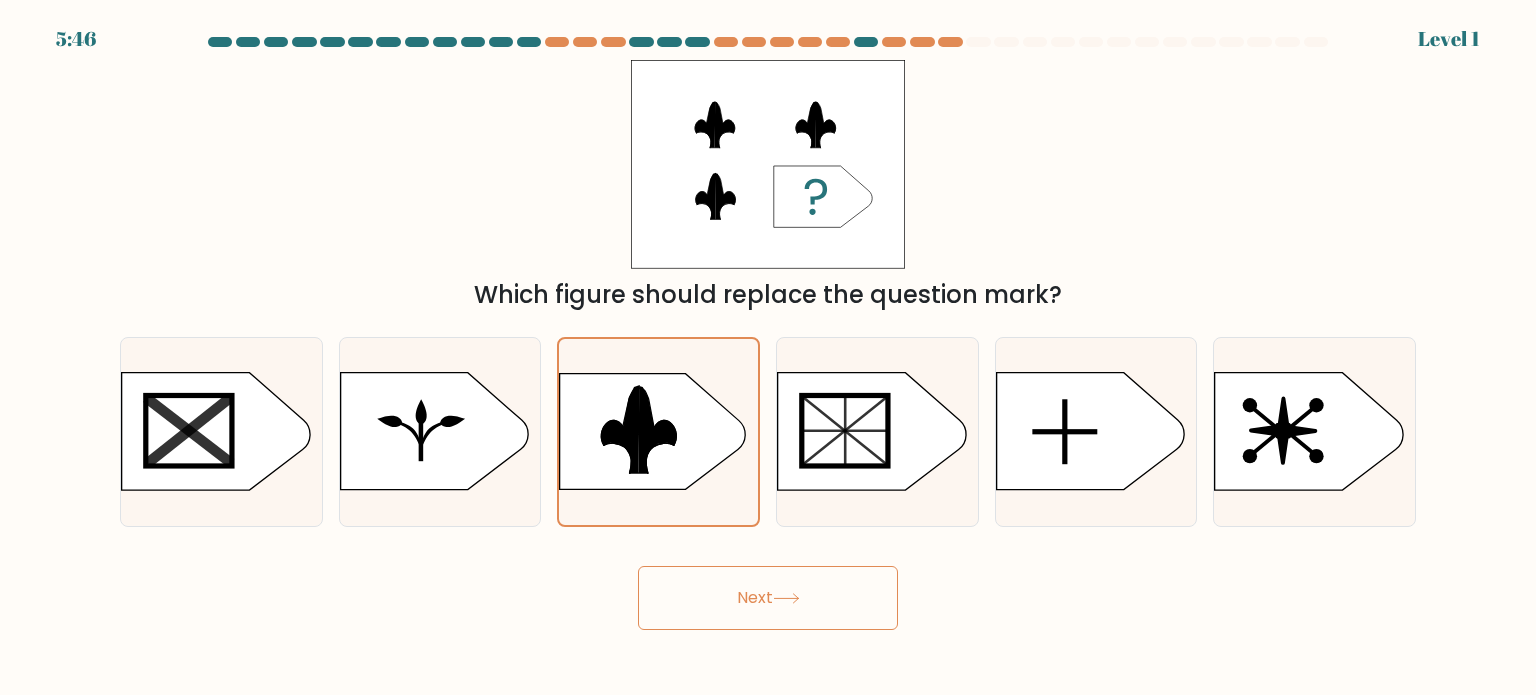 drag, startPoint x: 759, startPoint y: 607, endPoint x: 763, endPoint y: 558, distance: 49.162994 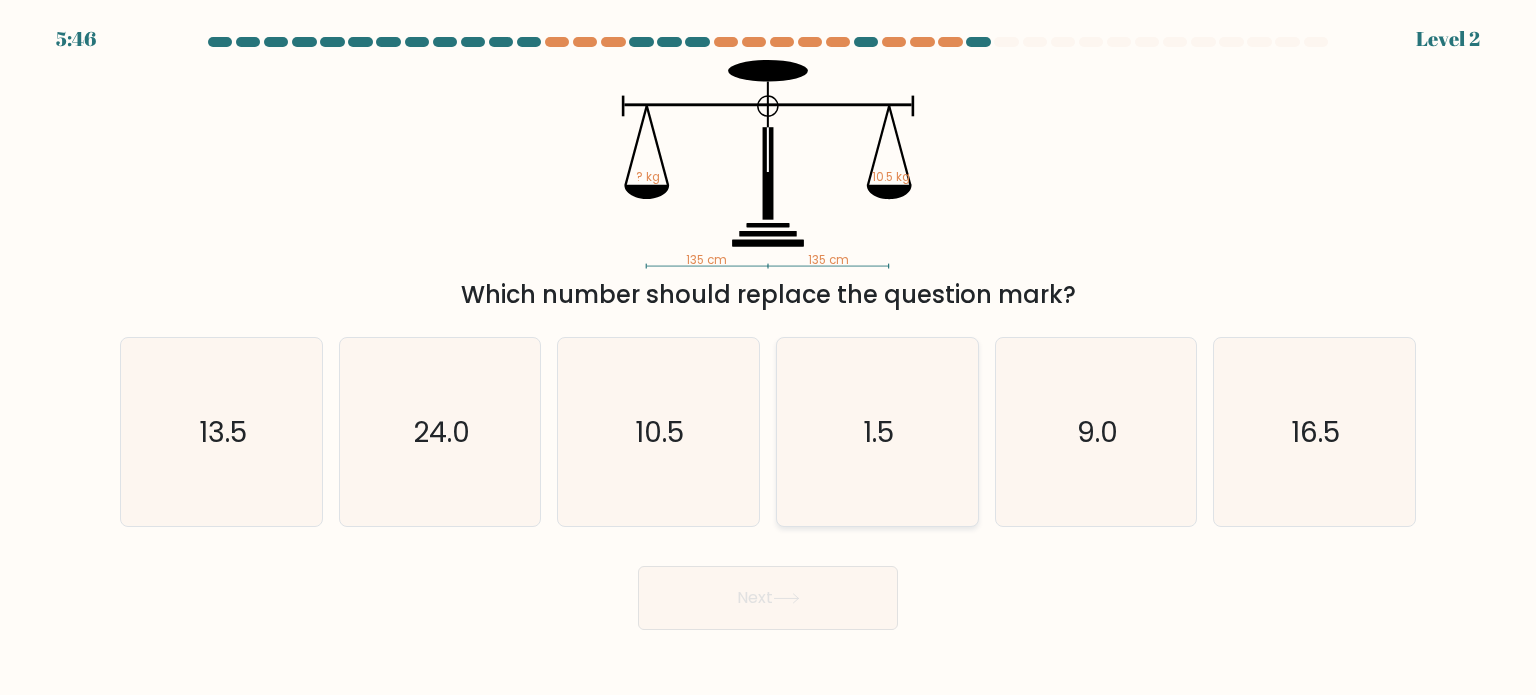 click on "1.5" 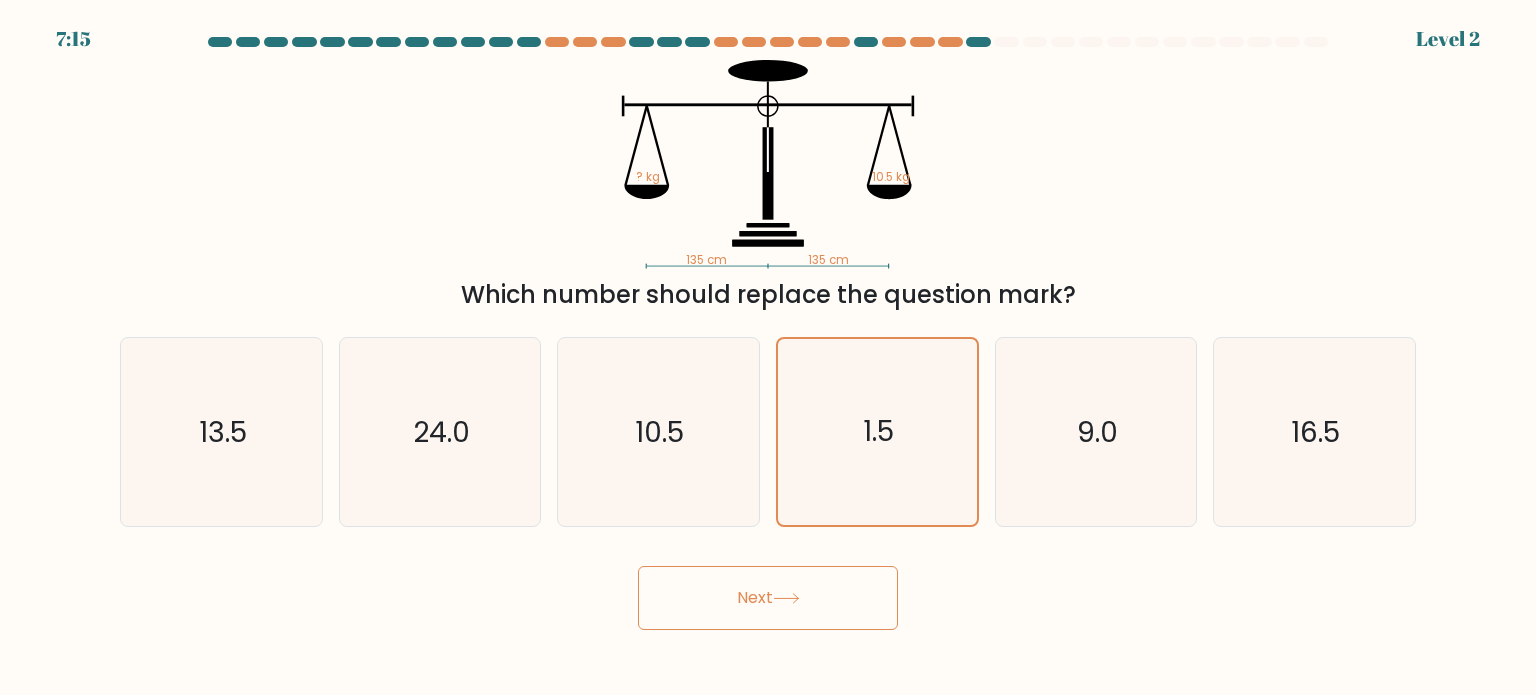 click on "Next" at bounding box center [768, 598] 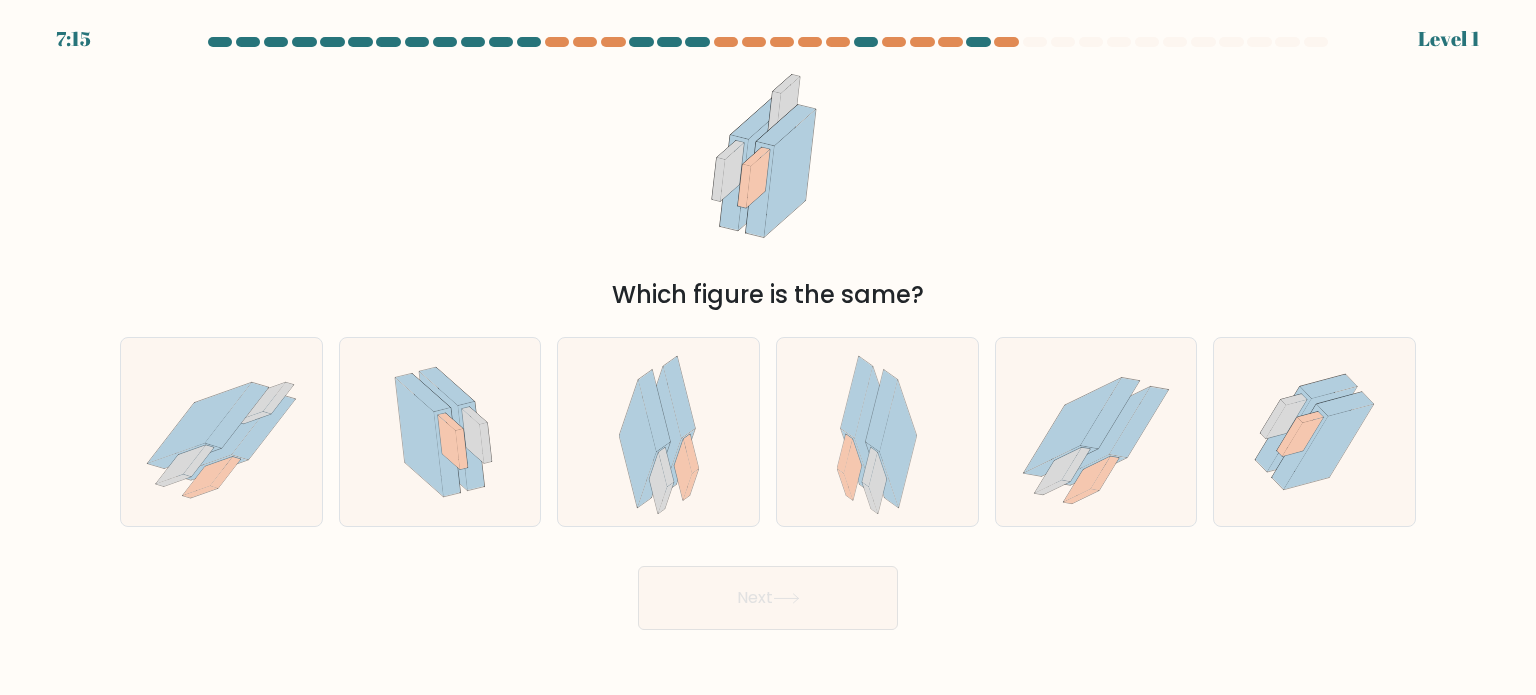 click 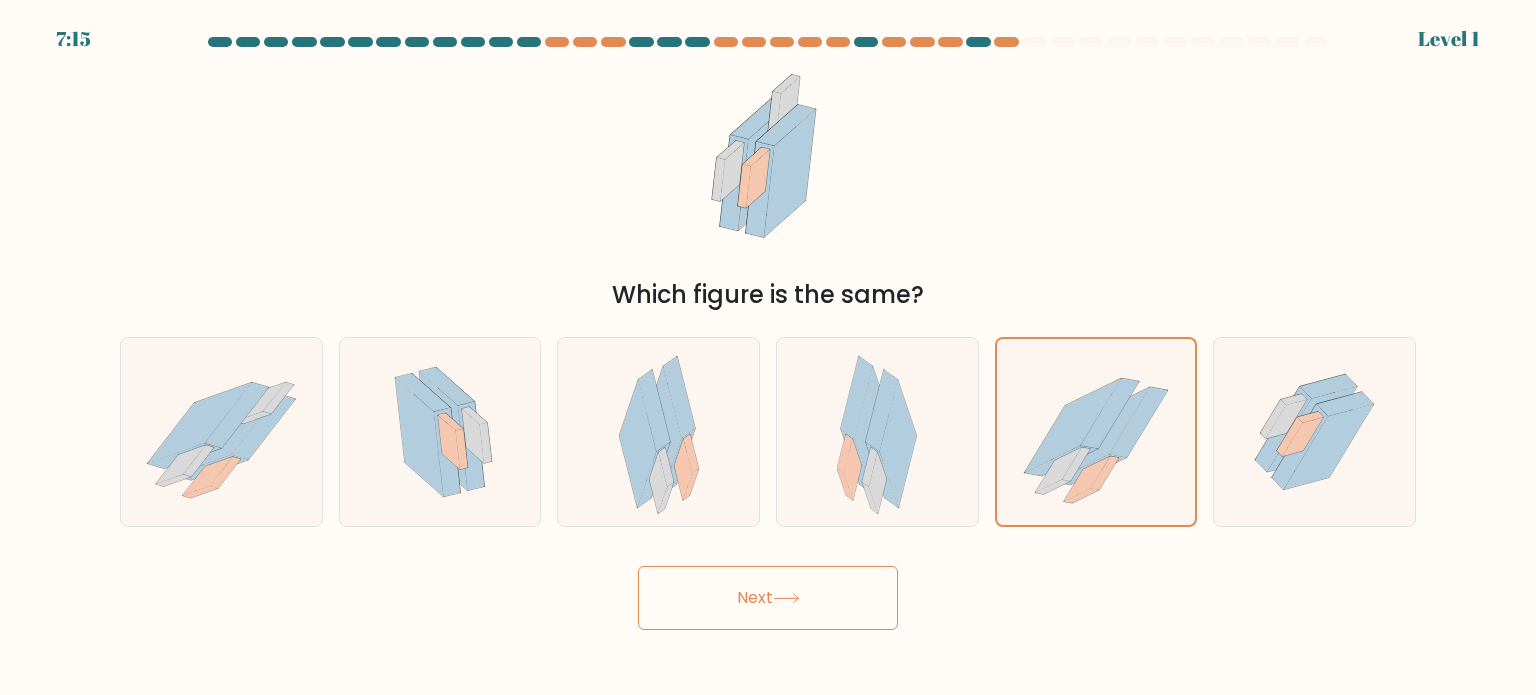 click on "Next" at bounding box center (768, 598) 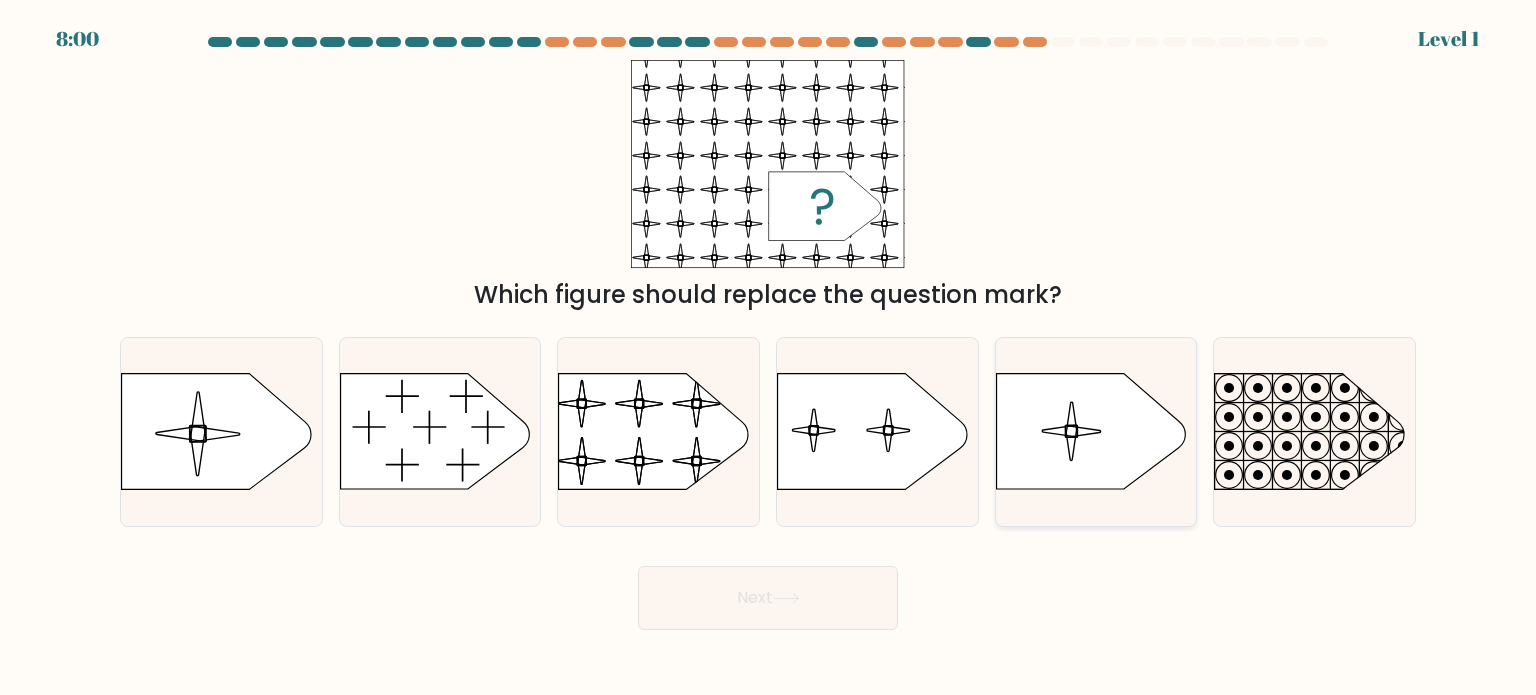 click 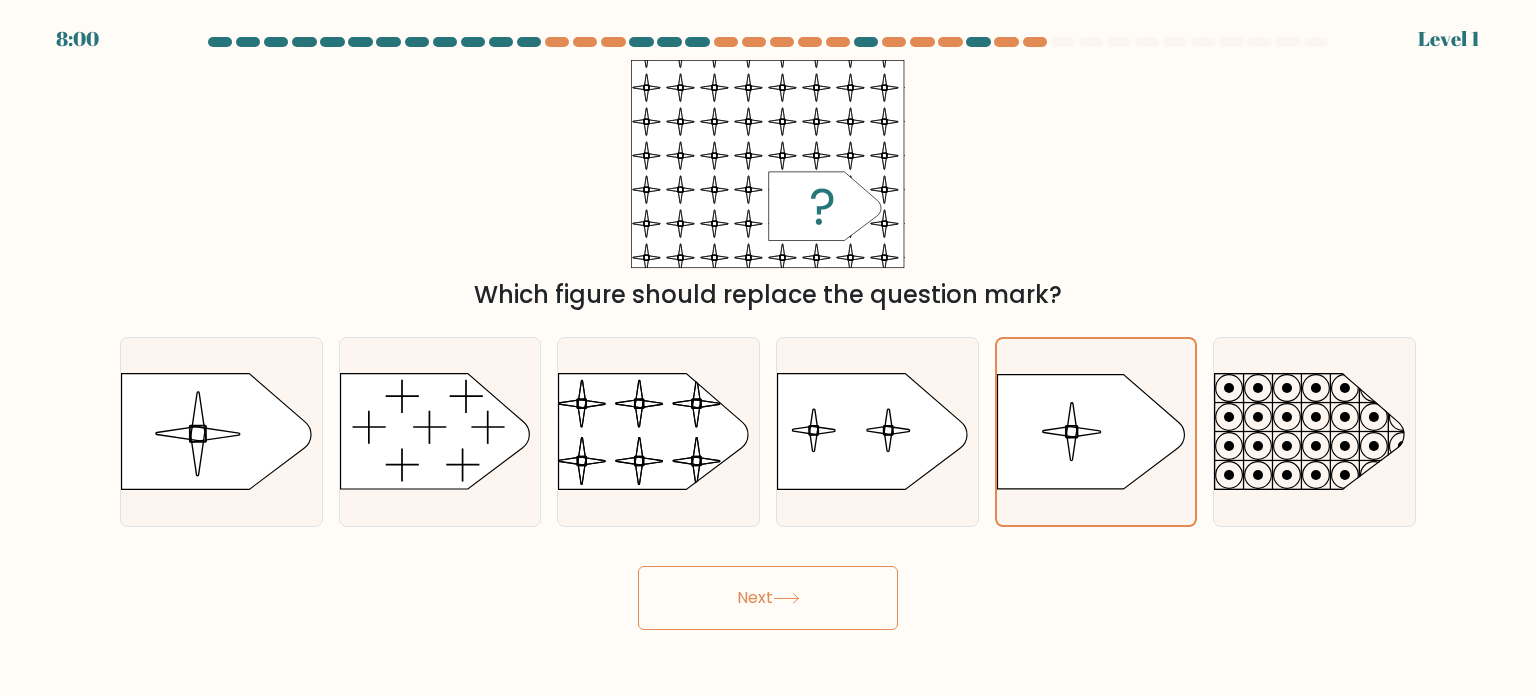 click on "Next" at bounding box center (768, 598) 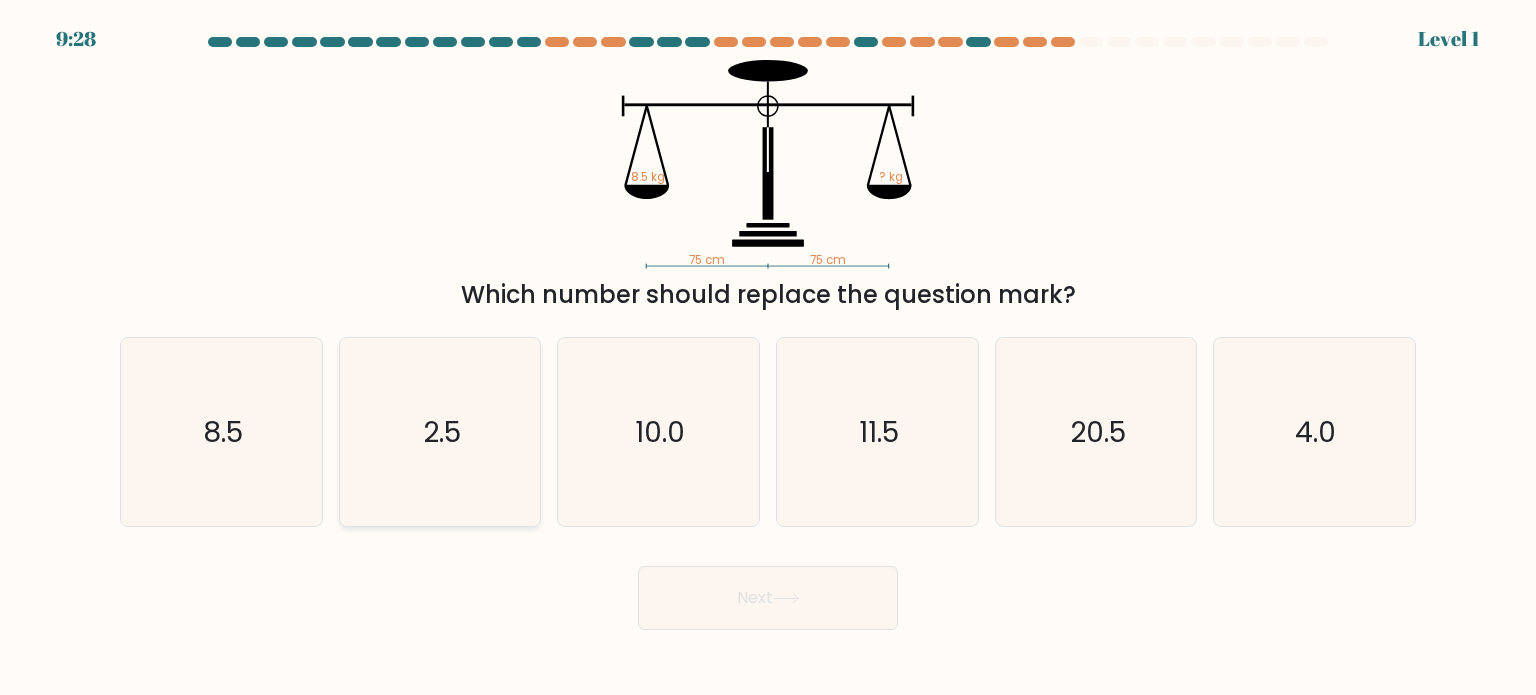 click on "2.5" at bounding box center [440, 432] 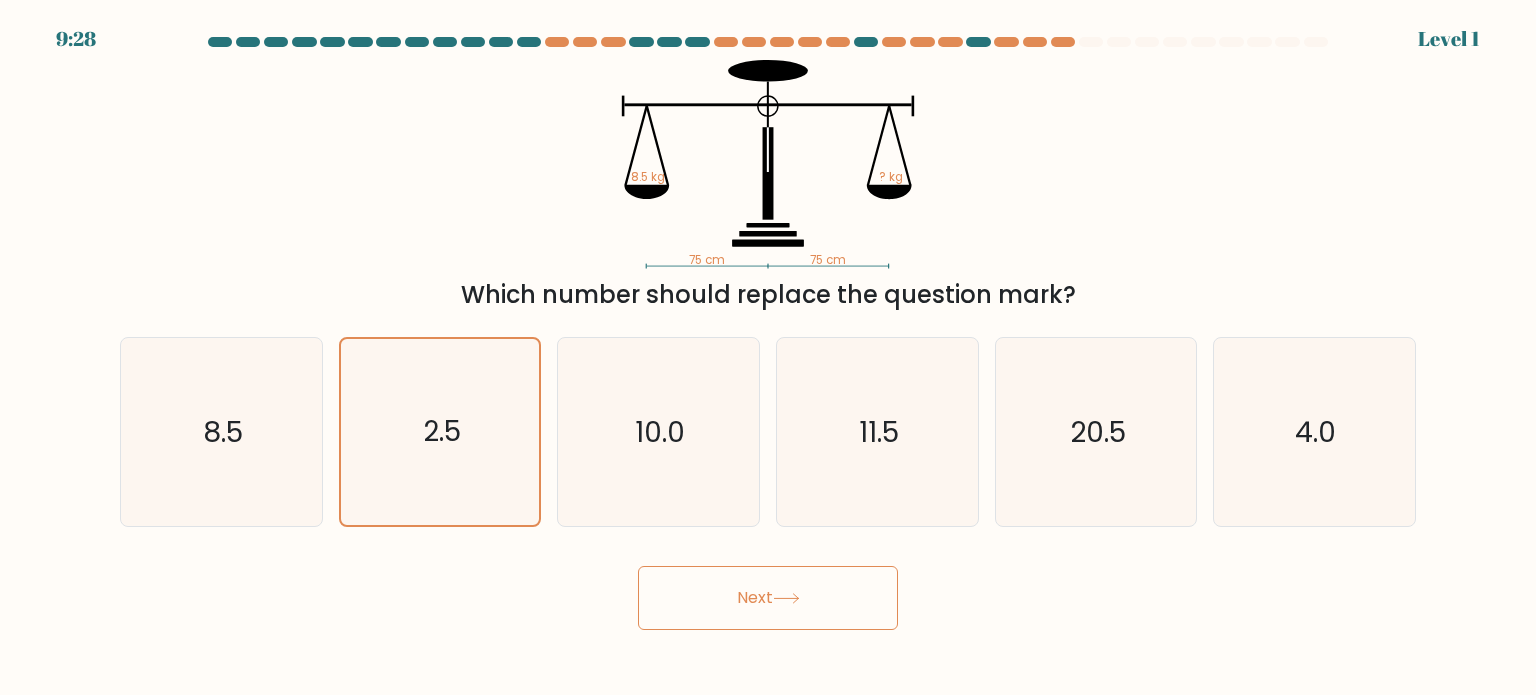 click on "Next" at bounding box center [768, 598] 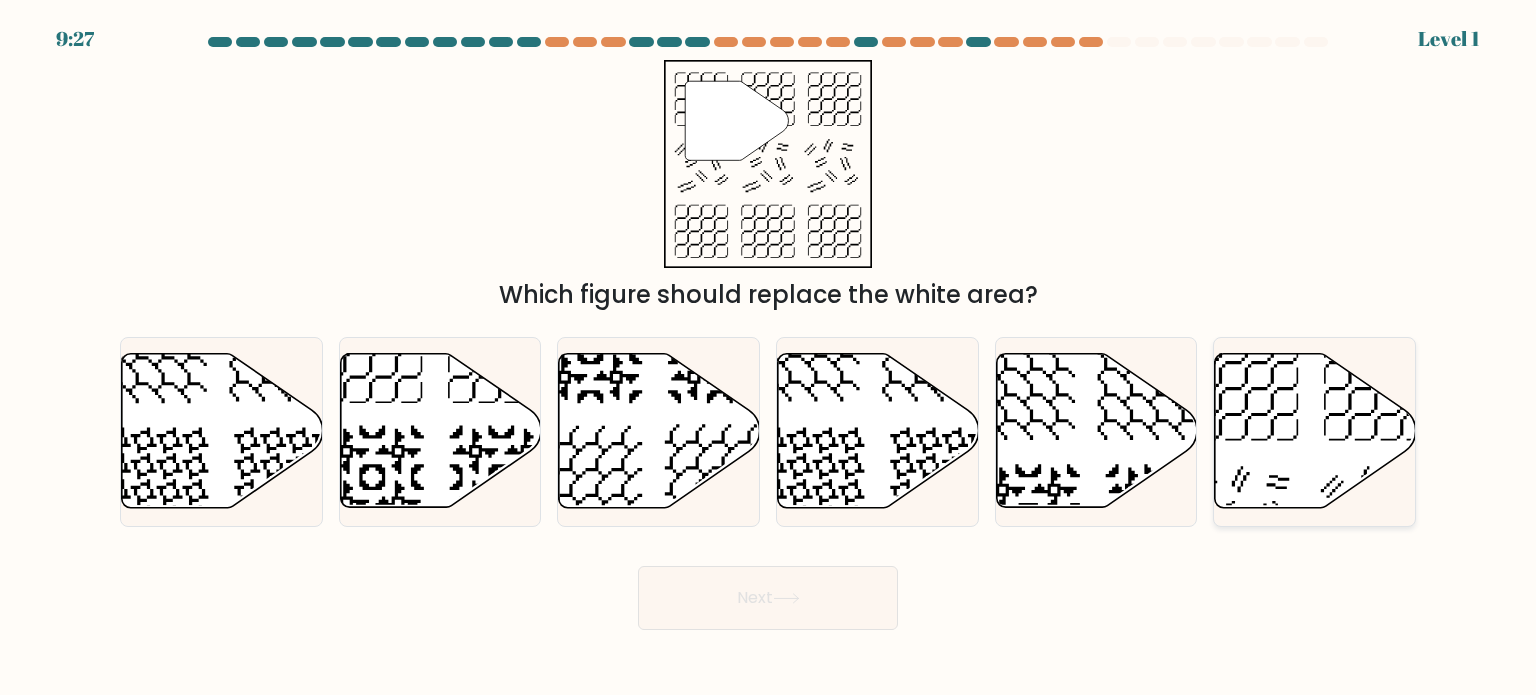 click at bounding box center (1314, 432) 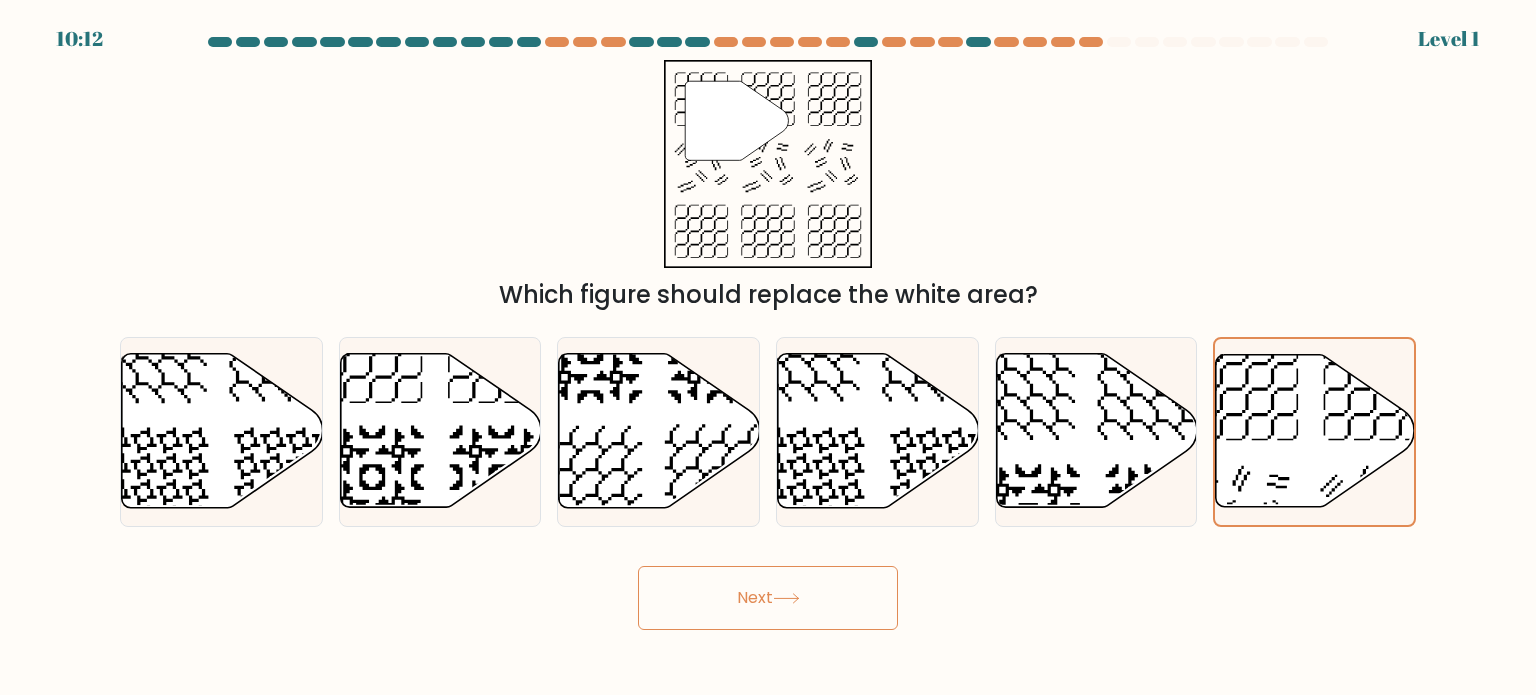 click on "Next" at bounding box center [768, 598] 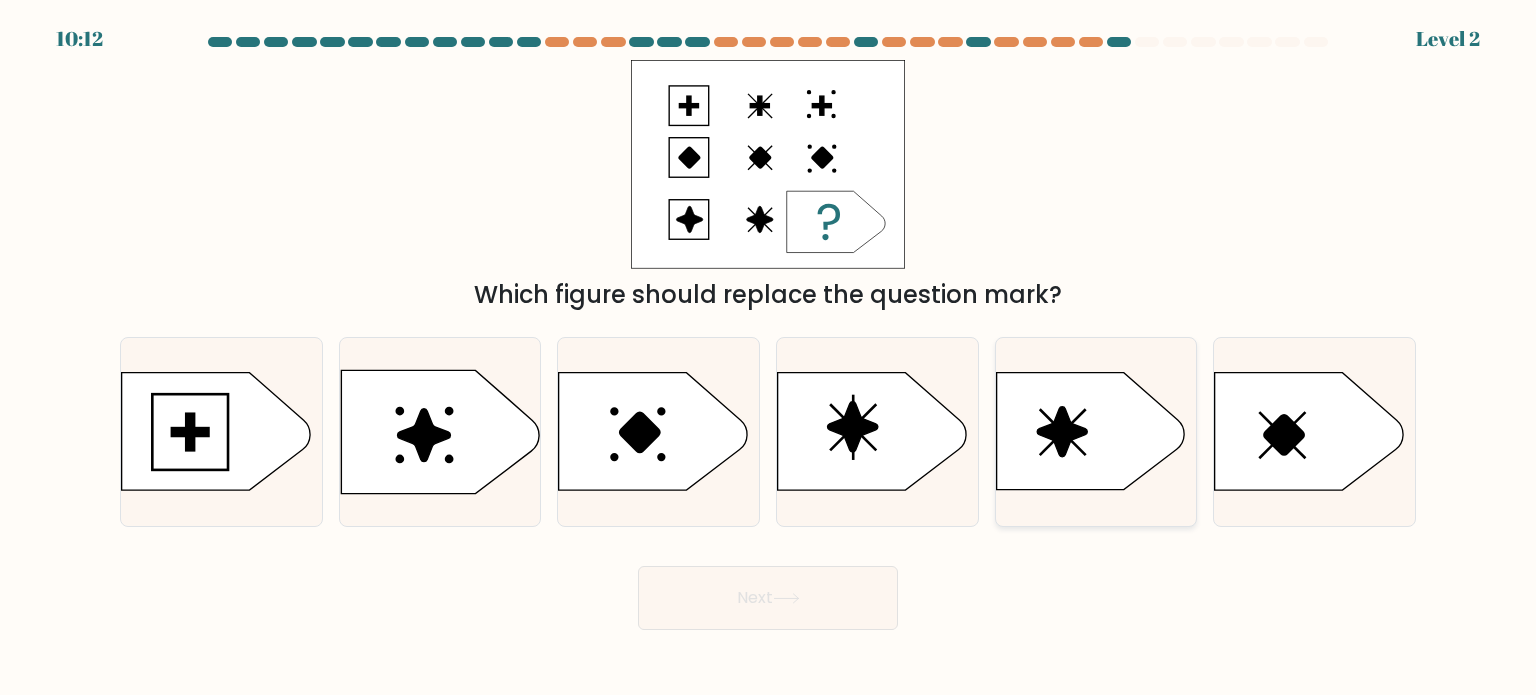 click 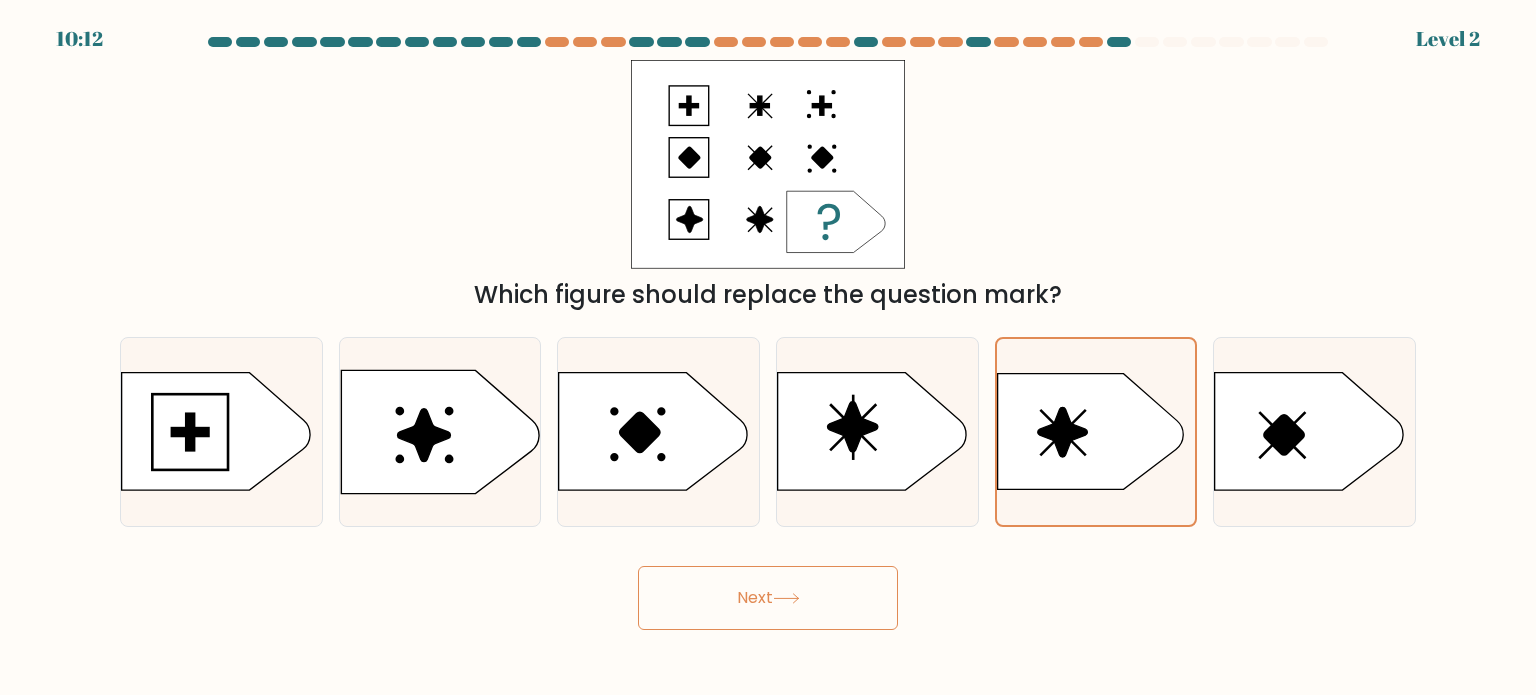 click on "Next" at bounding box center [768, 598] 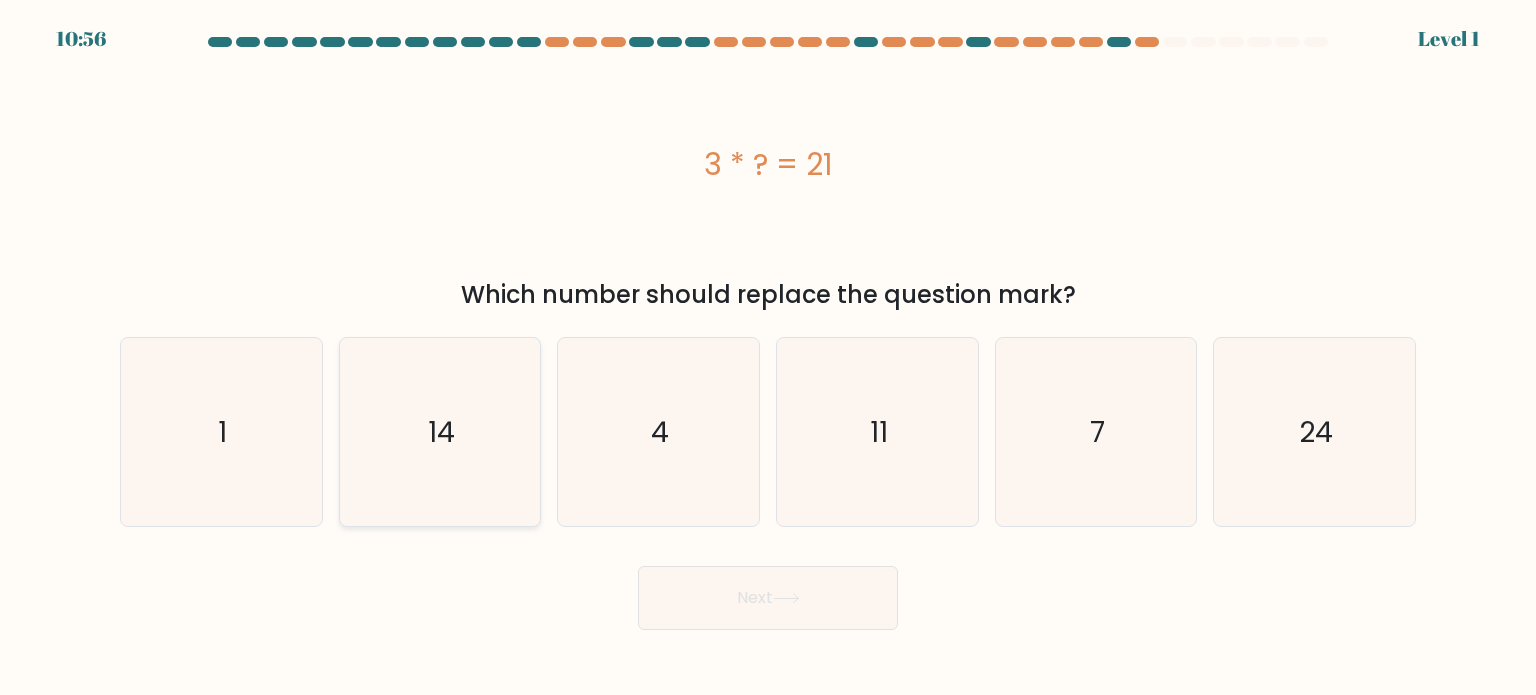 click on "14" 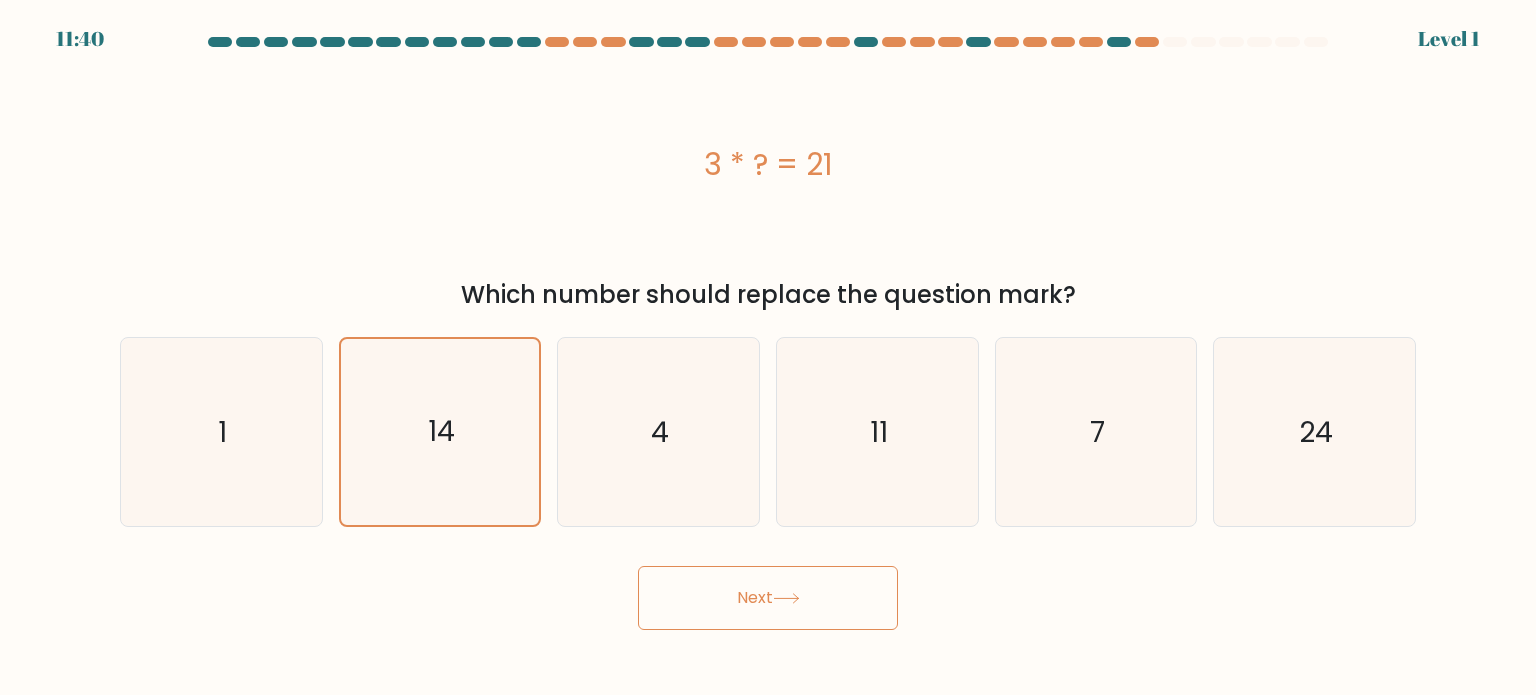 drag, startPoint x: 745, startPoint y: 593, endPoint x: 756, endPoint y: 585, distance: 13.601471 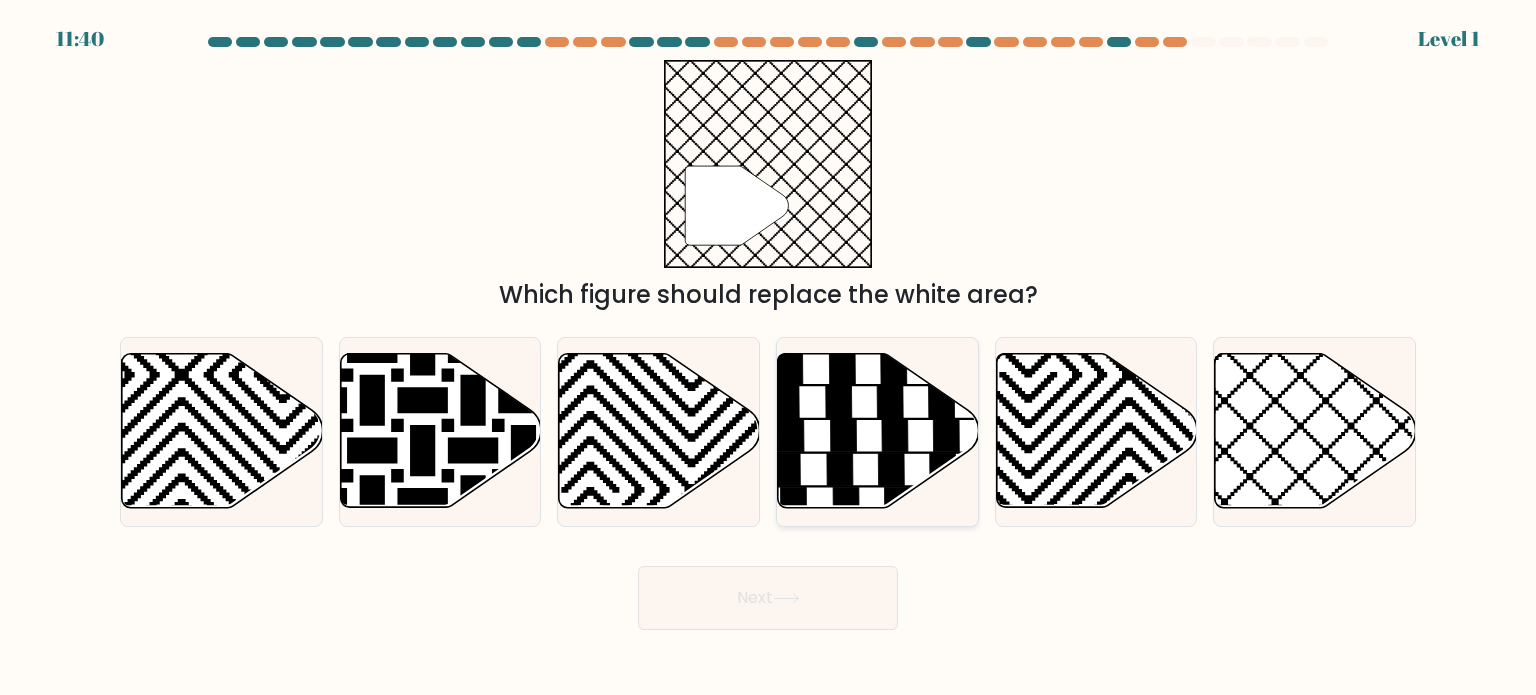 click 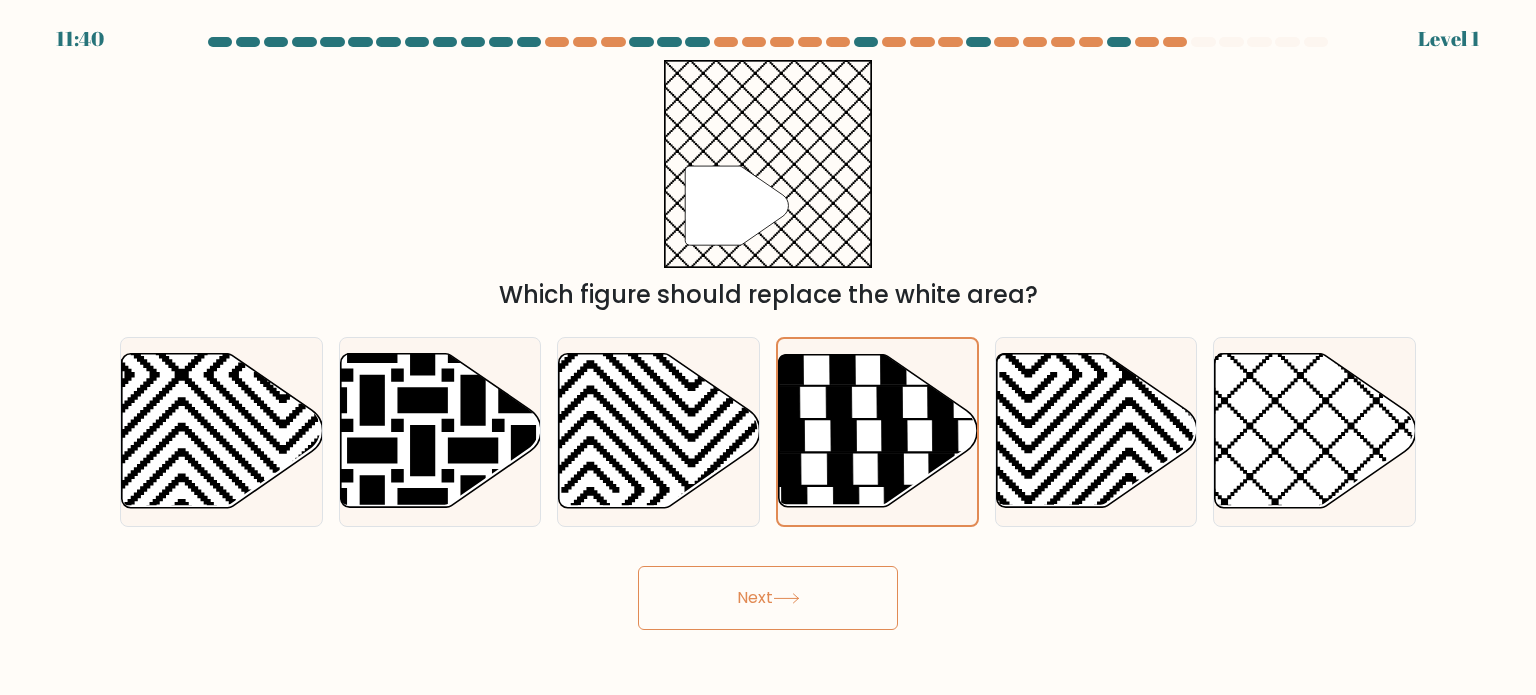 click on "Next" at bounding box center [768, 598] 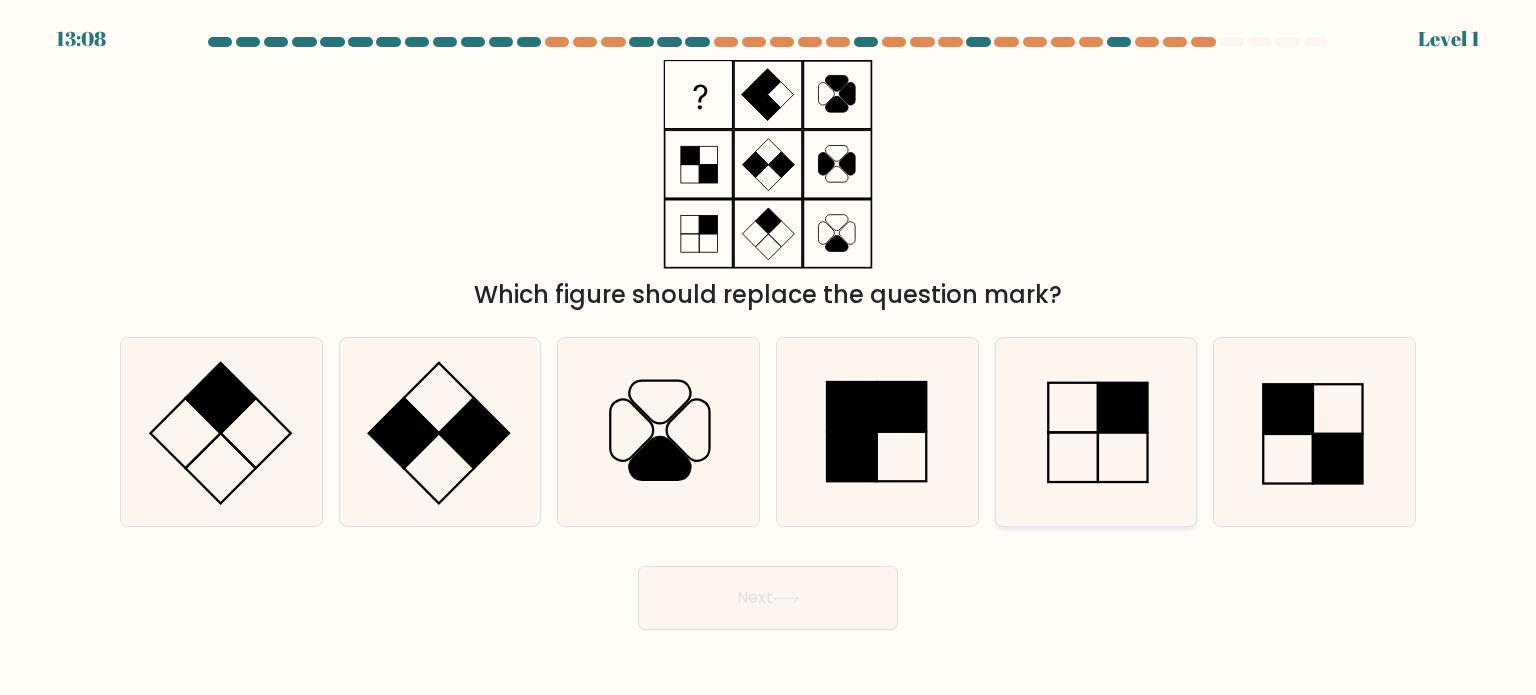 click 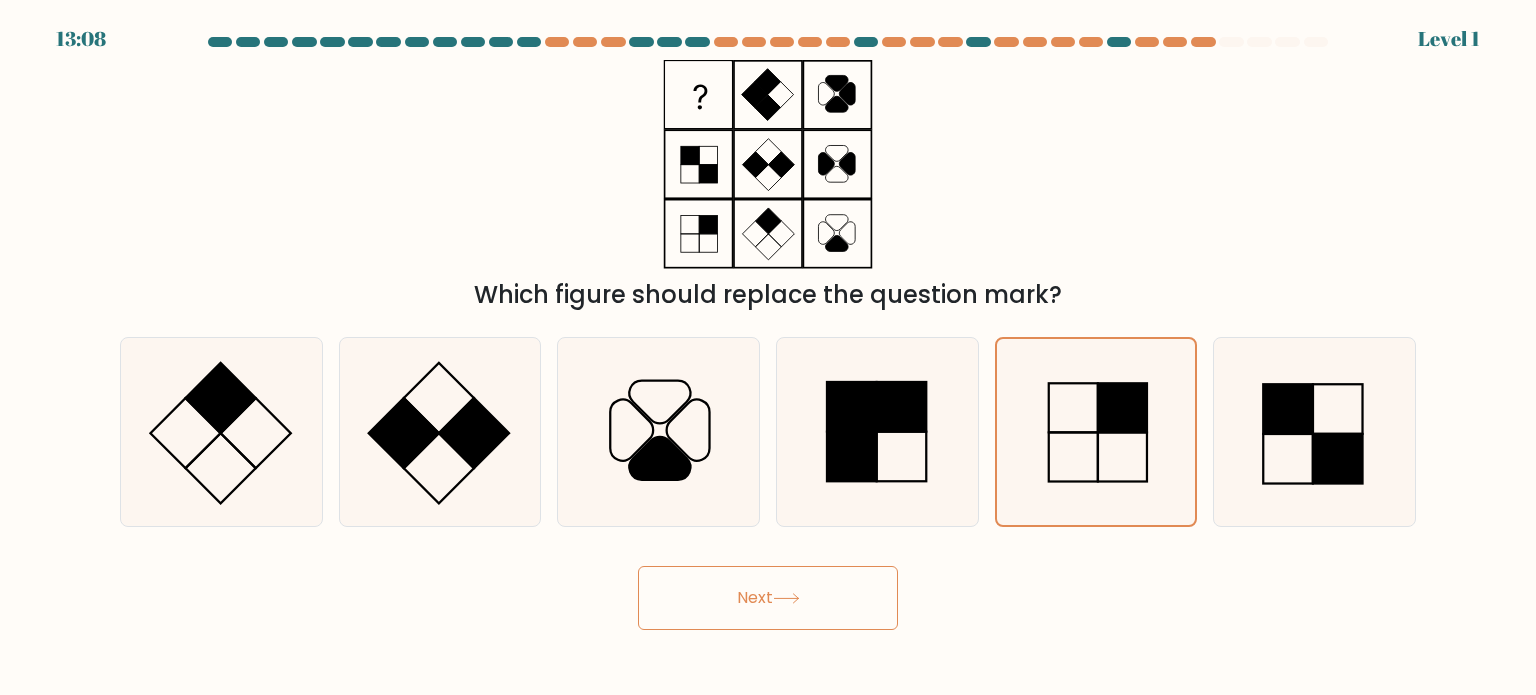 click on "Next" at bounding box center [768, 598] 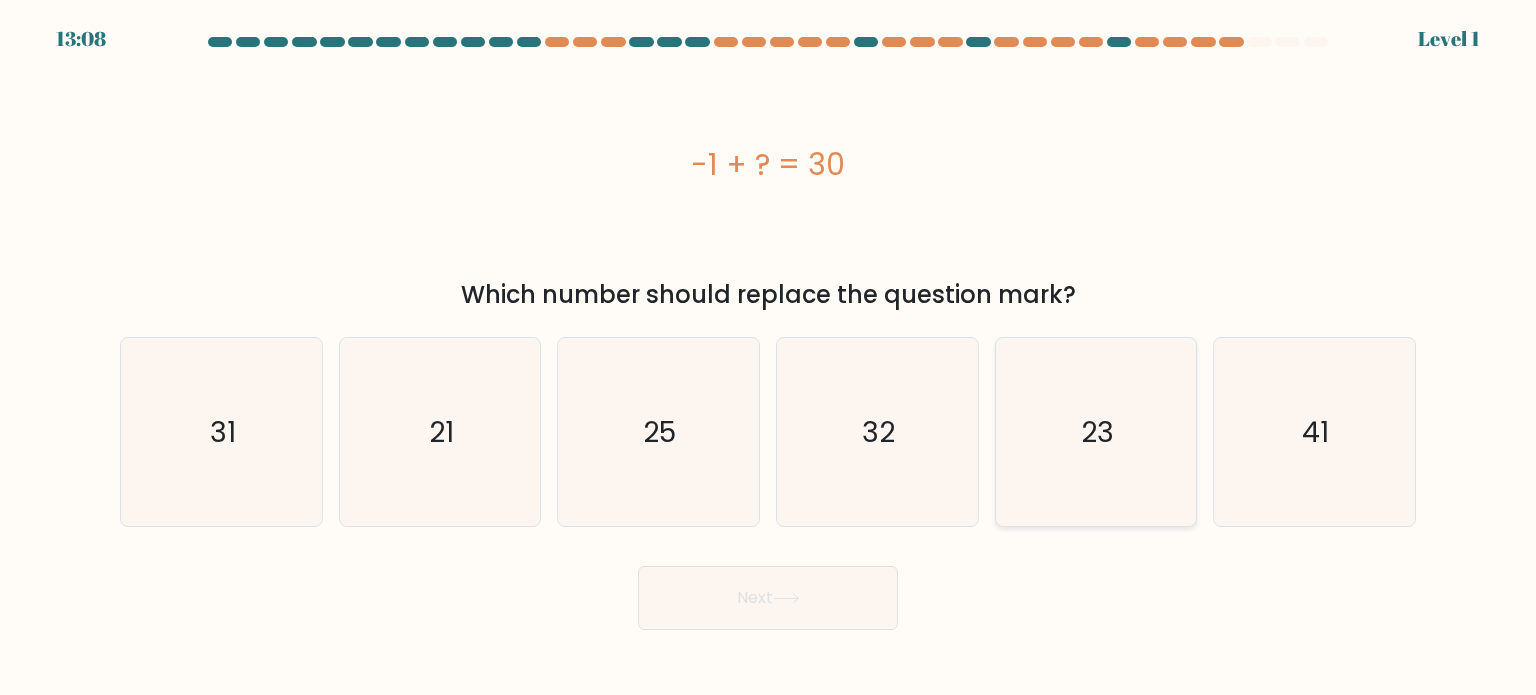 click on "23" 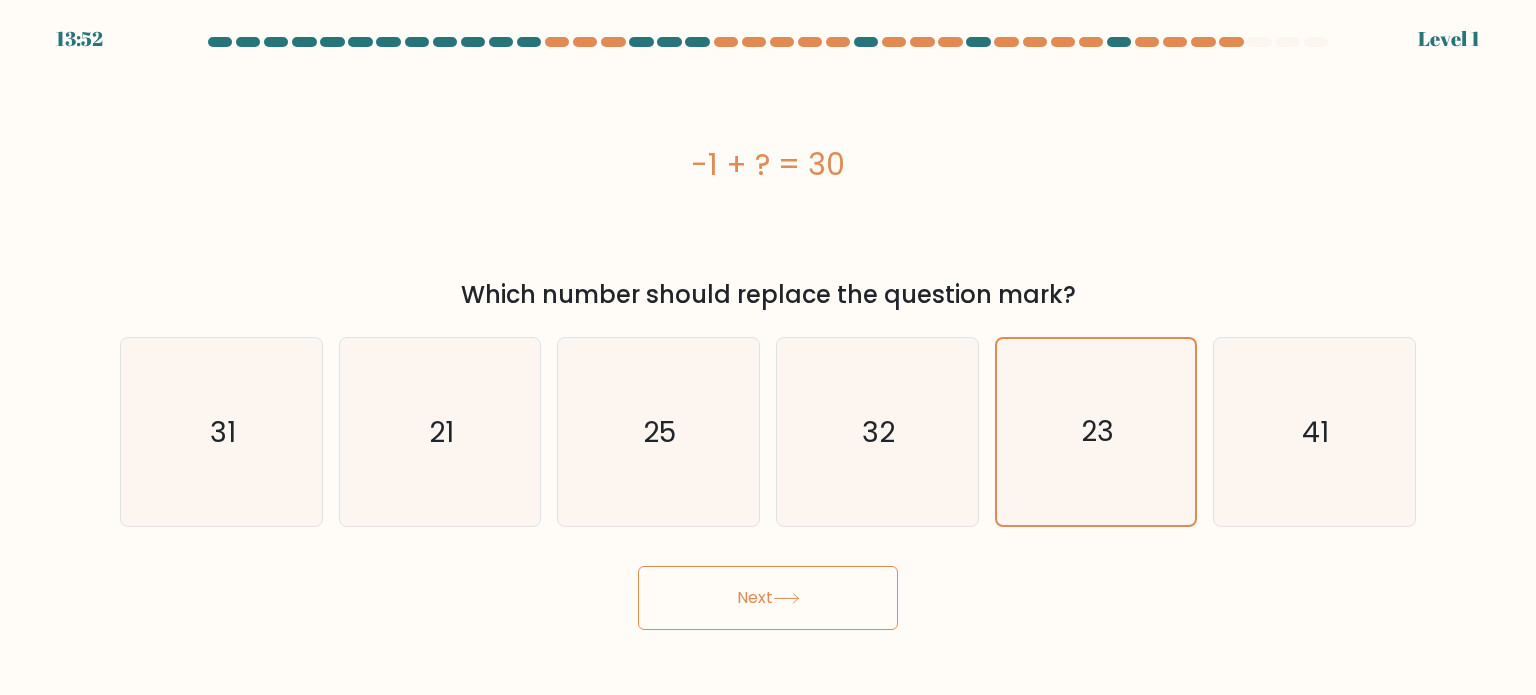 click on "Next" at bounding box center (768, 598) 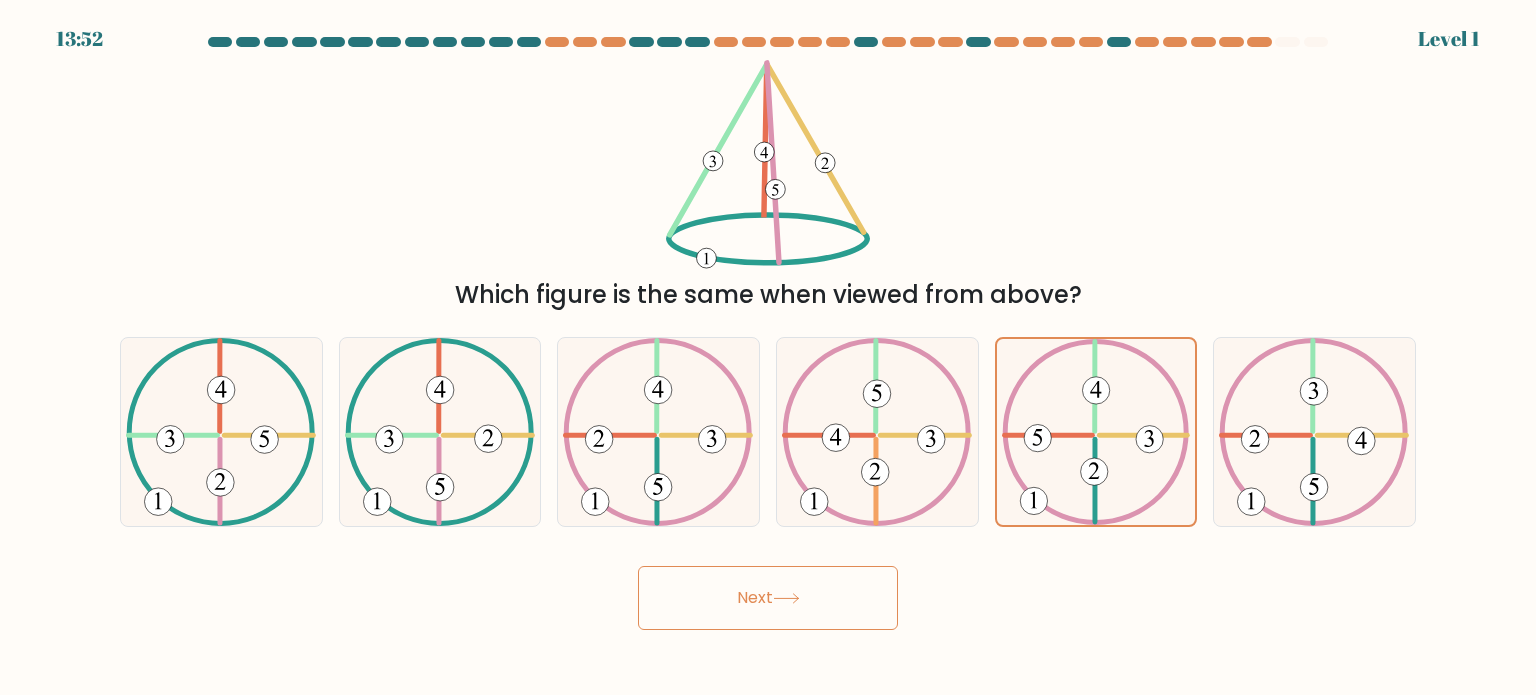 click on "Next" at bounding box center [768, 598] 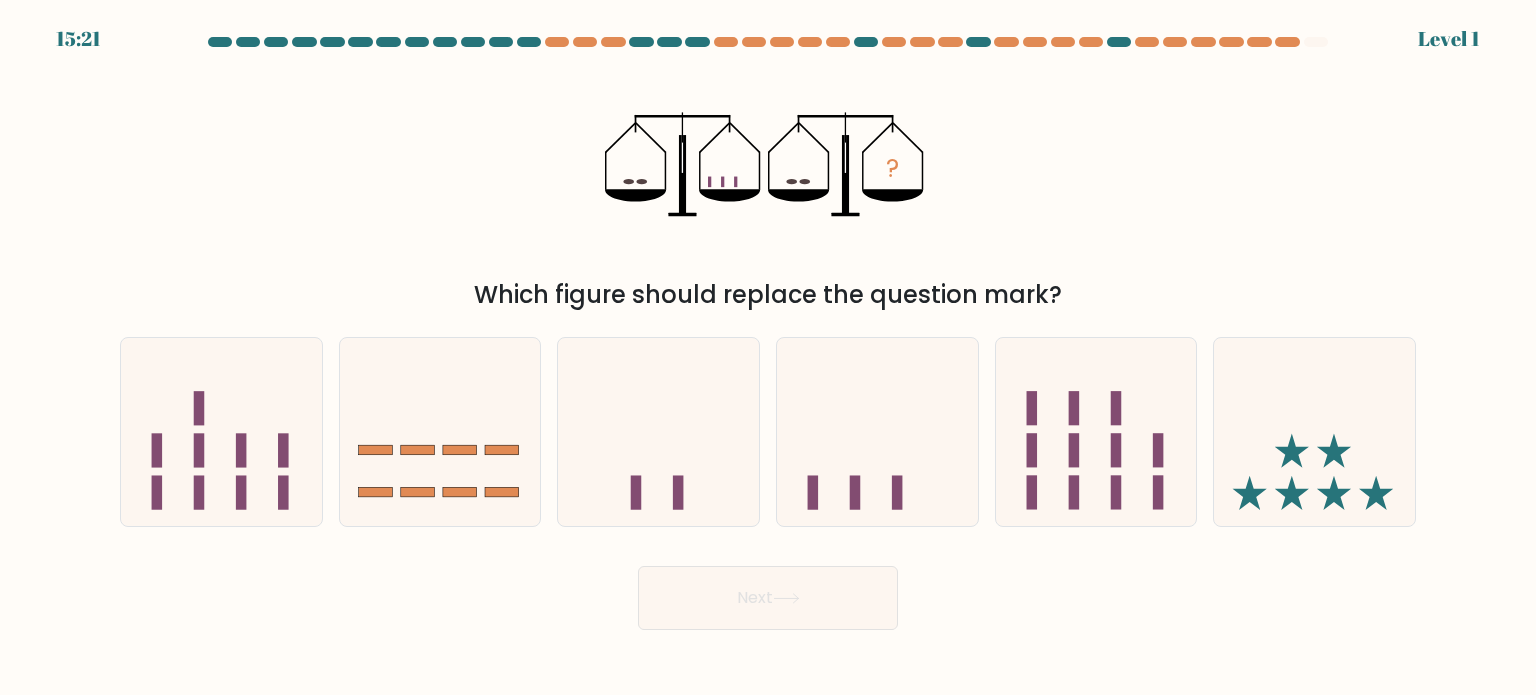 click 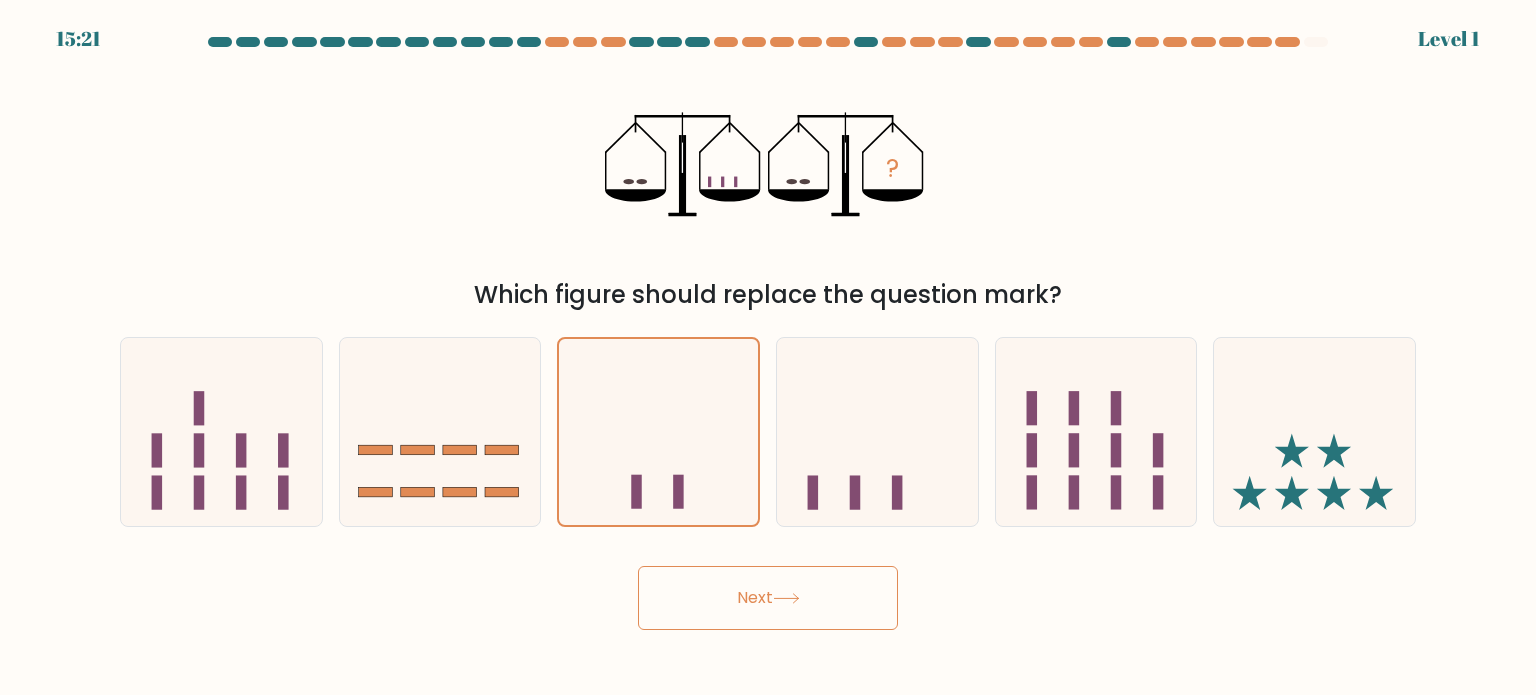 click on "Next" at bounding box center (768, 598) 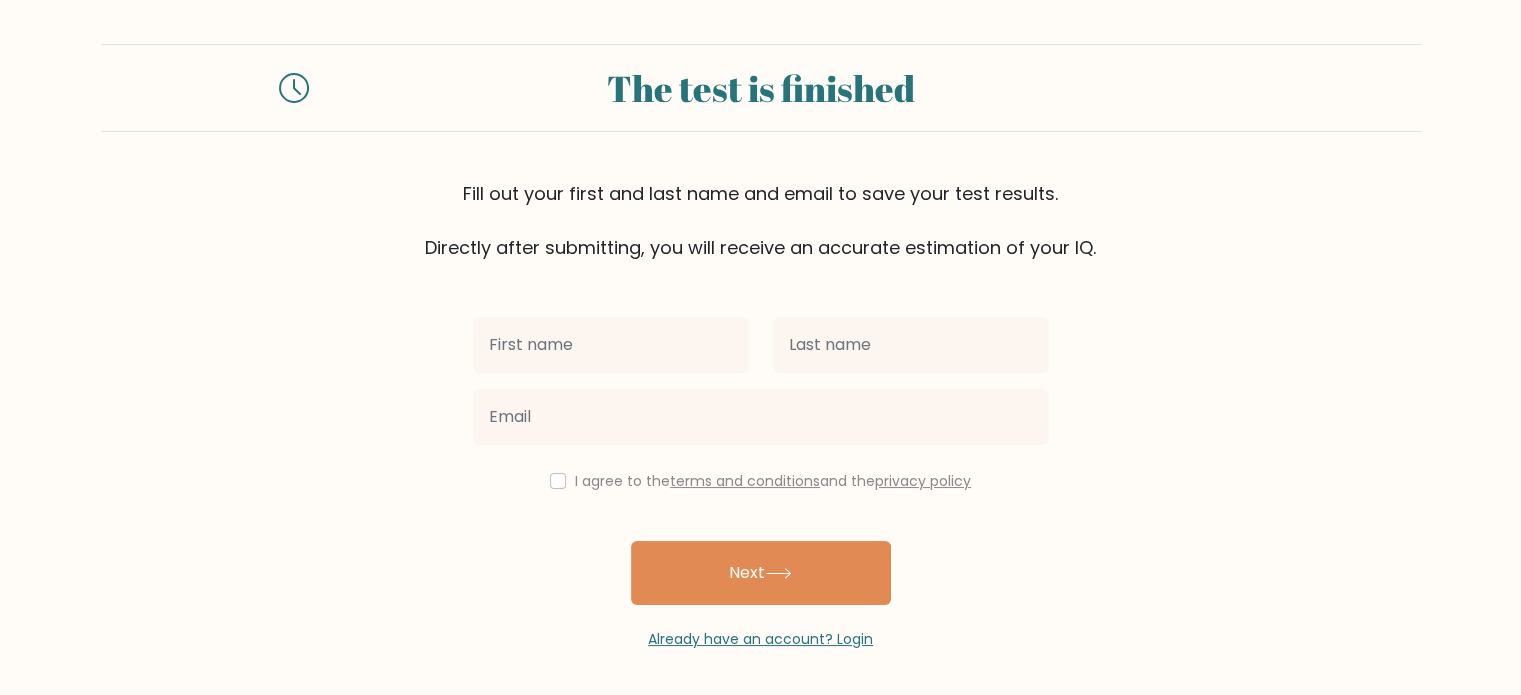 scroll, scrollTop: 6, scrollLeft: 0, axis: vertical 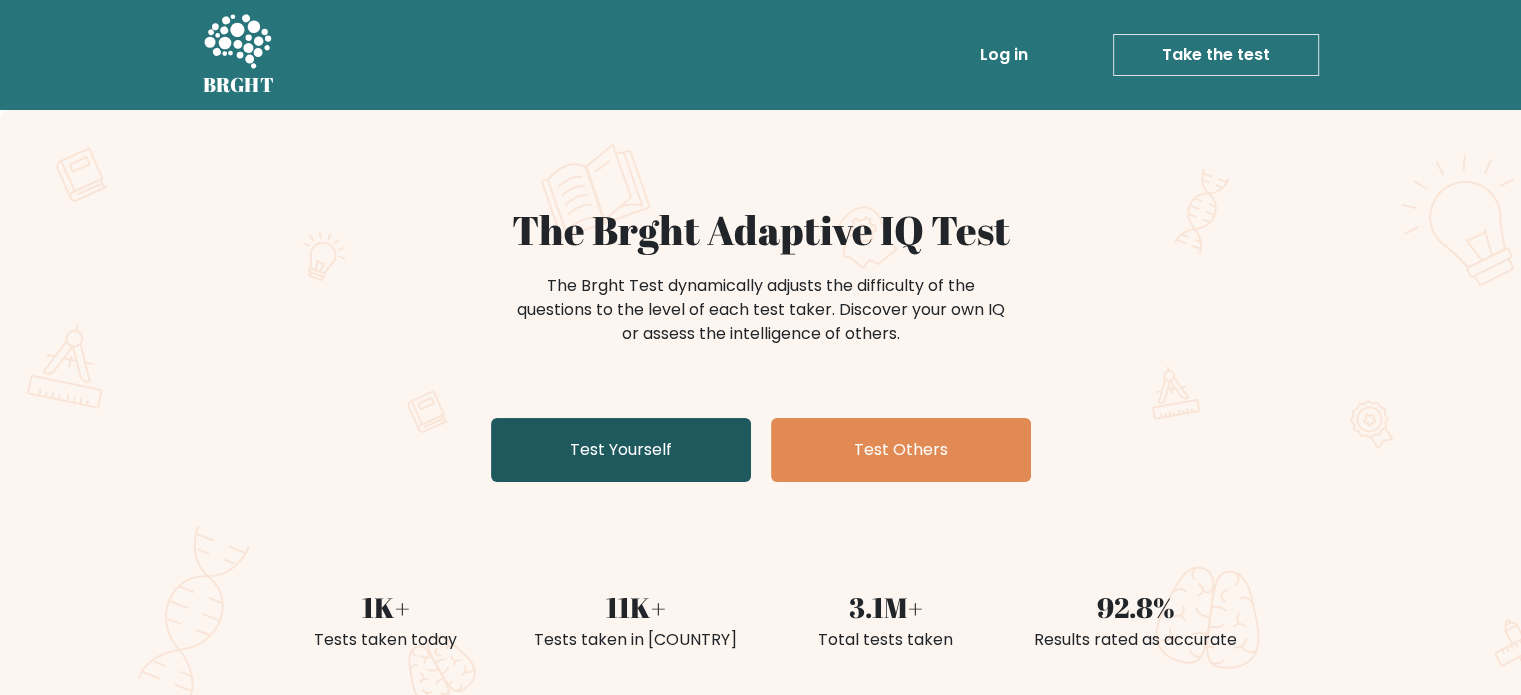 click on "Test Yourself" at bounding box center [621, 450] 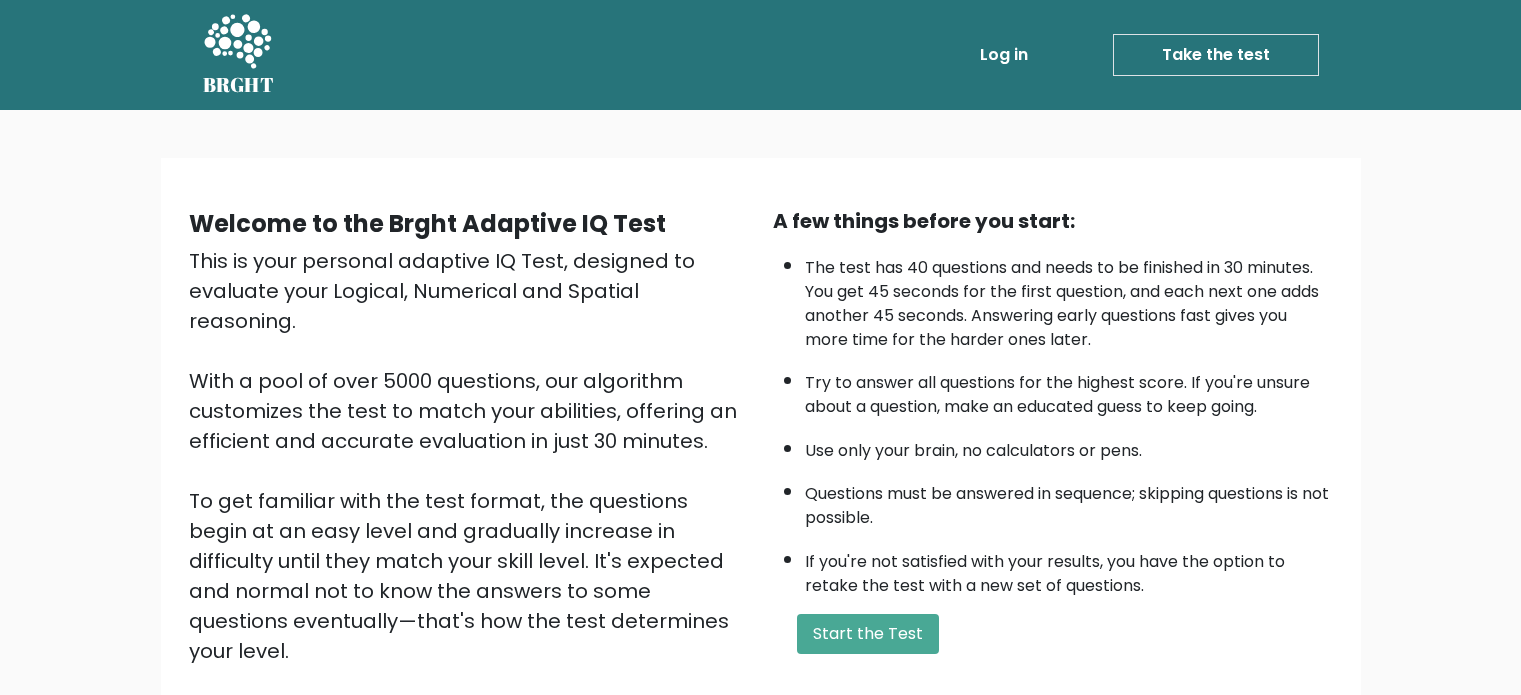scroll, scrollTop: 0, scrollLeft: 0, axis: both 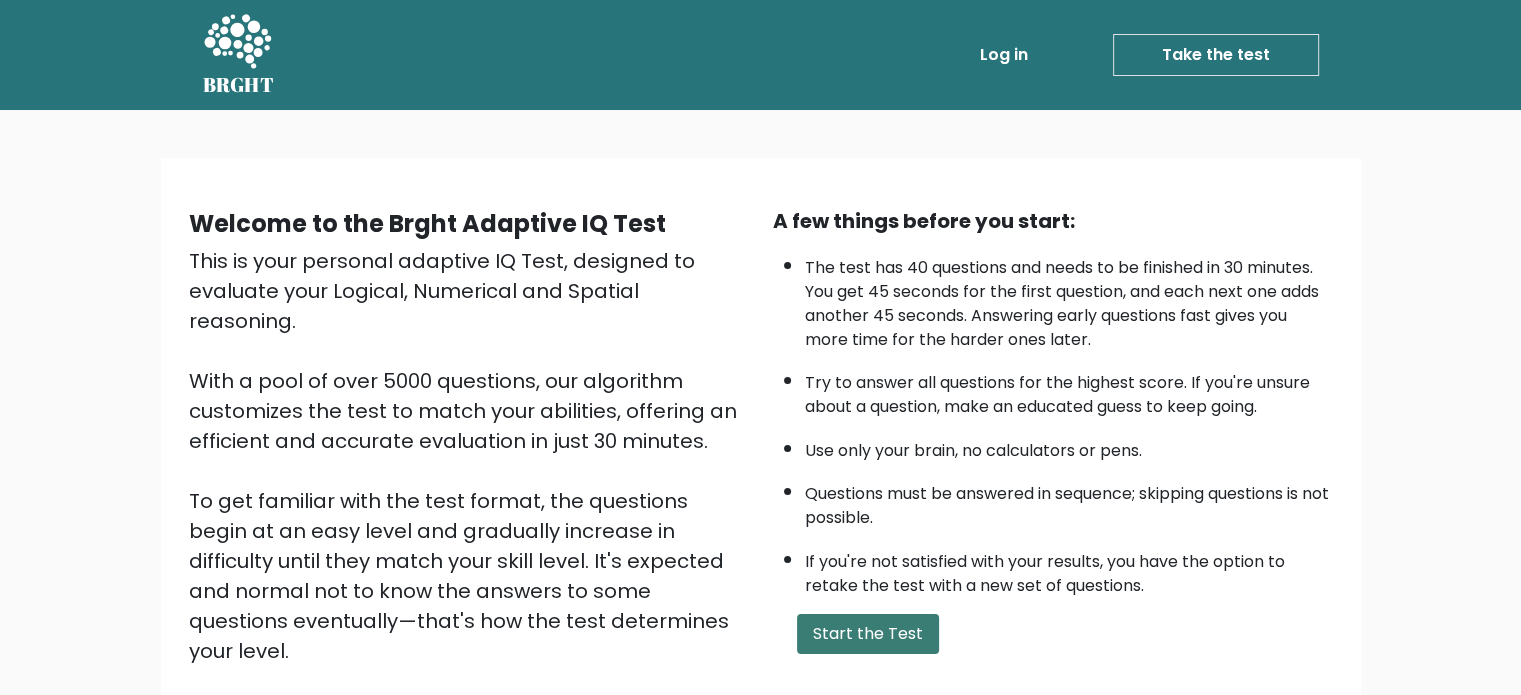 click on "Start the Test" at bounding box center (868, 634) 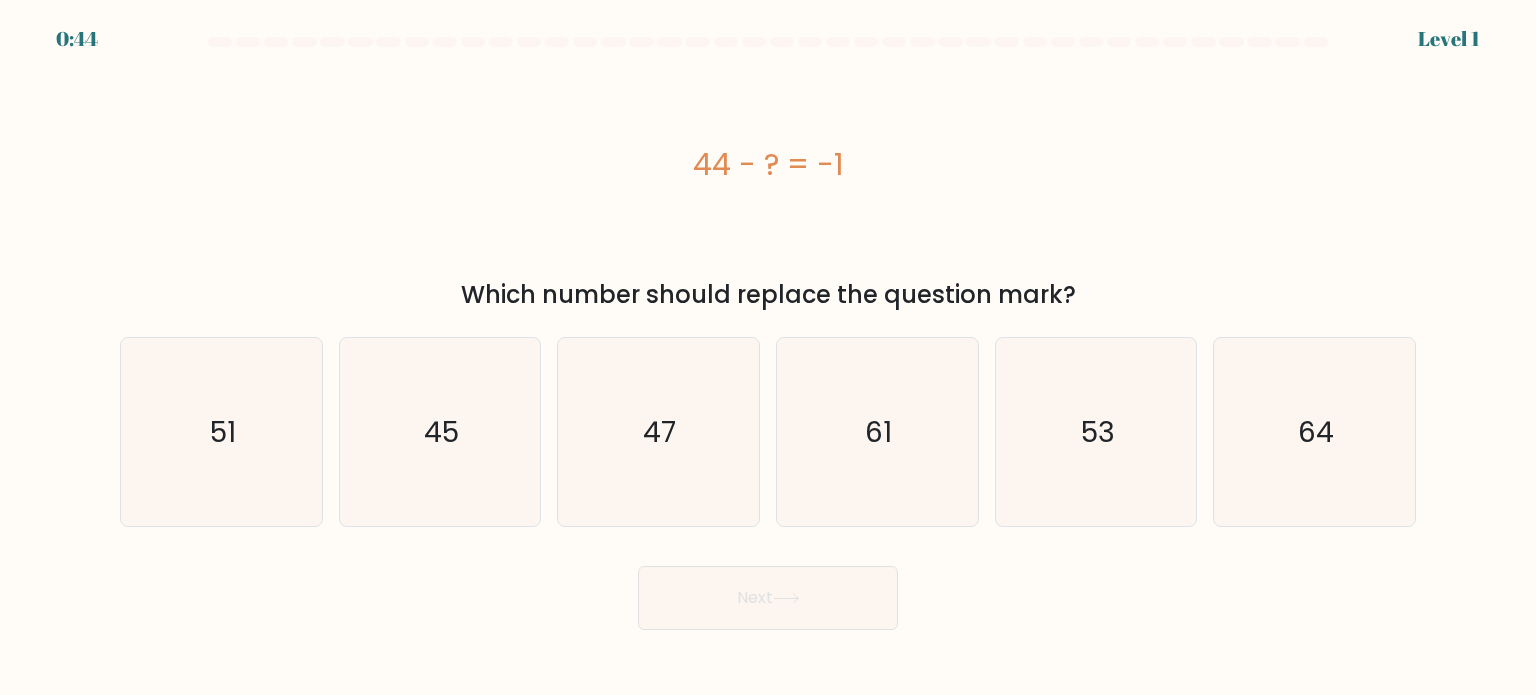 scroll, scrollTop: 0, scrollLeft: 0, axis: both 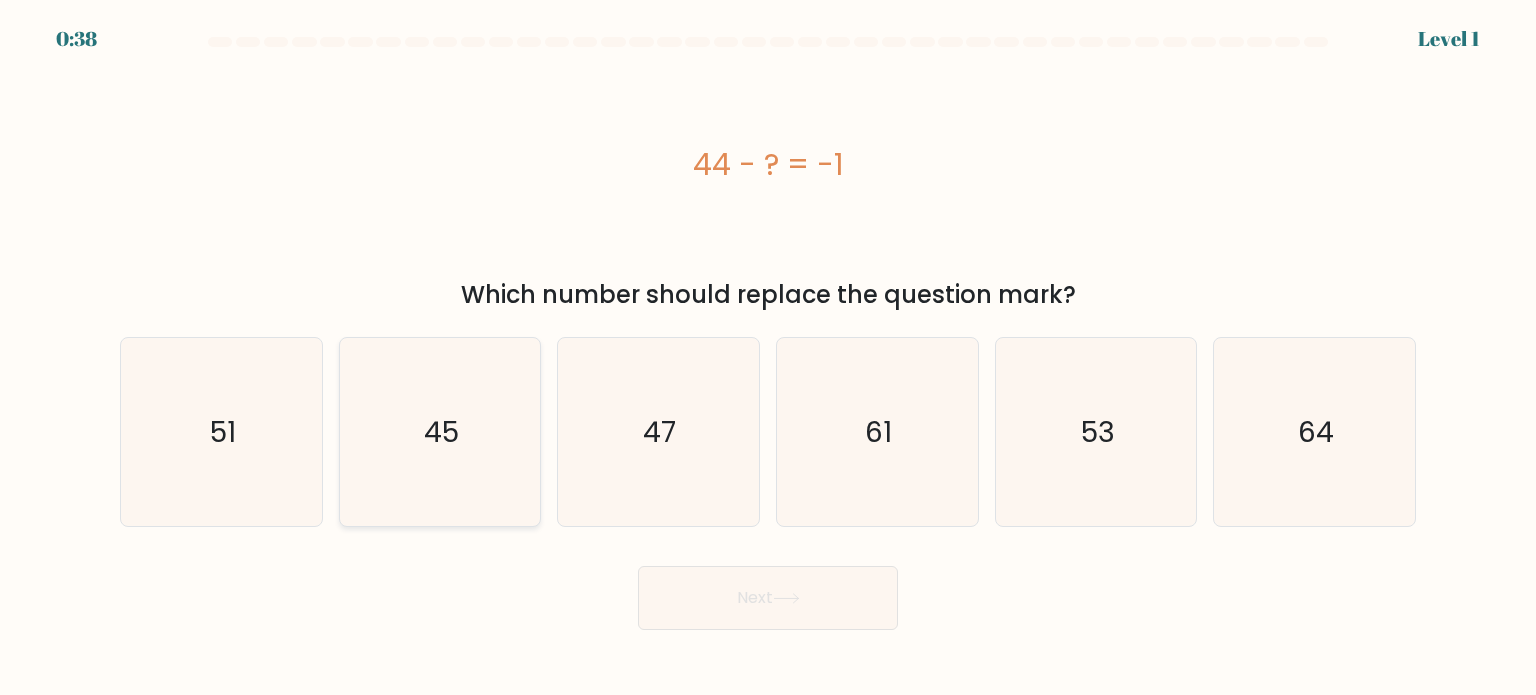 click on "45" 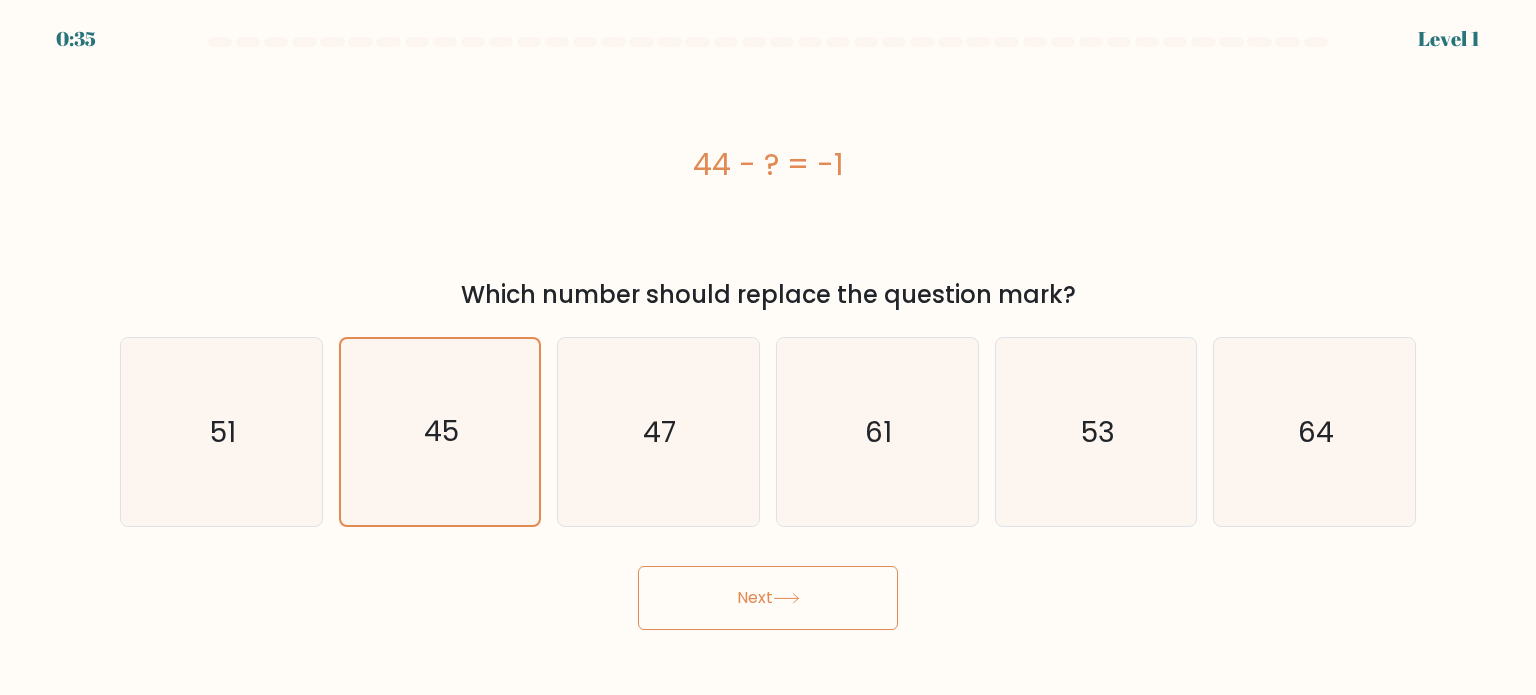 click on "Next" at bounding box center [768, 598] 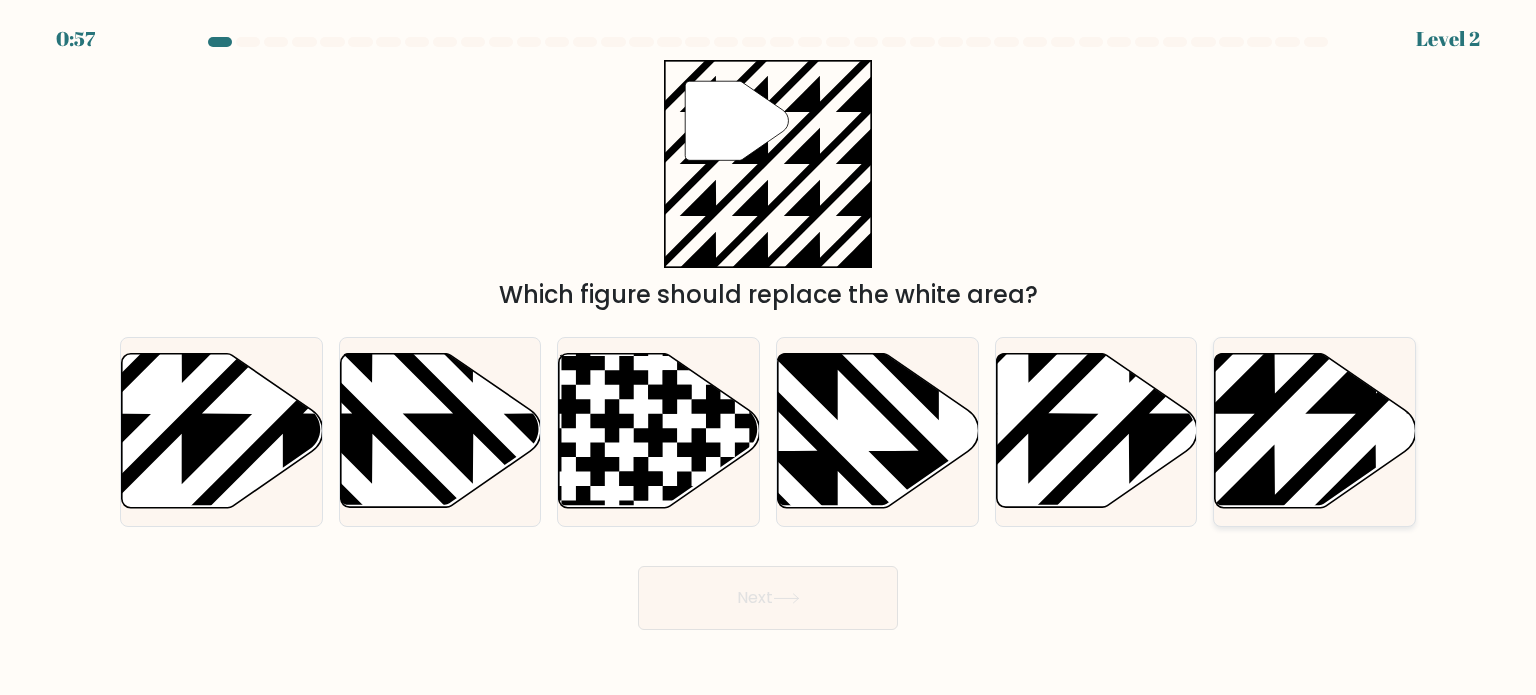 click 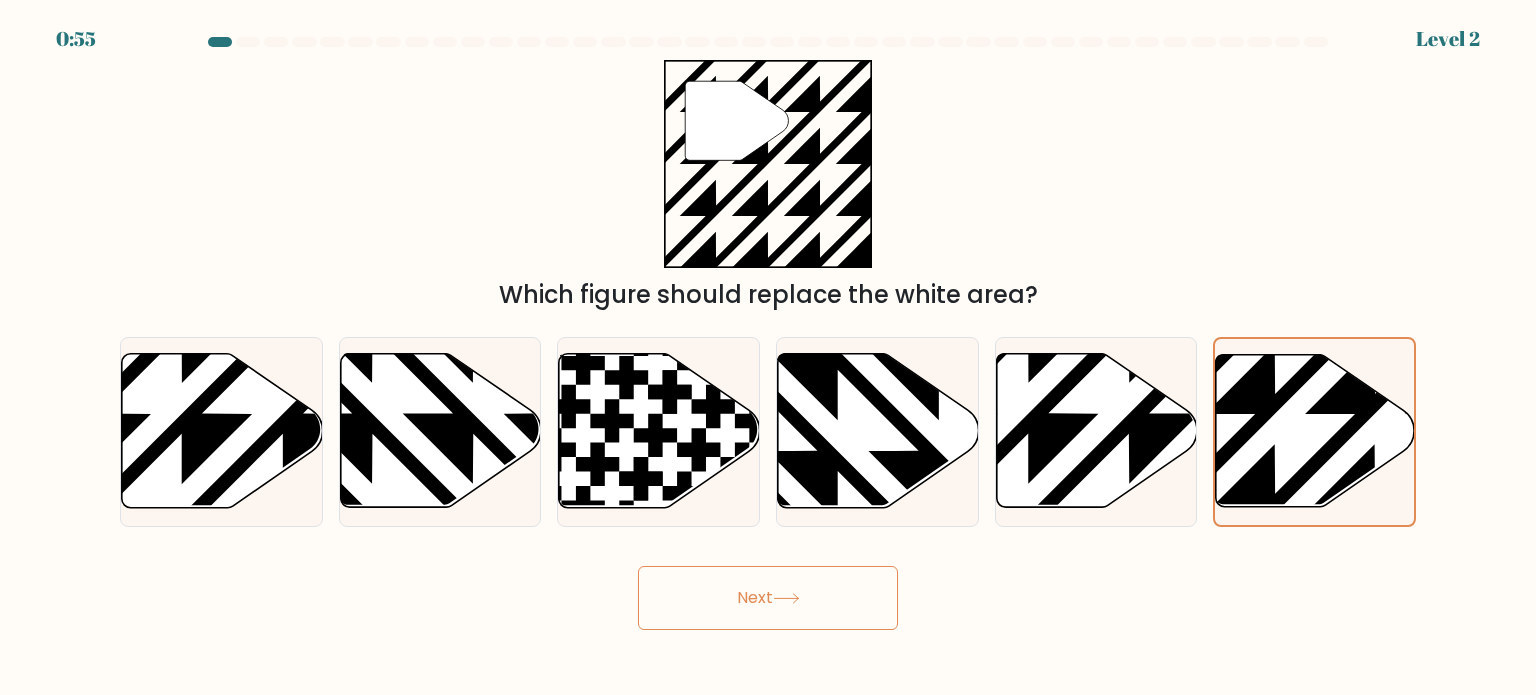 click on "Next" at bounding box center (768, 598) 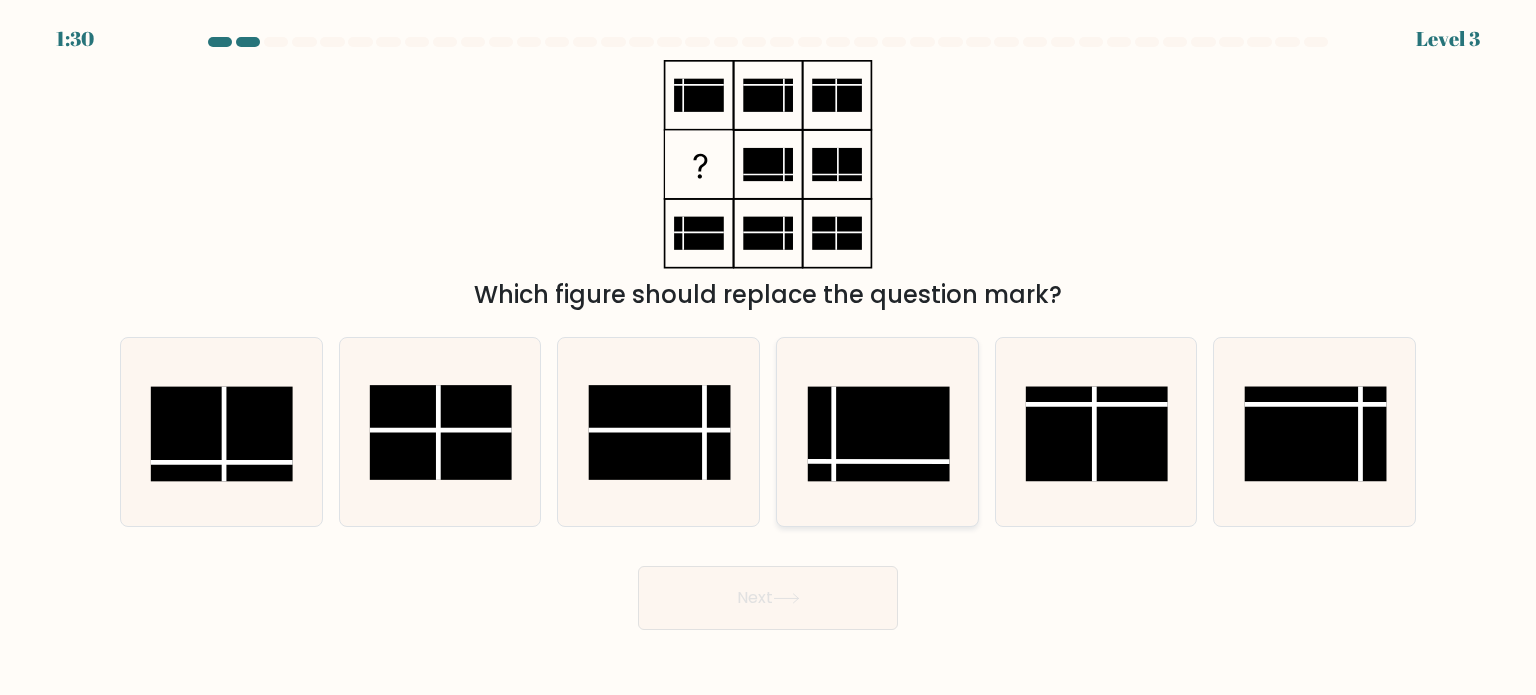 click 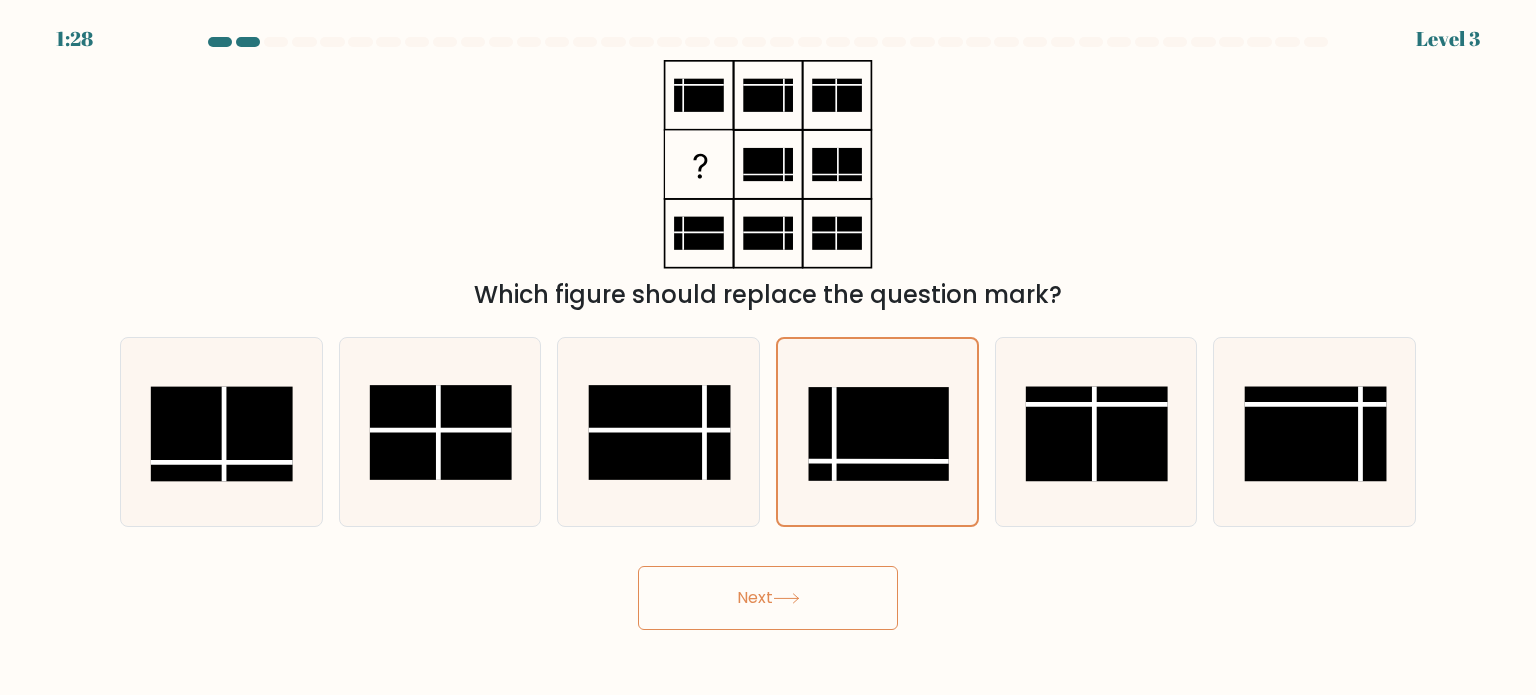 click 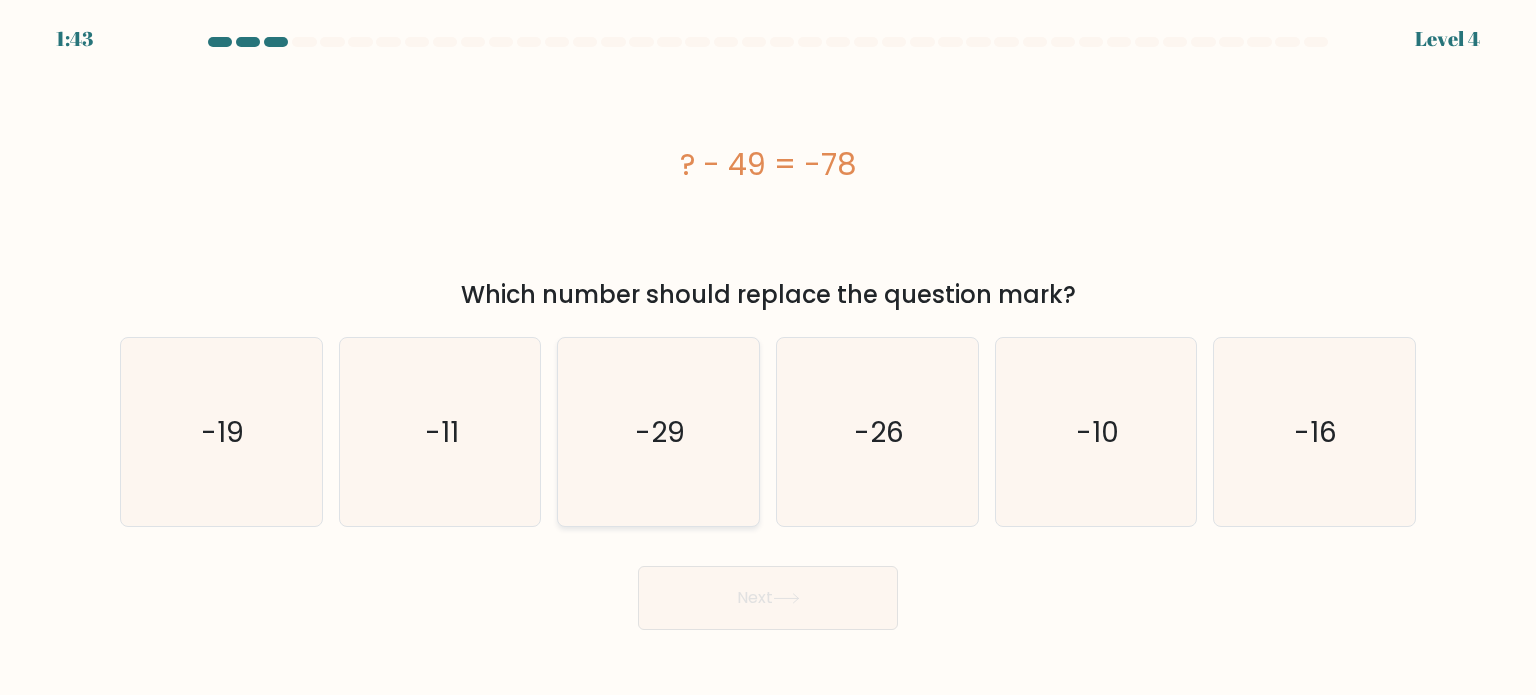 click on "-29" 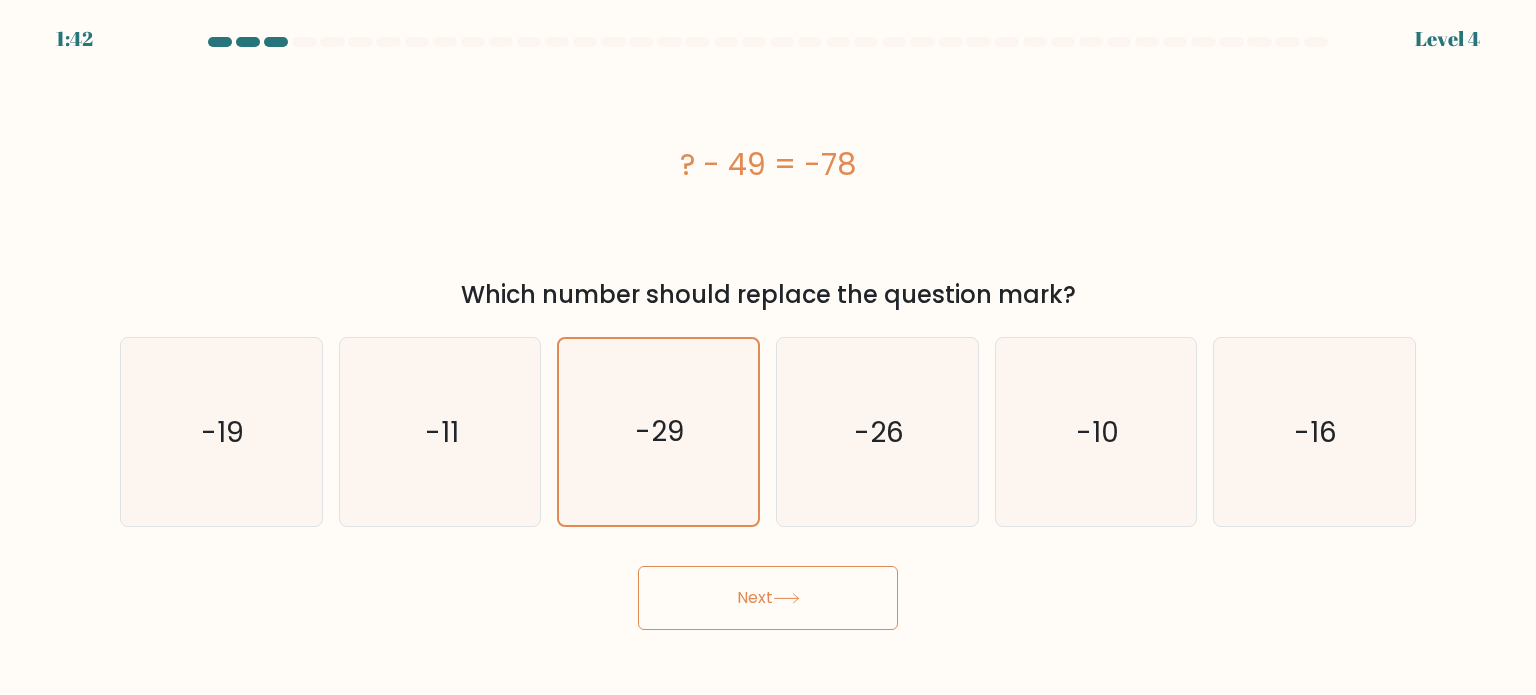 click on "Next" at bounding box center (768, 598) 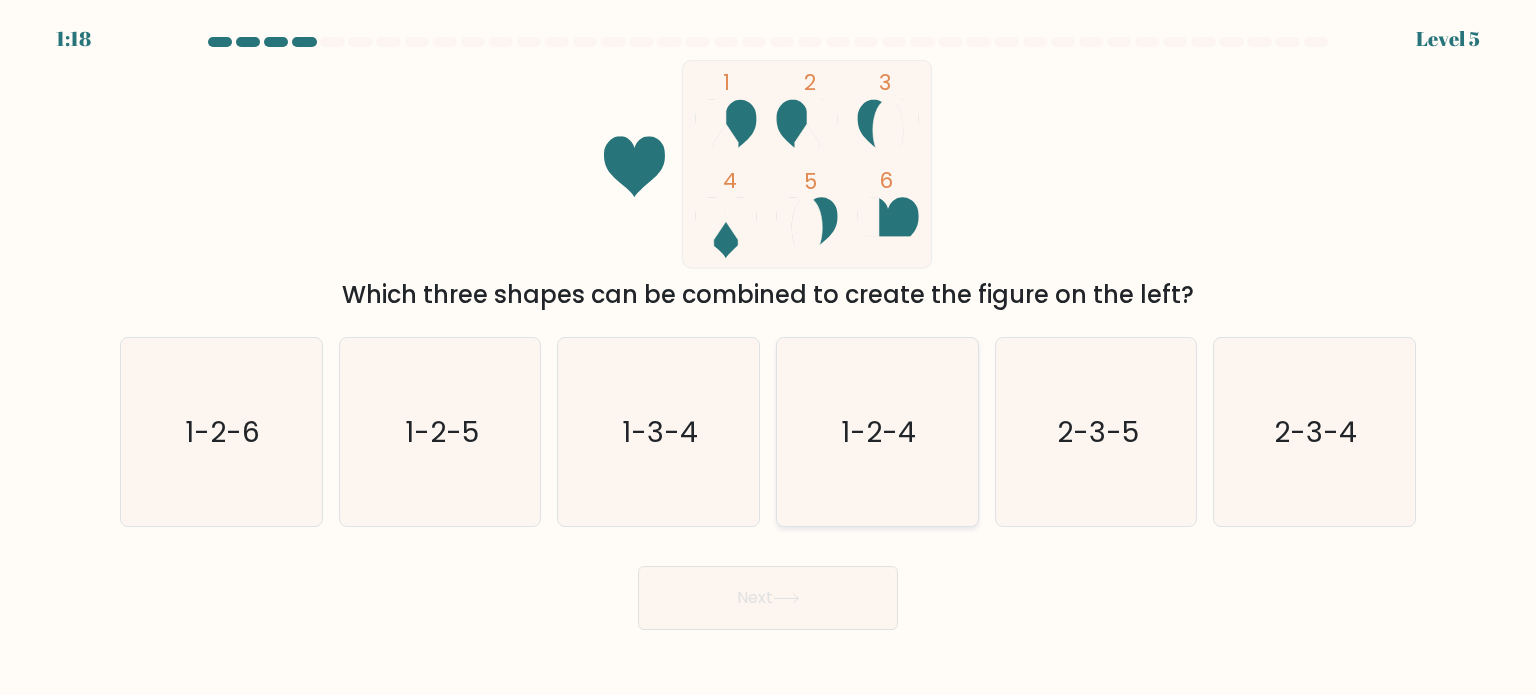 click on "1-2-4" 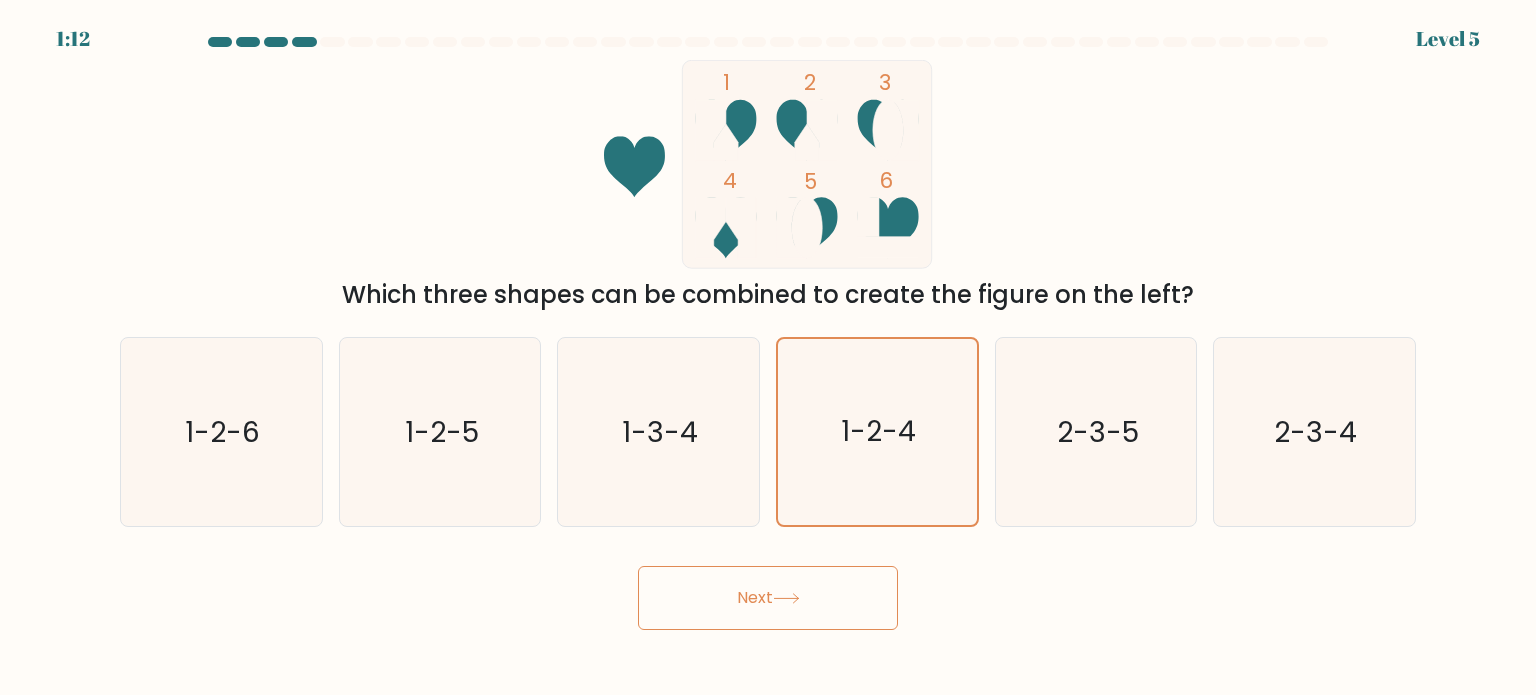 drag, startPoint x: 803, startPoint y: 600, endPoint x: 817, endPoint y: 603, distance: 14.3178215 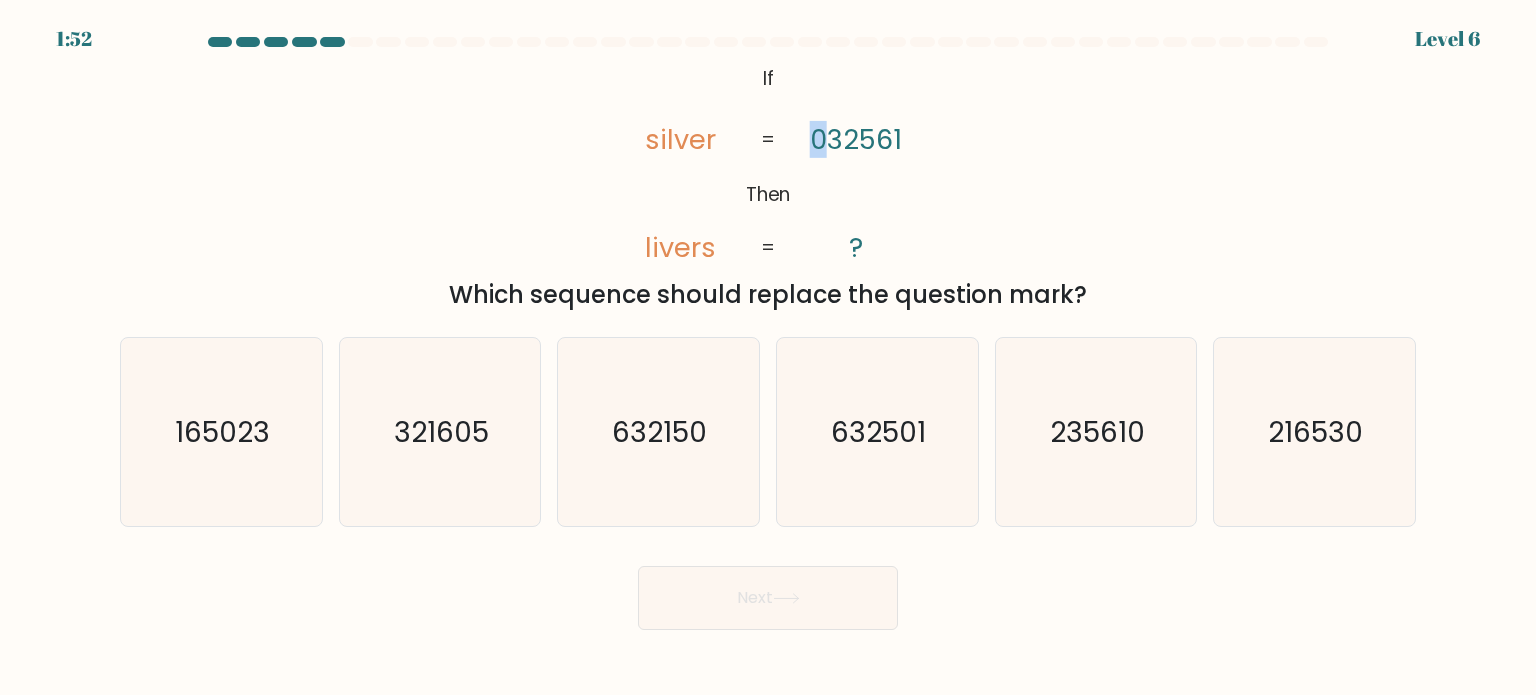 drag, startPoint x: 814, startPoint y: 137, endPoint x: 826, endPoint y: 135, distance: 12.165525 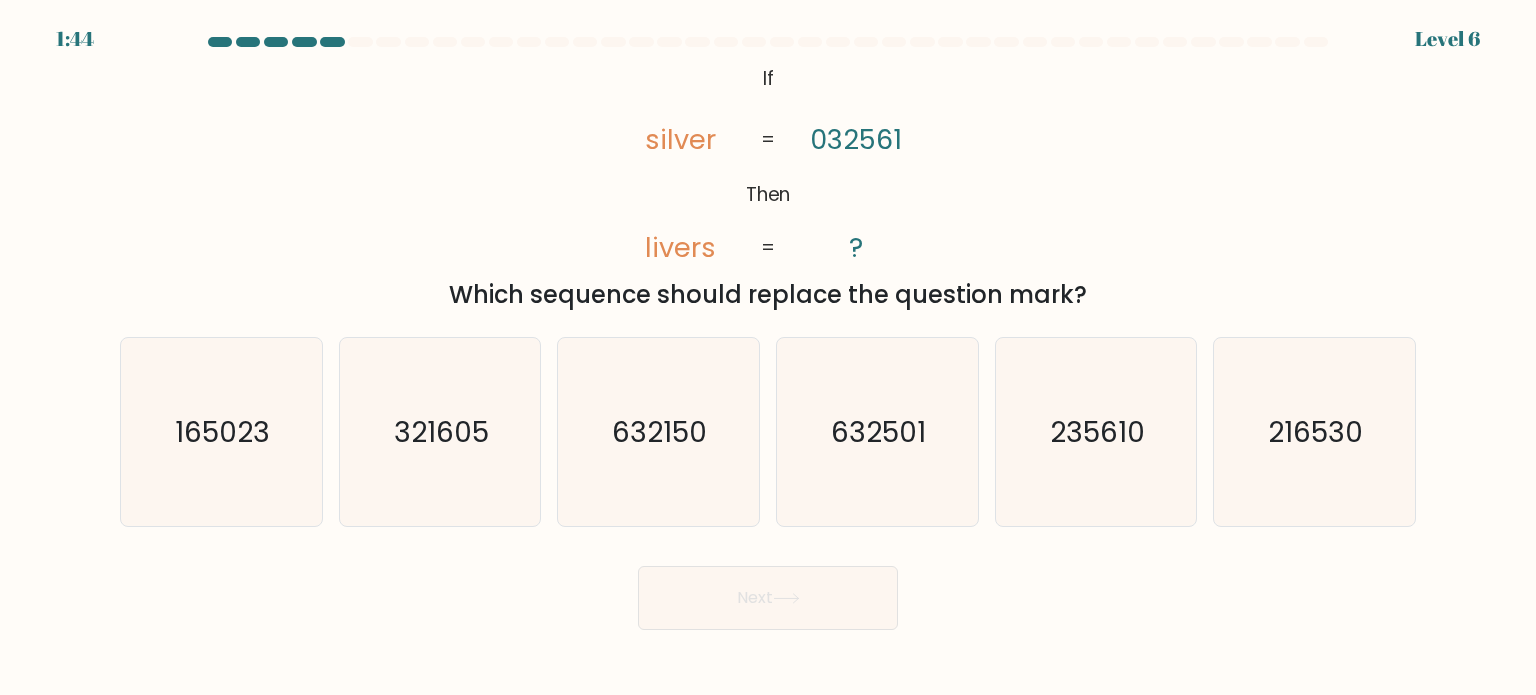 click on "@import url('https://fonts.googleapis.com/css?family=Abril+Fatface:400,100,100italic,300,300italic,400italic,500,500italic,700,700italic,900,900italic');       If       Then       silver       livers       [NUMBER]       ?       =       =
Which sequence should replace the question mark?" at bounding box center (768, 186) 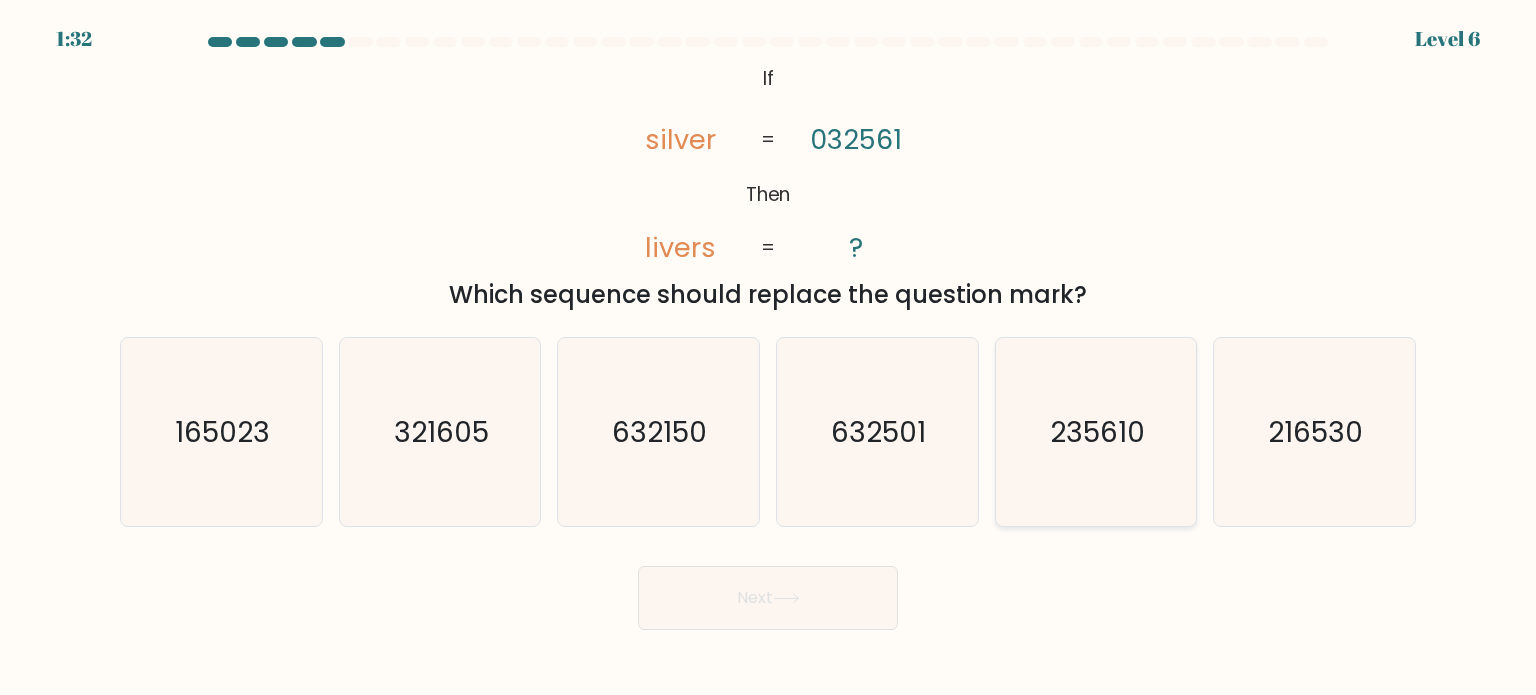 click on "235610" 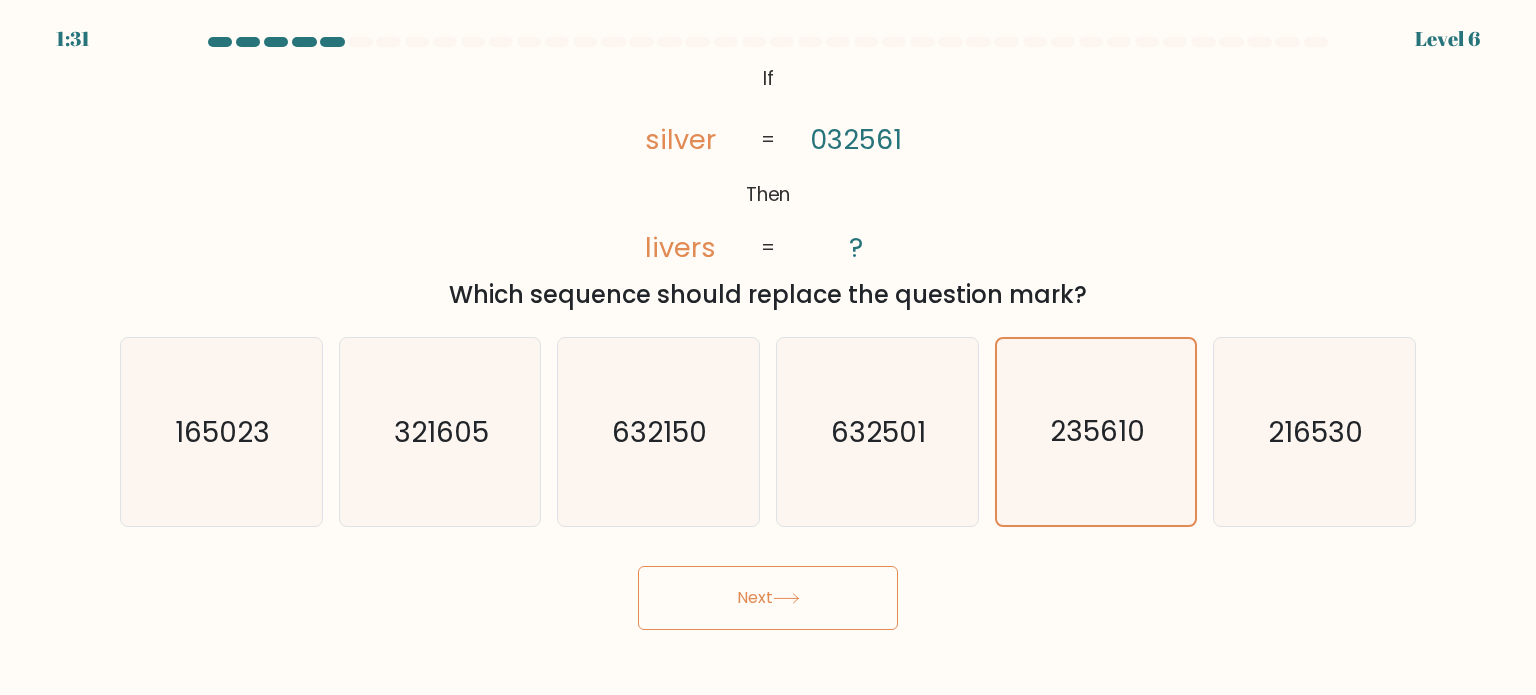 click on "Next" at bounding box center [768, 598] 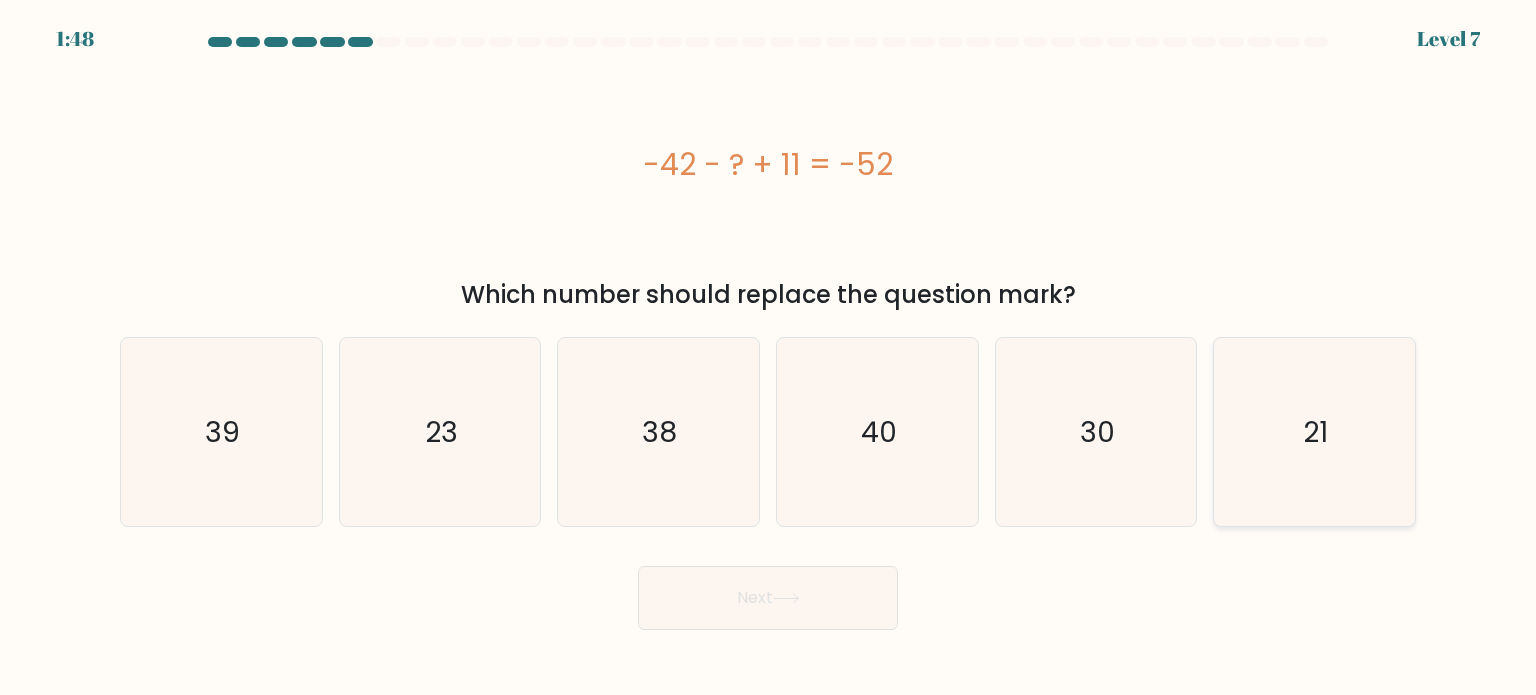 click on "21" 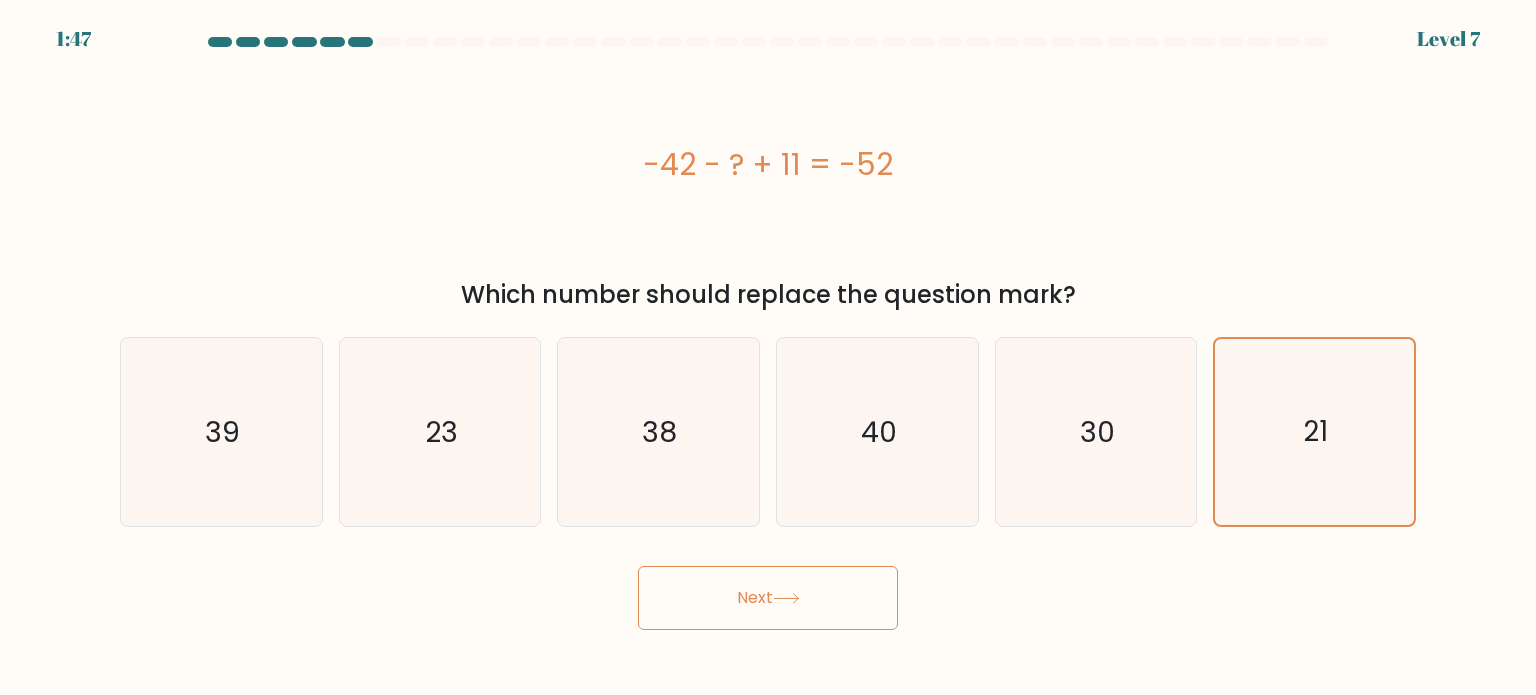 click on "Next" at bounding box center (768, 598) 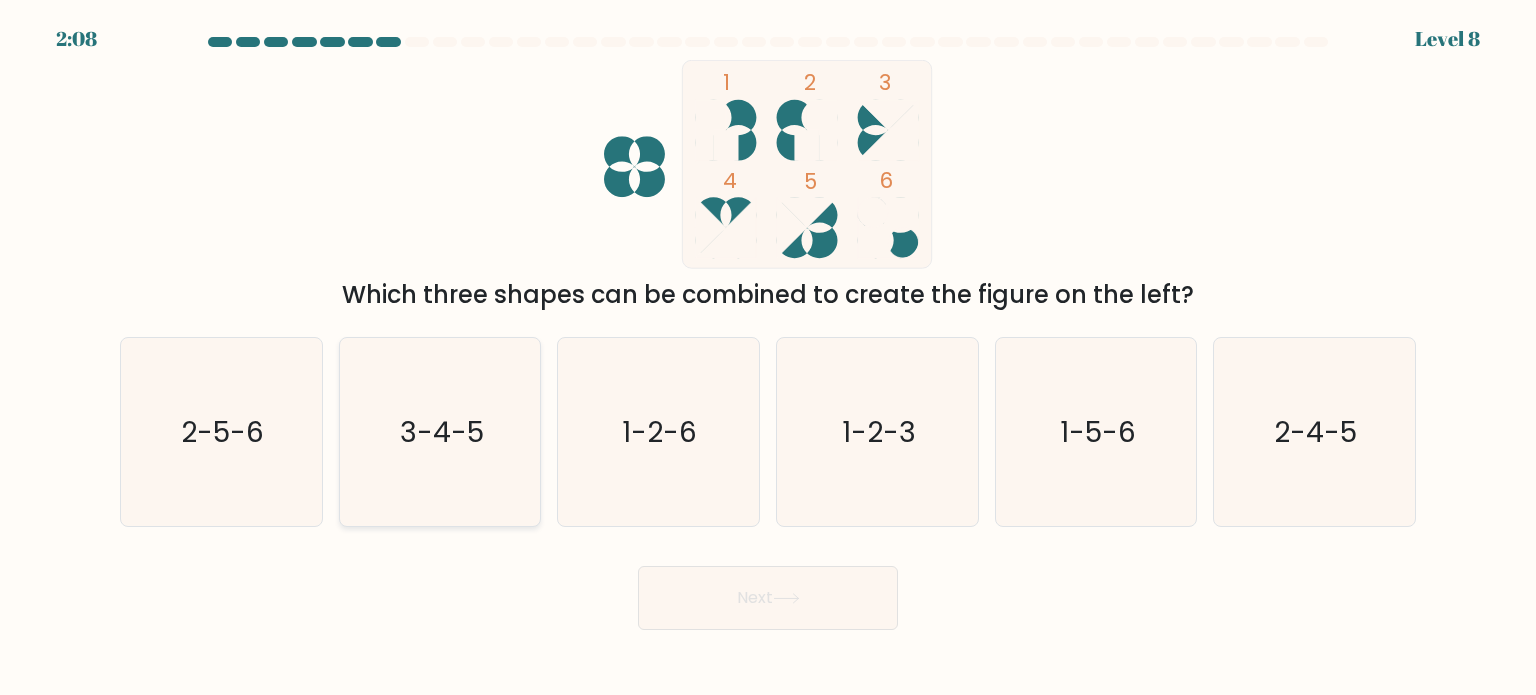 click on "3-4-5" 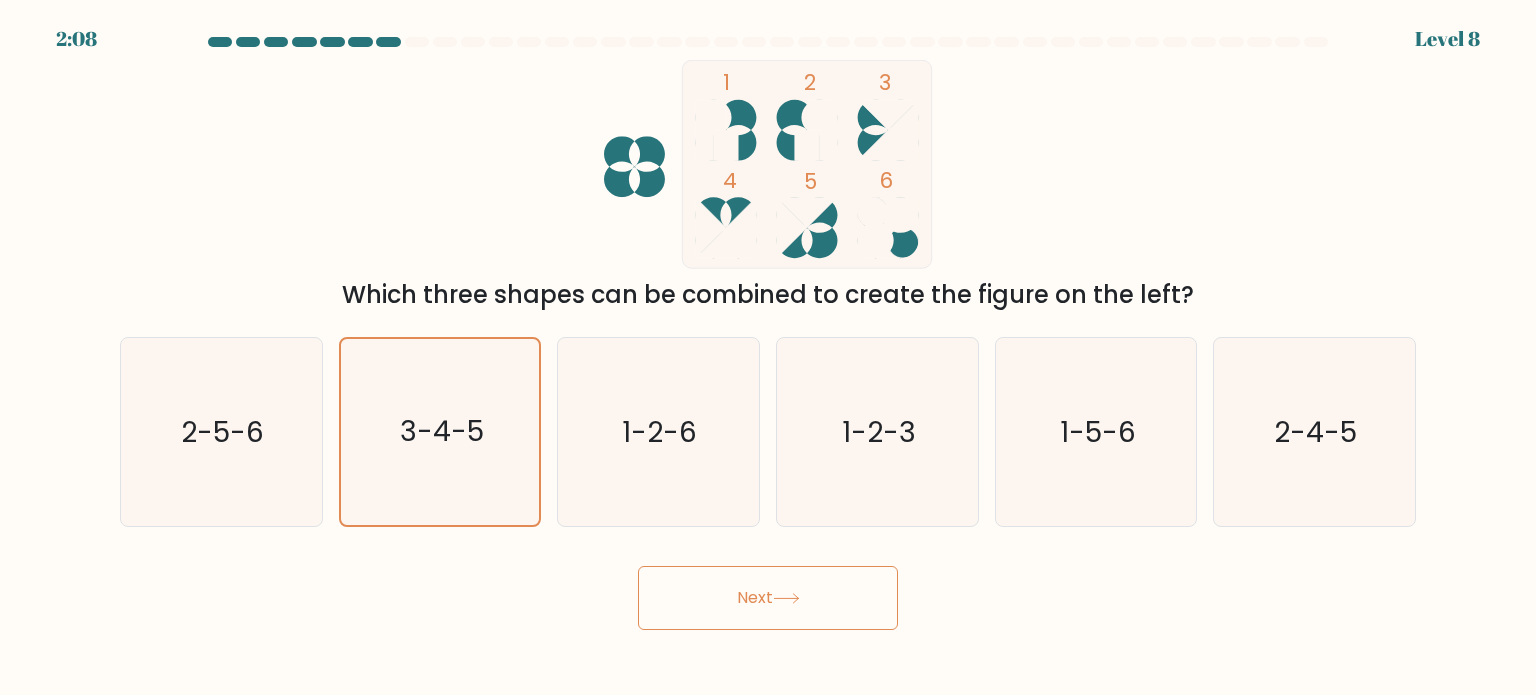 click on "Next" at bounding box center [768, 598] 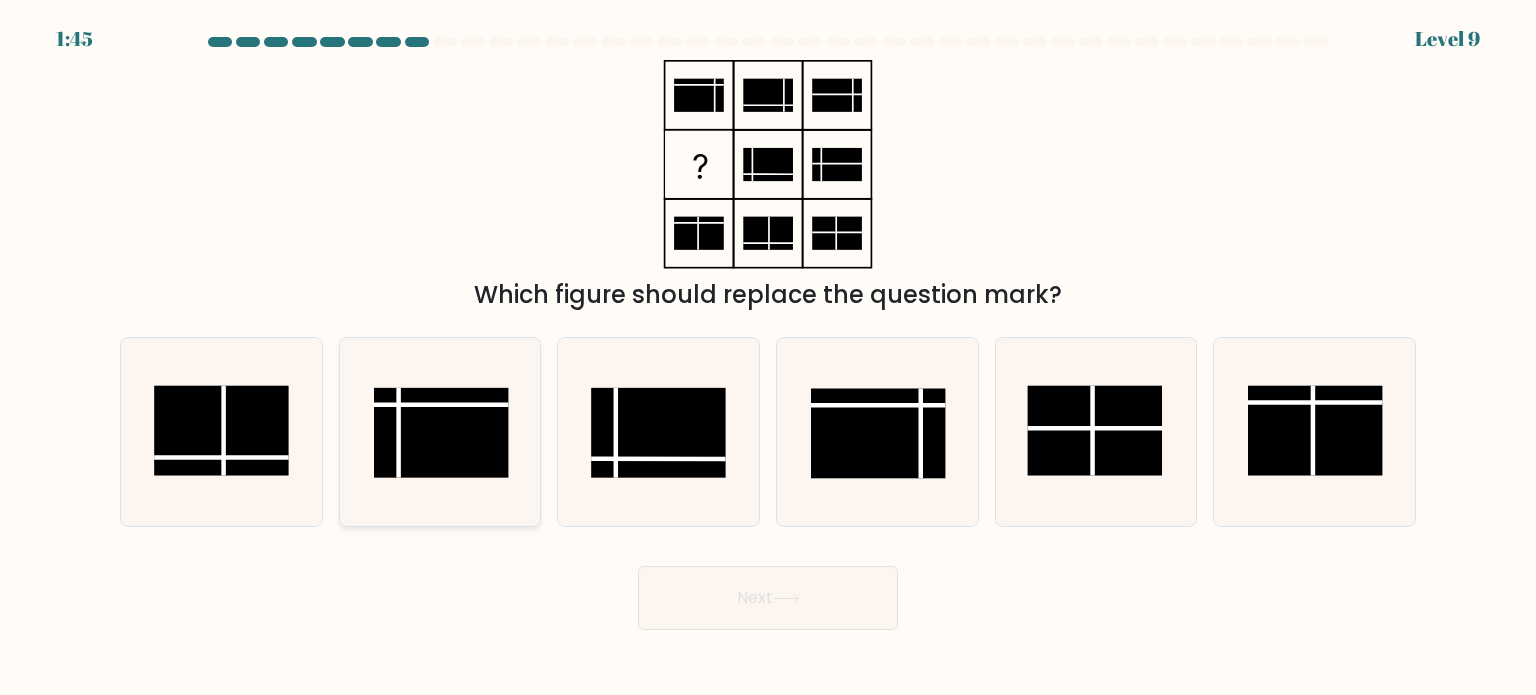 click 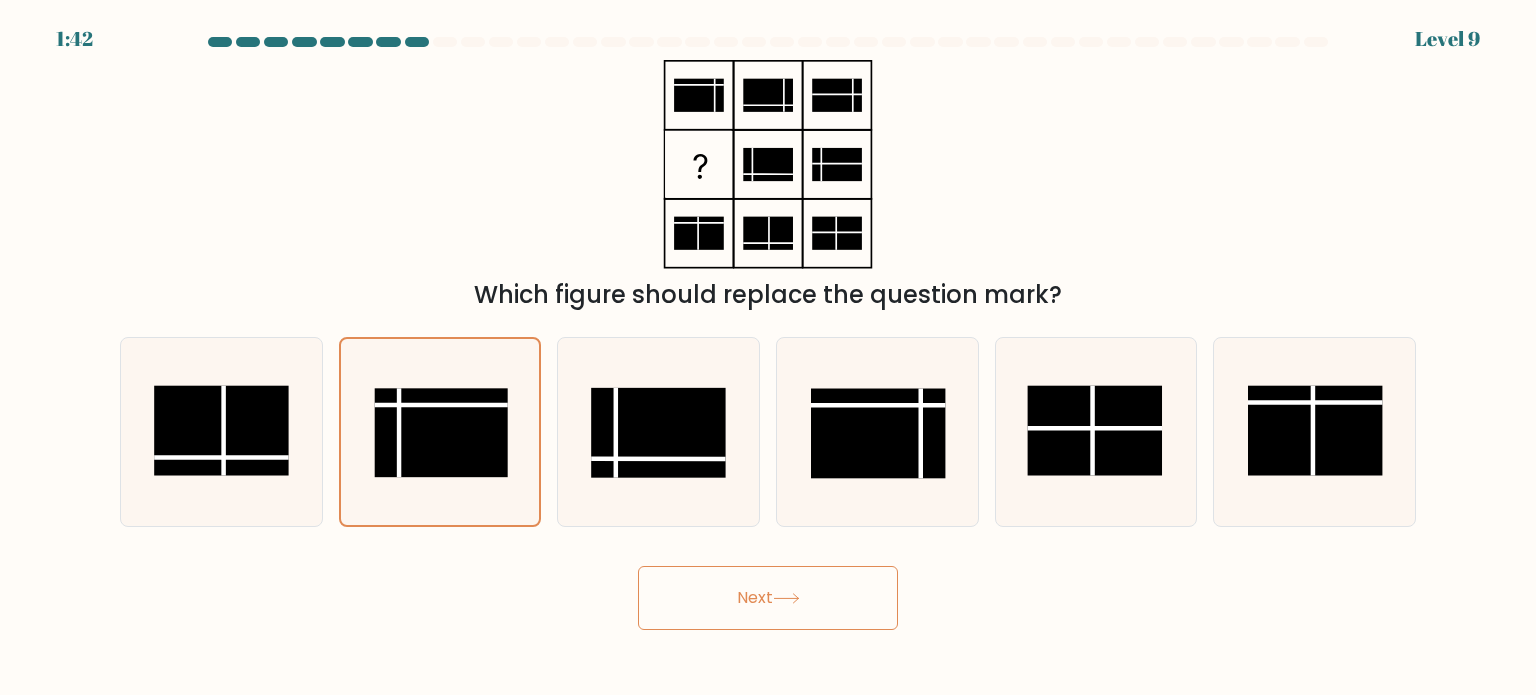 click 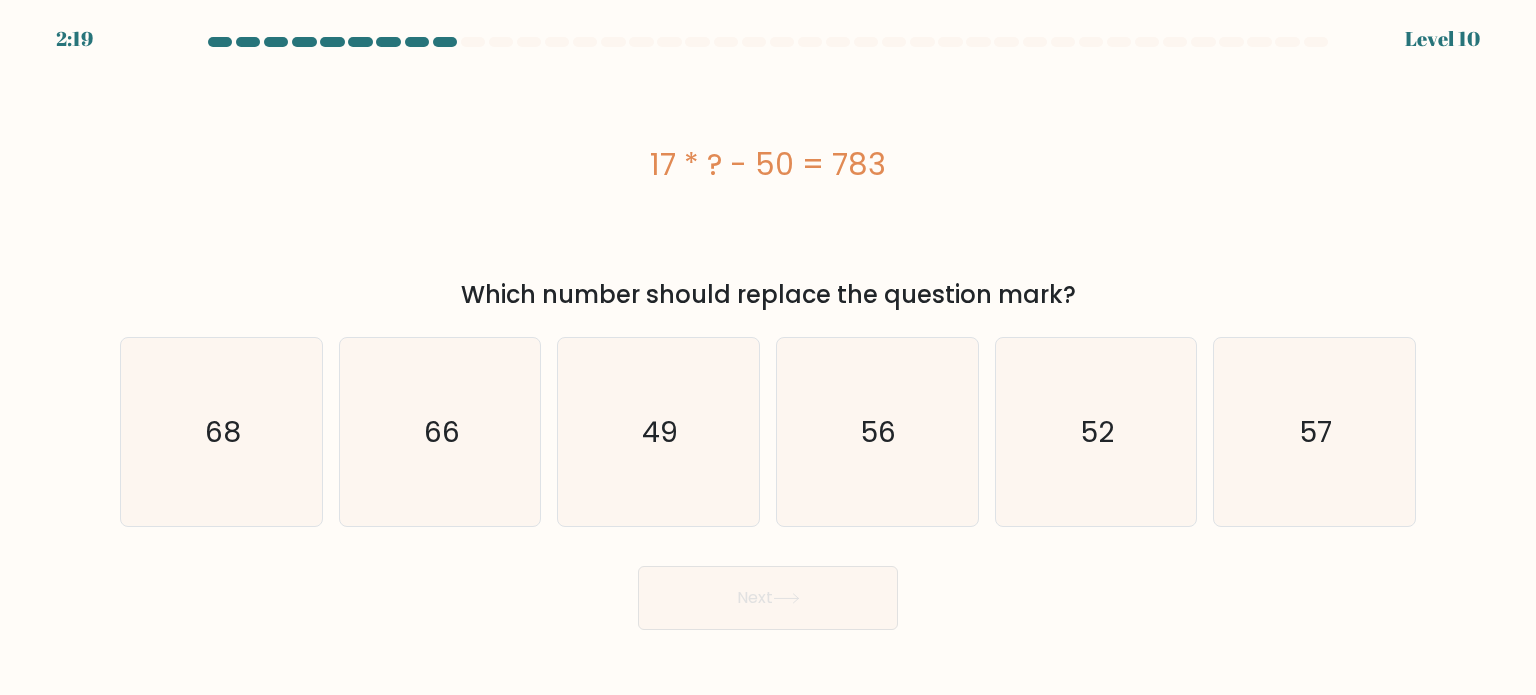 drag, startPoint x: 642, startPoint y: 171, endPoint x: 923, endPoint y: 174, distance: 281.01602 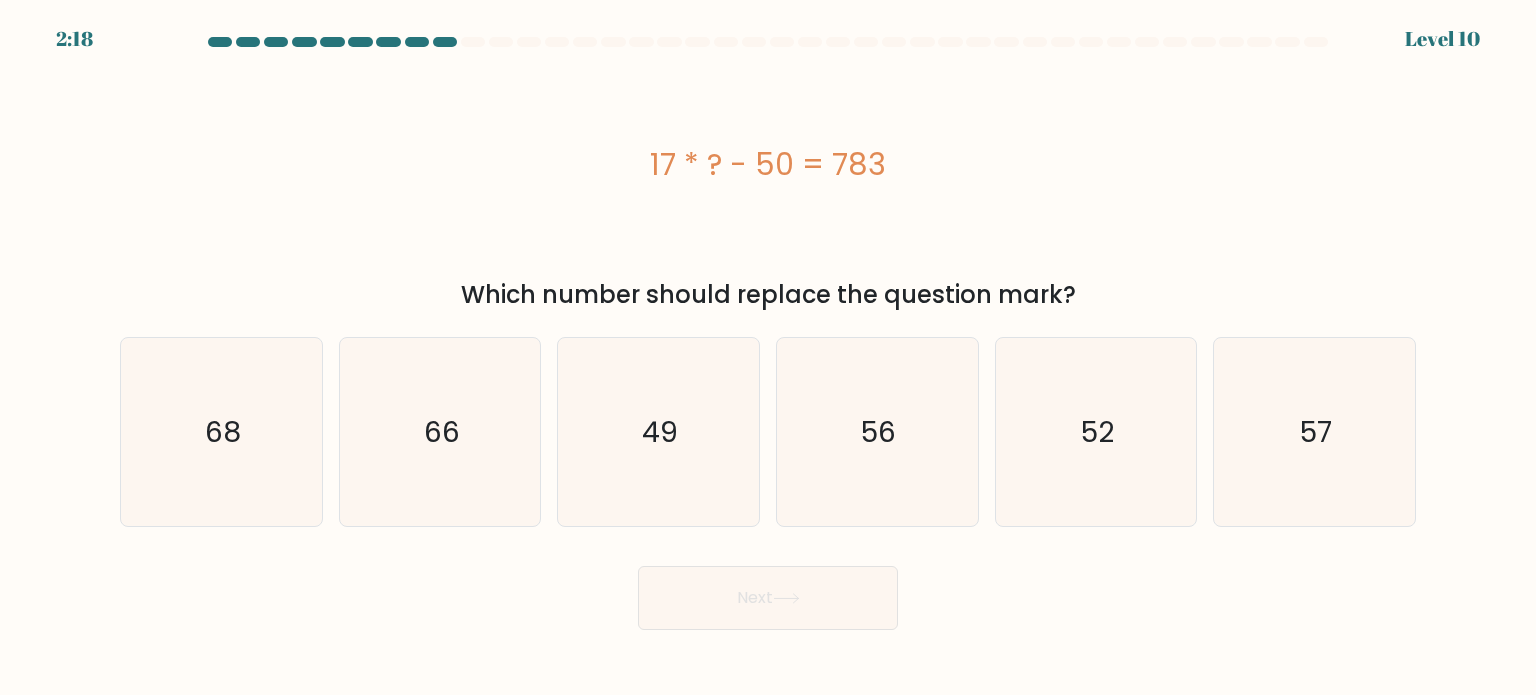 copy on "17 * ? - 50 = 783" 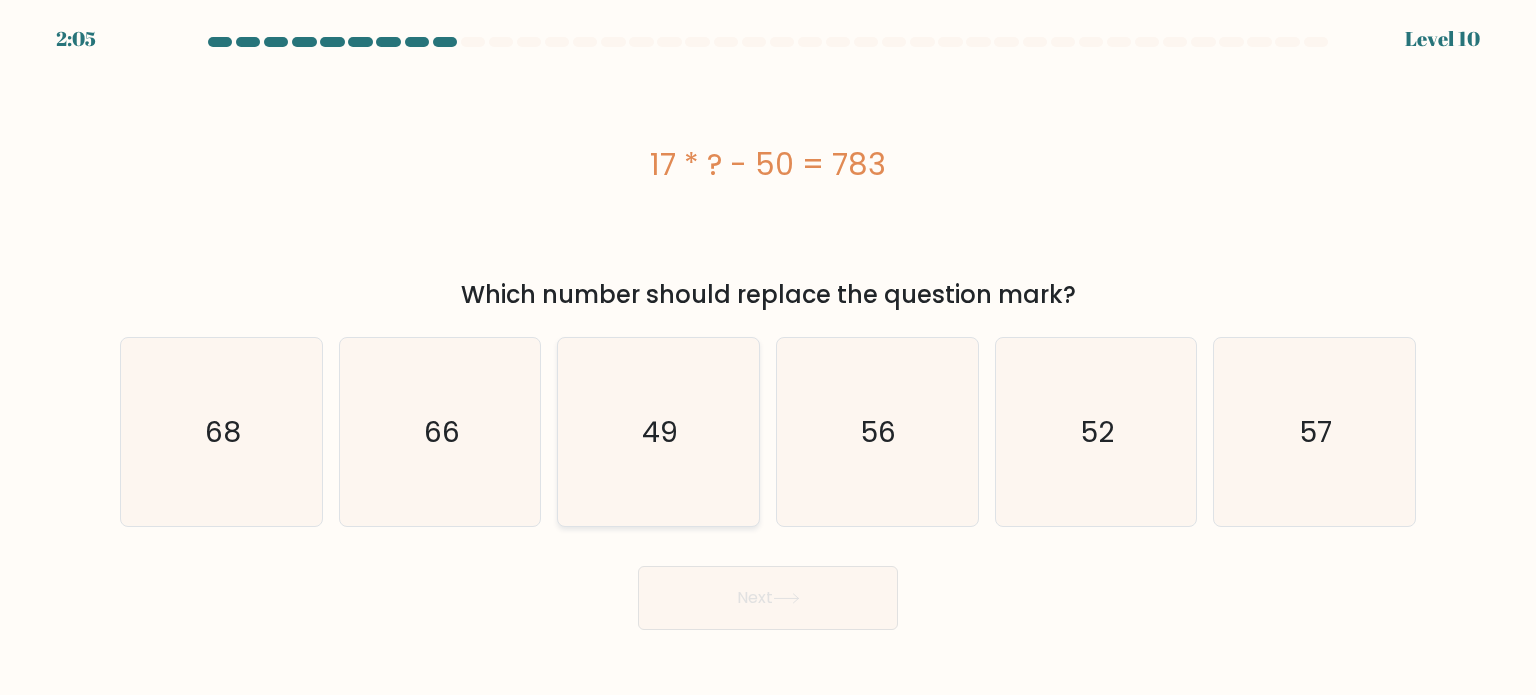 click on "49" 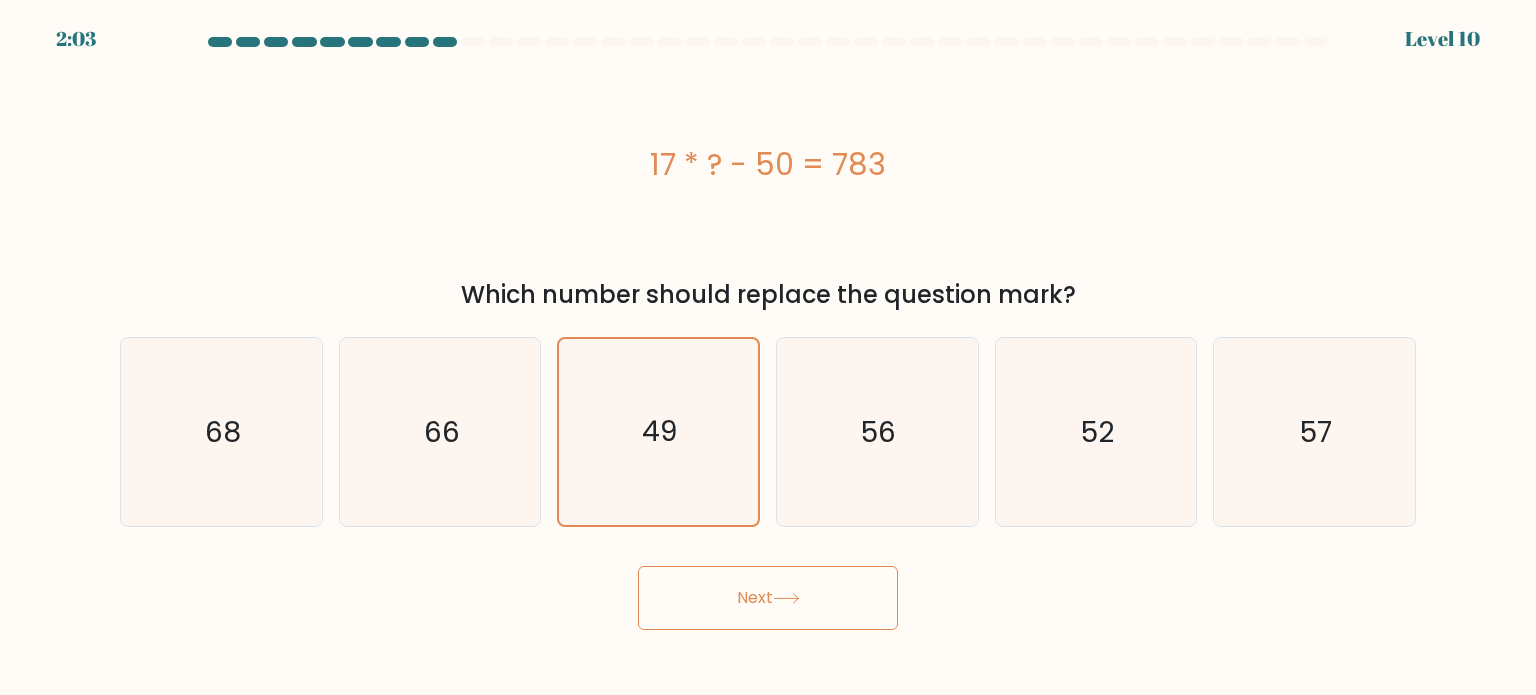click on "Next" at bounding box center (768, 598) 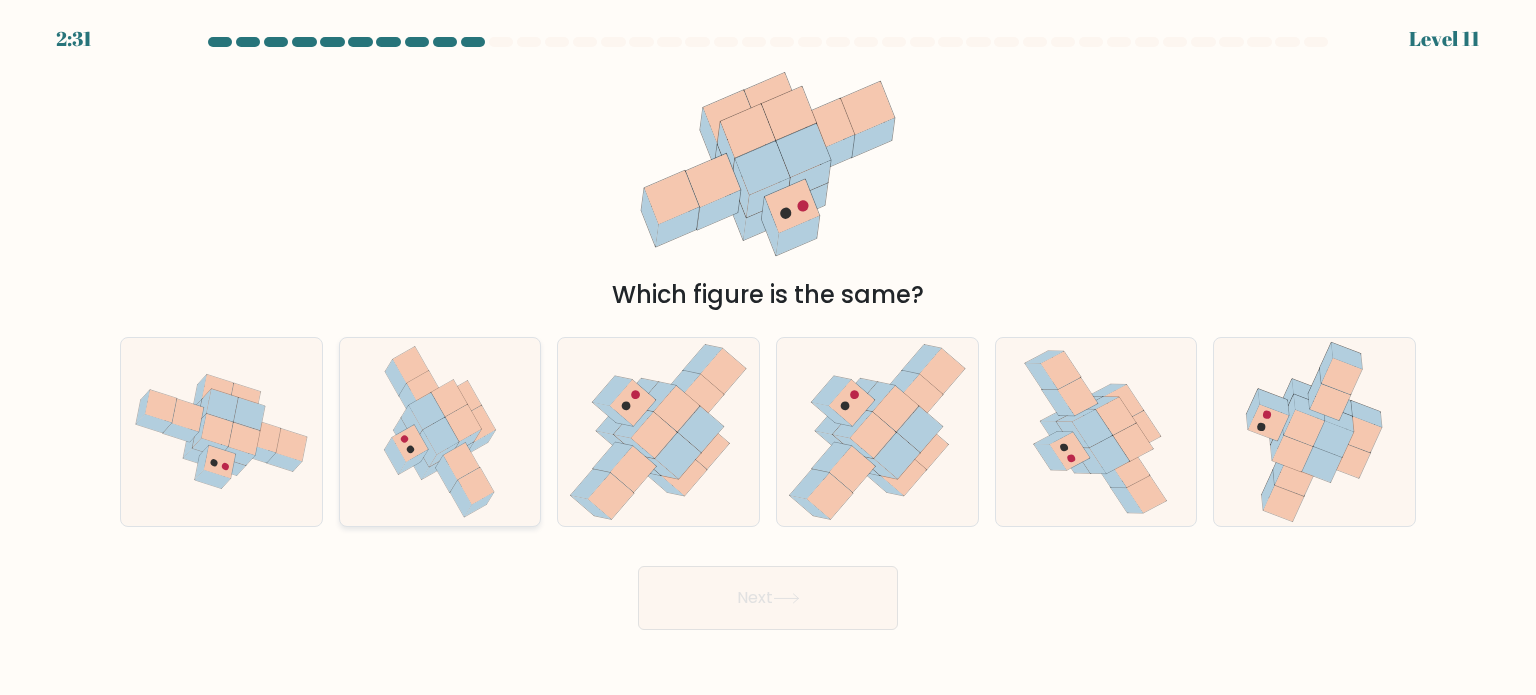 click 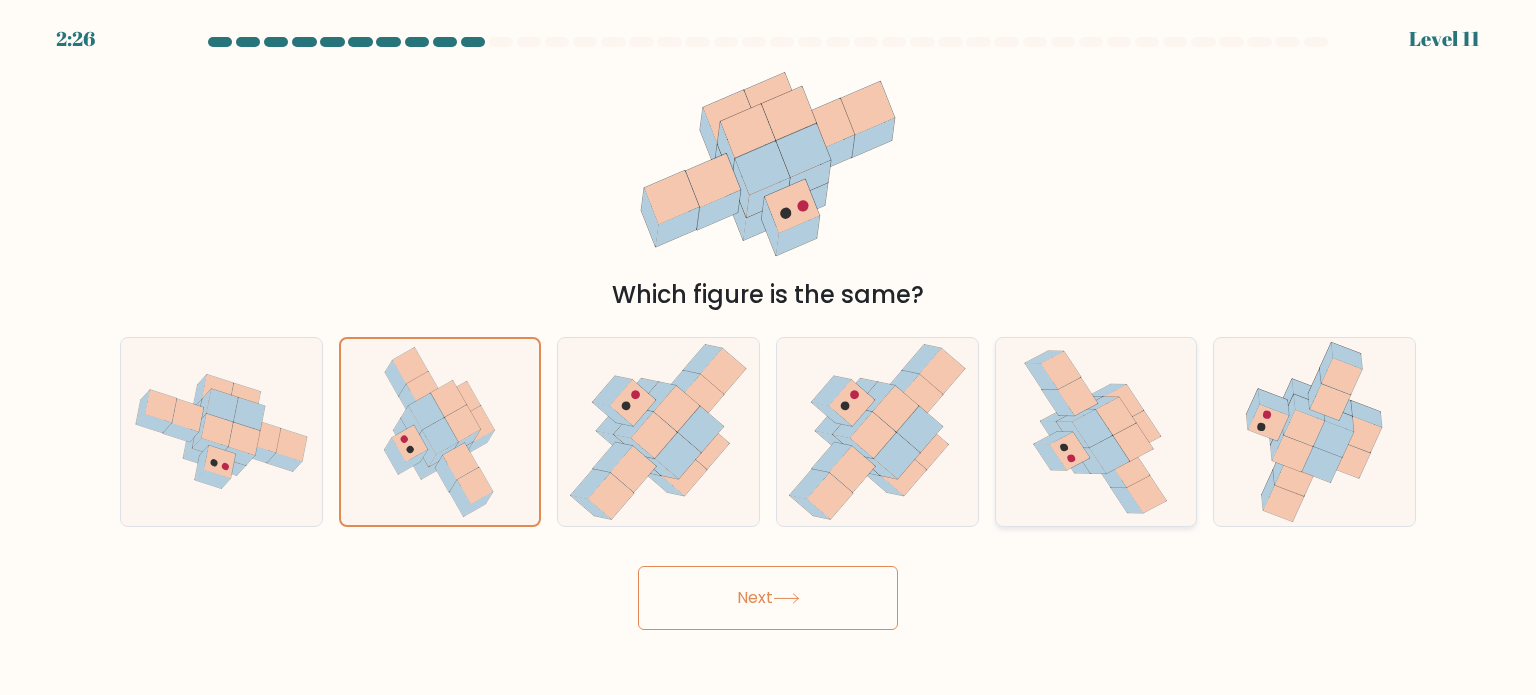 click 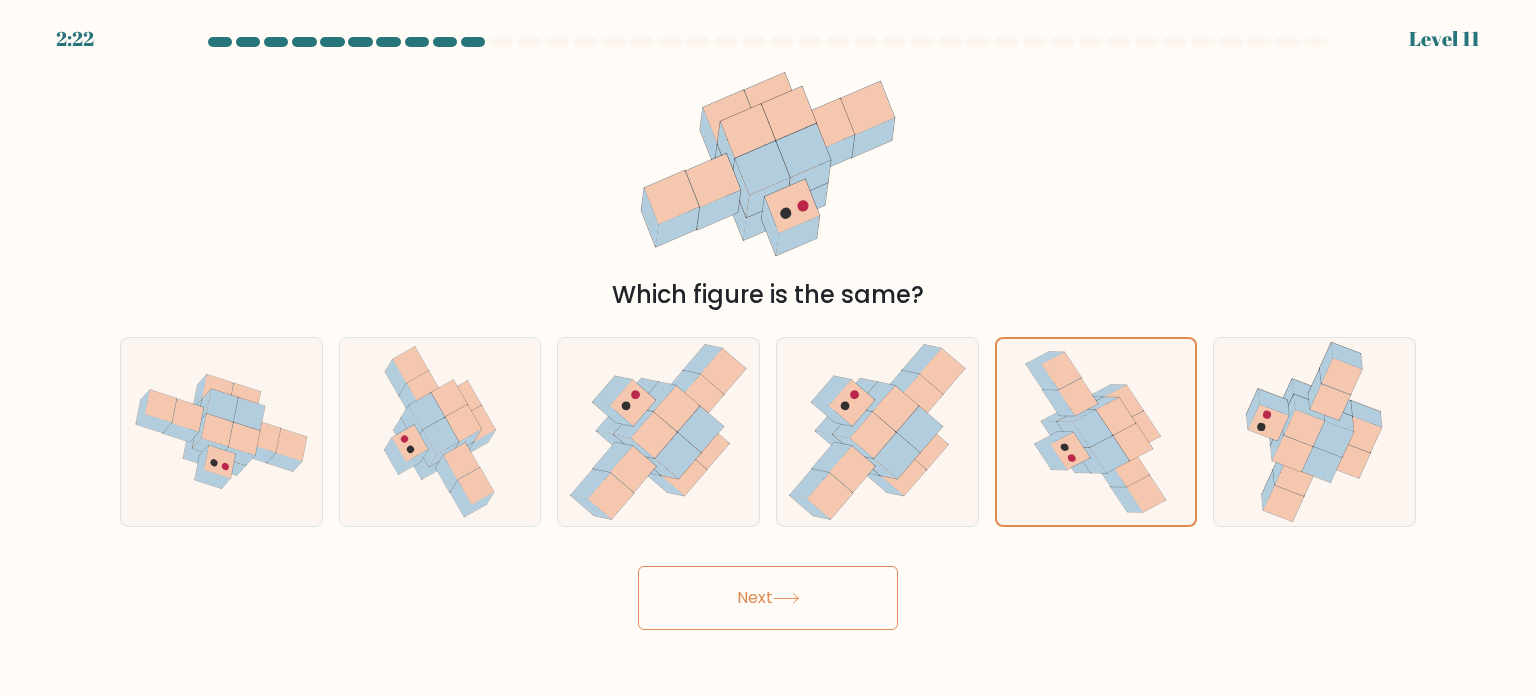 click on "Next" at bounding box center [768, 598] 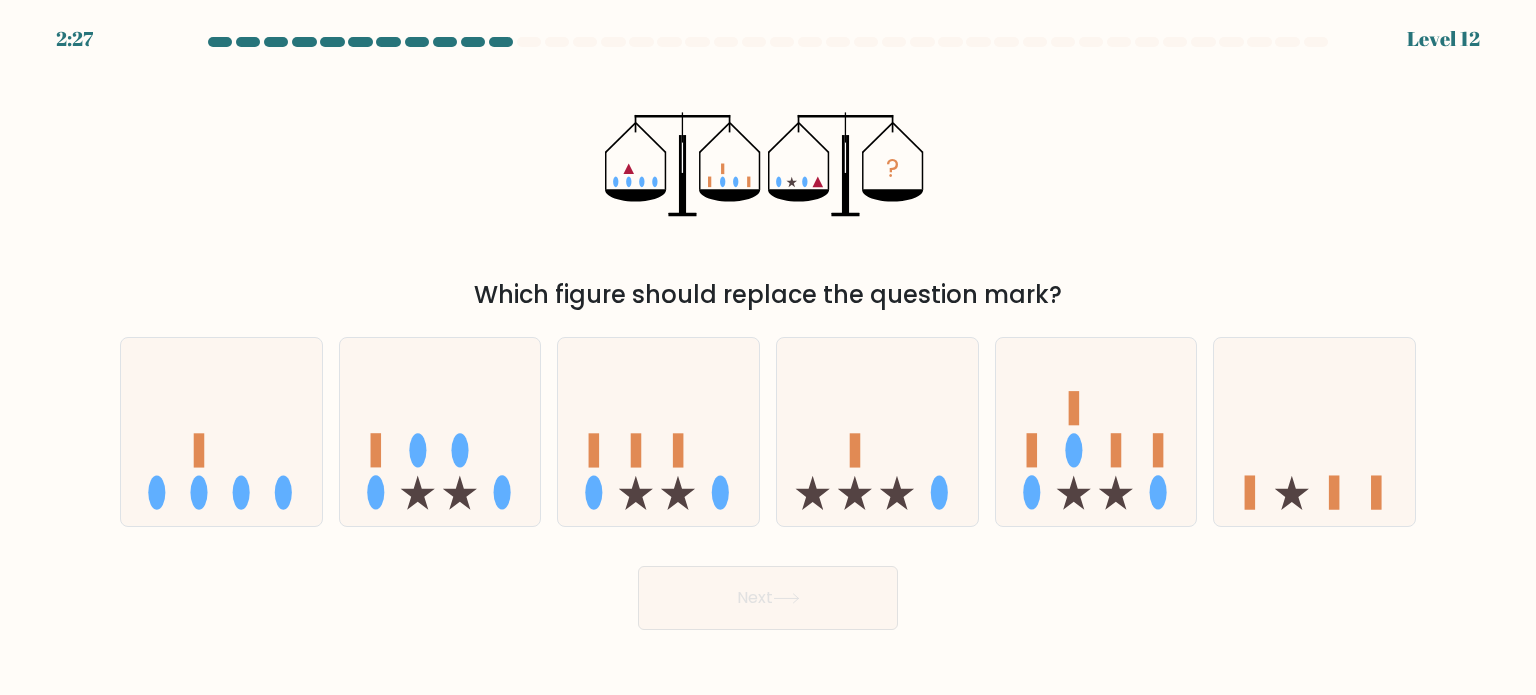 type 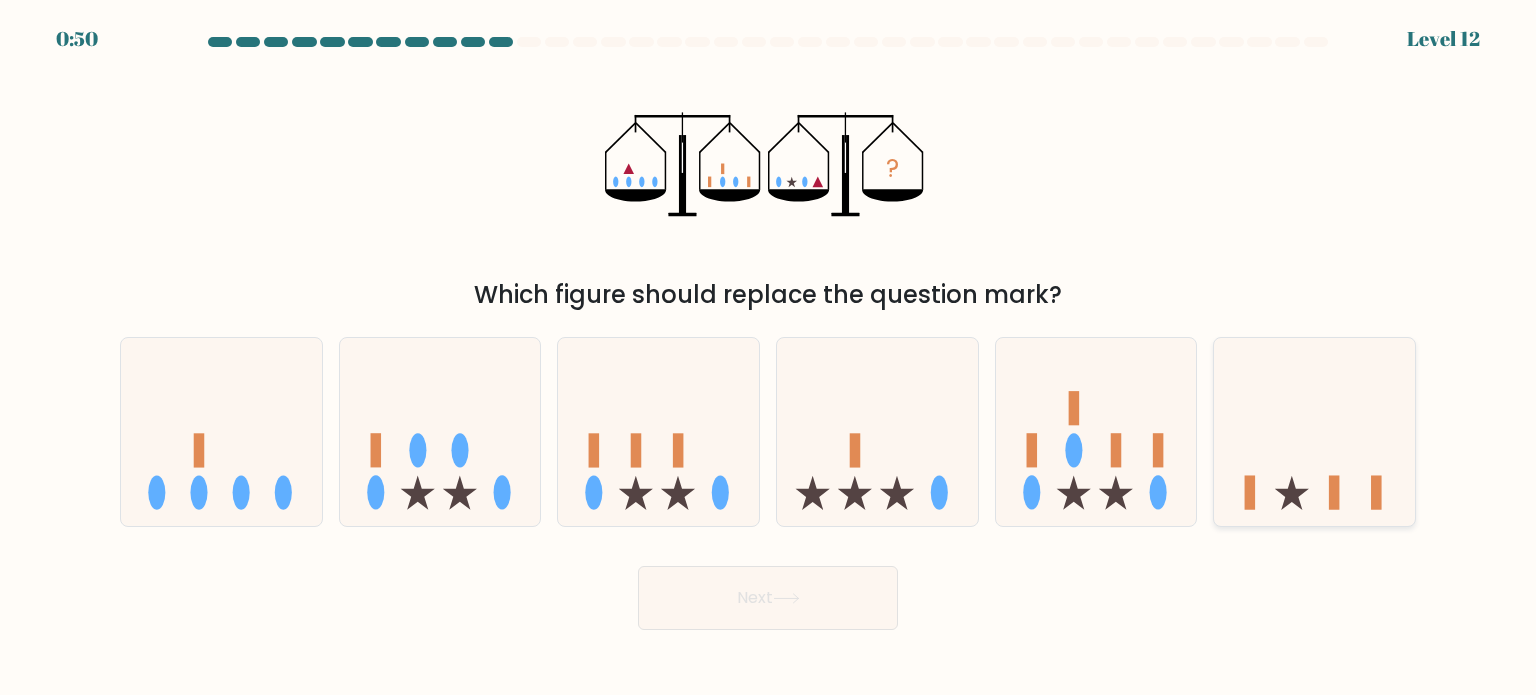 click 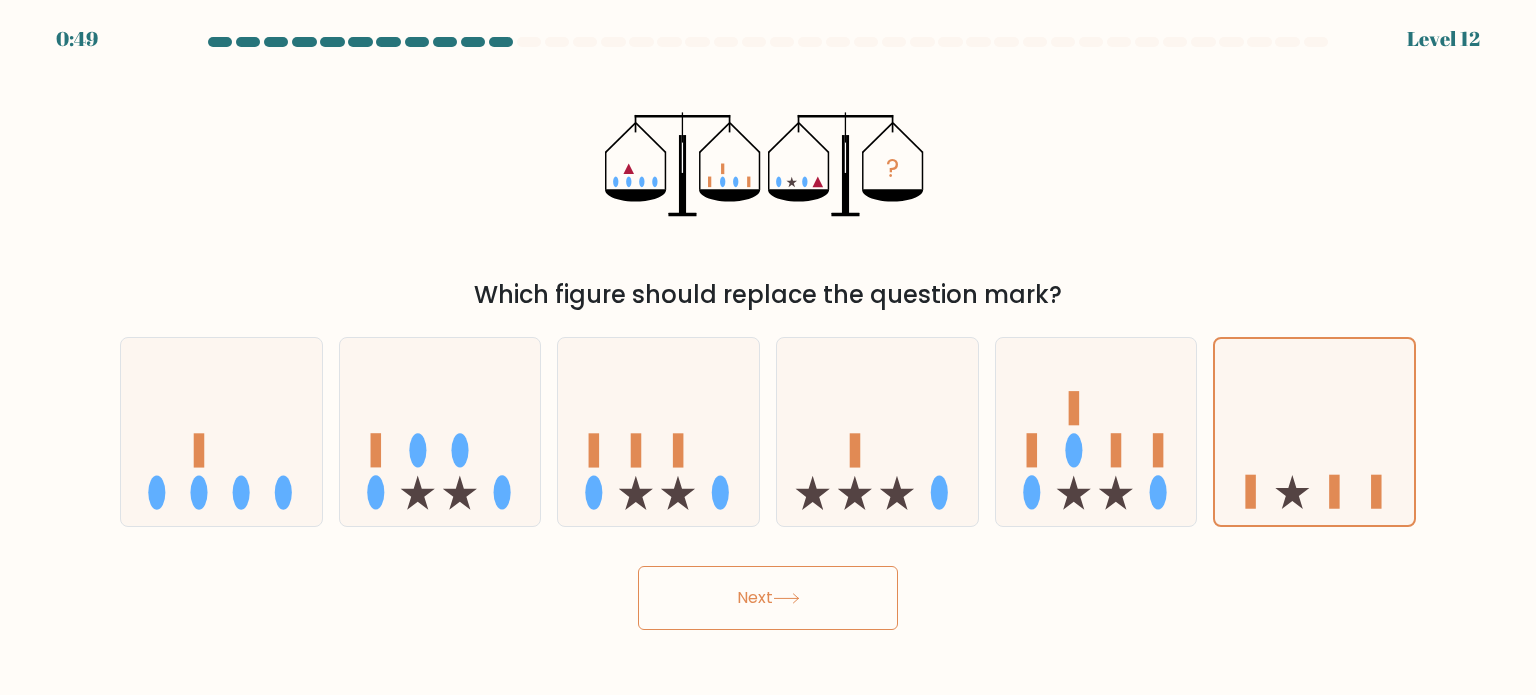 click on "Next" at bounding box center (768, 598) 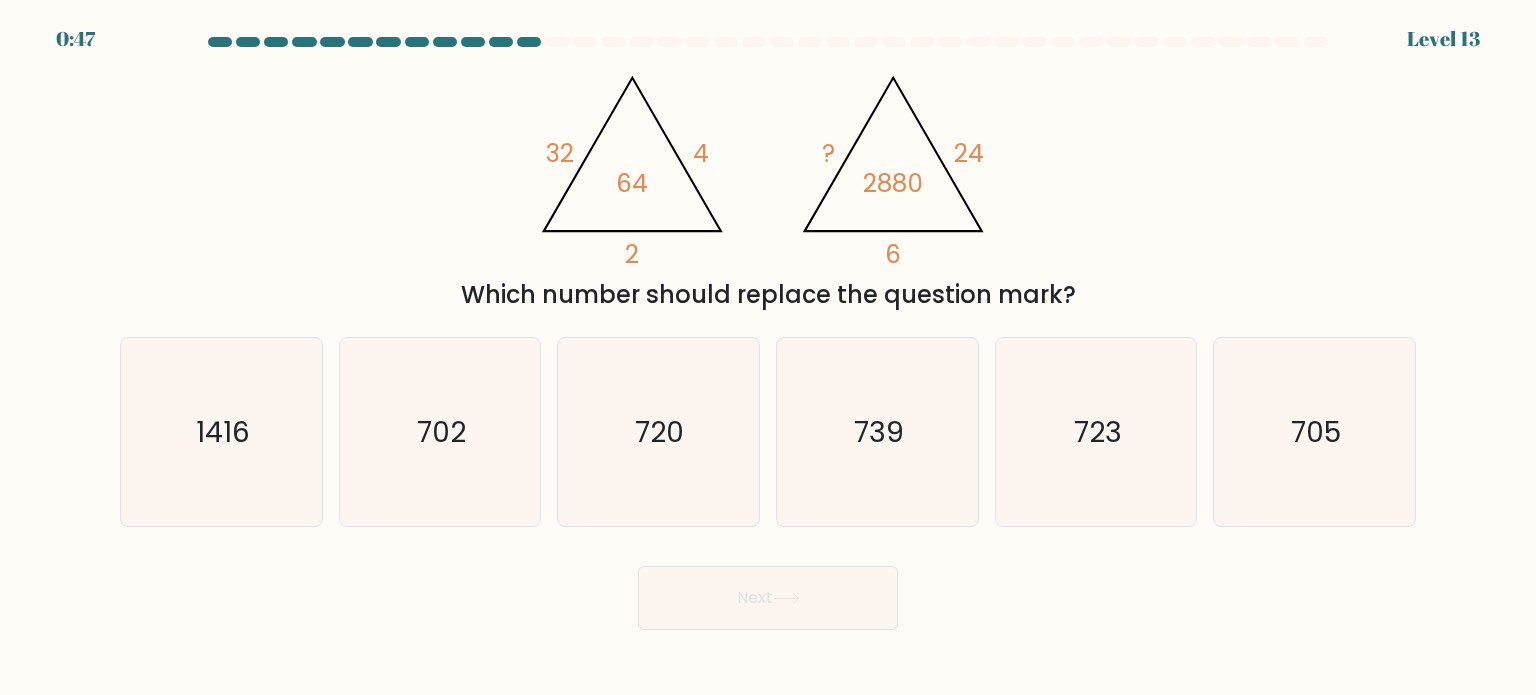 type 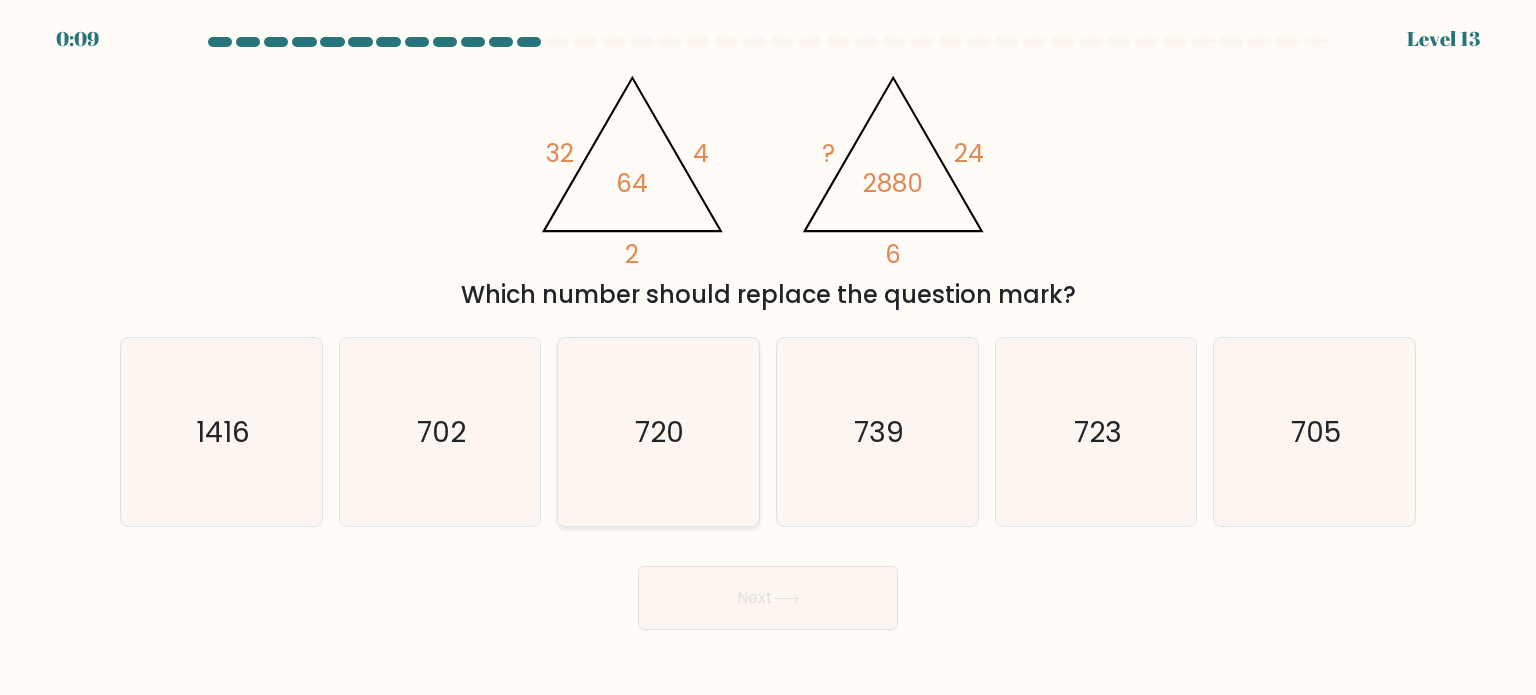 click on "720" 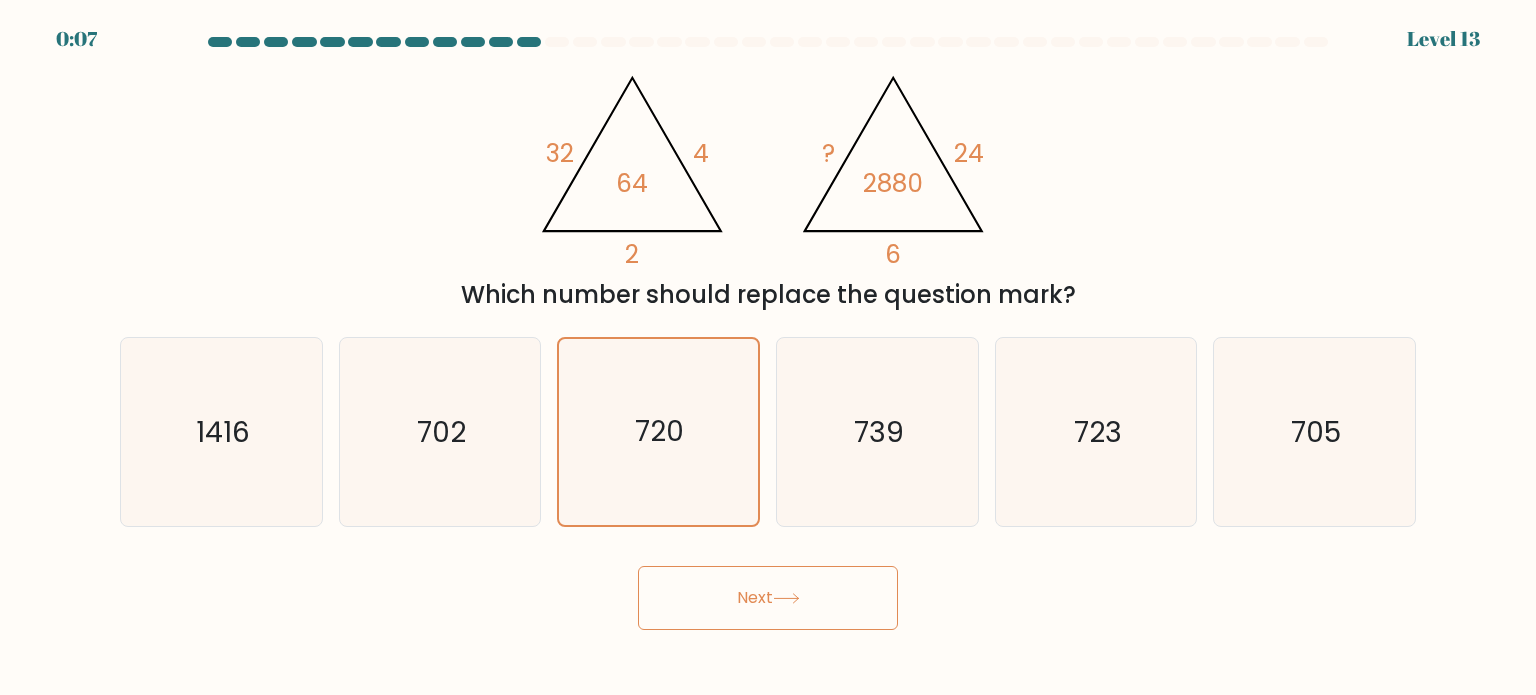 click on "Next" at bounding box center (768, 598) 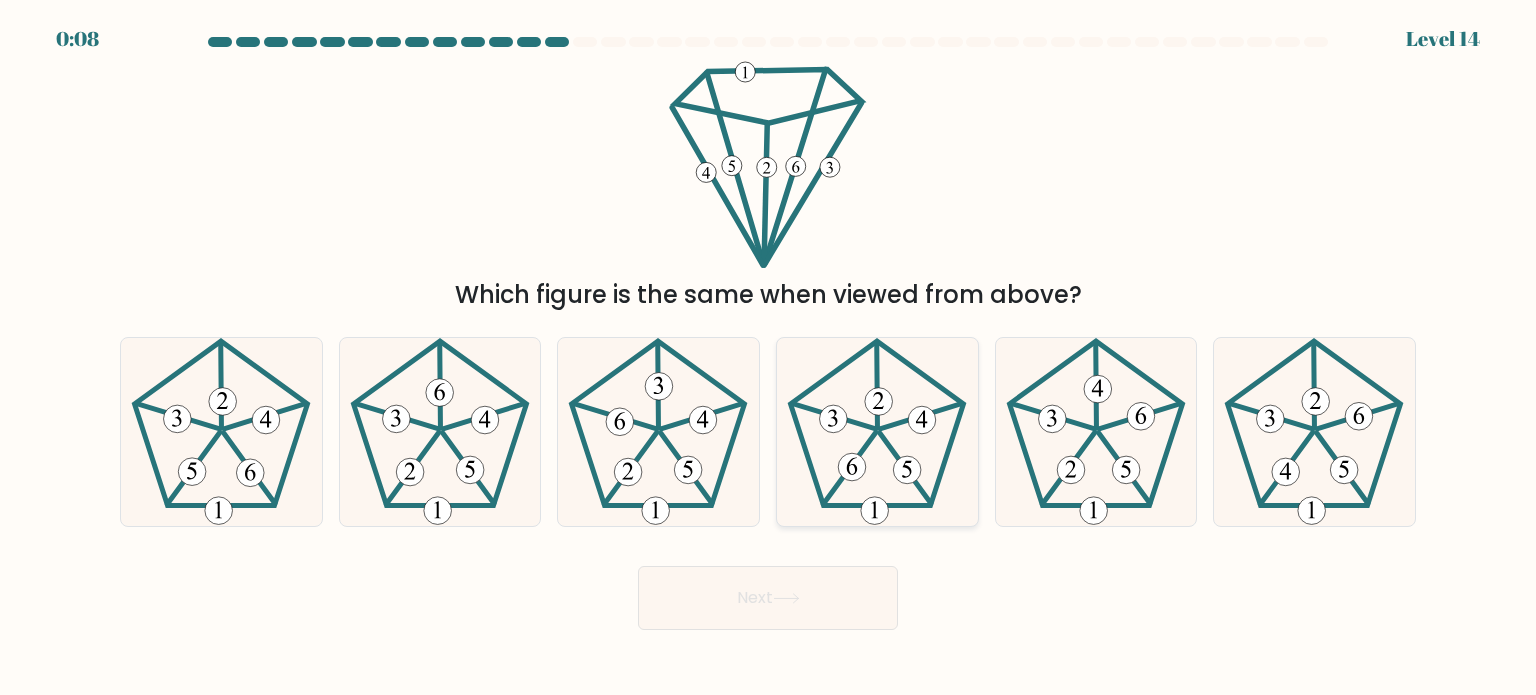 click 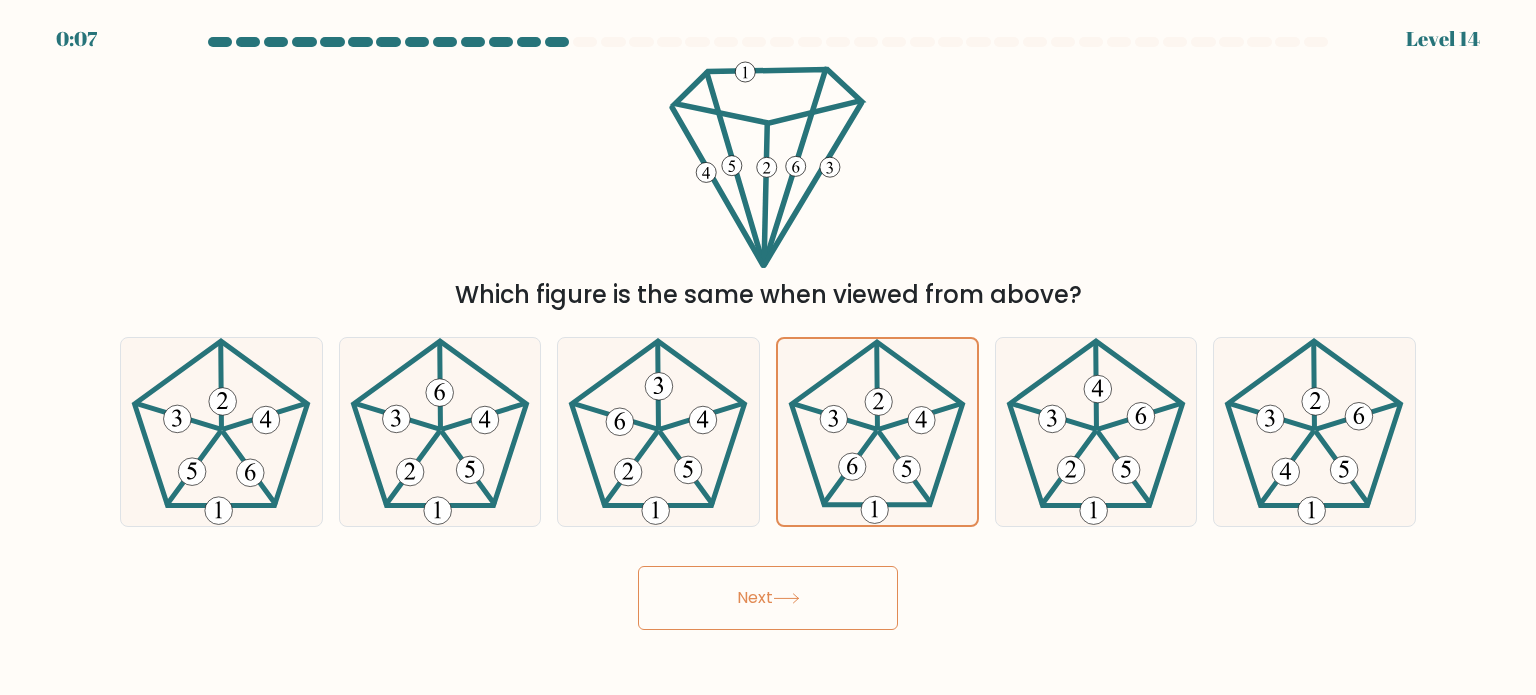 click on "Next" at bounding box center (768, 598) 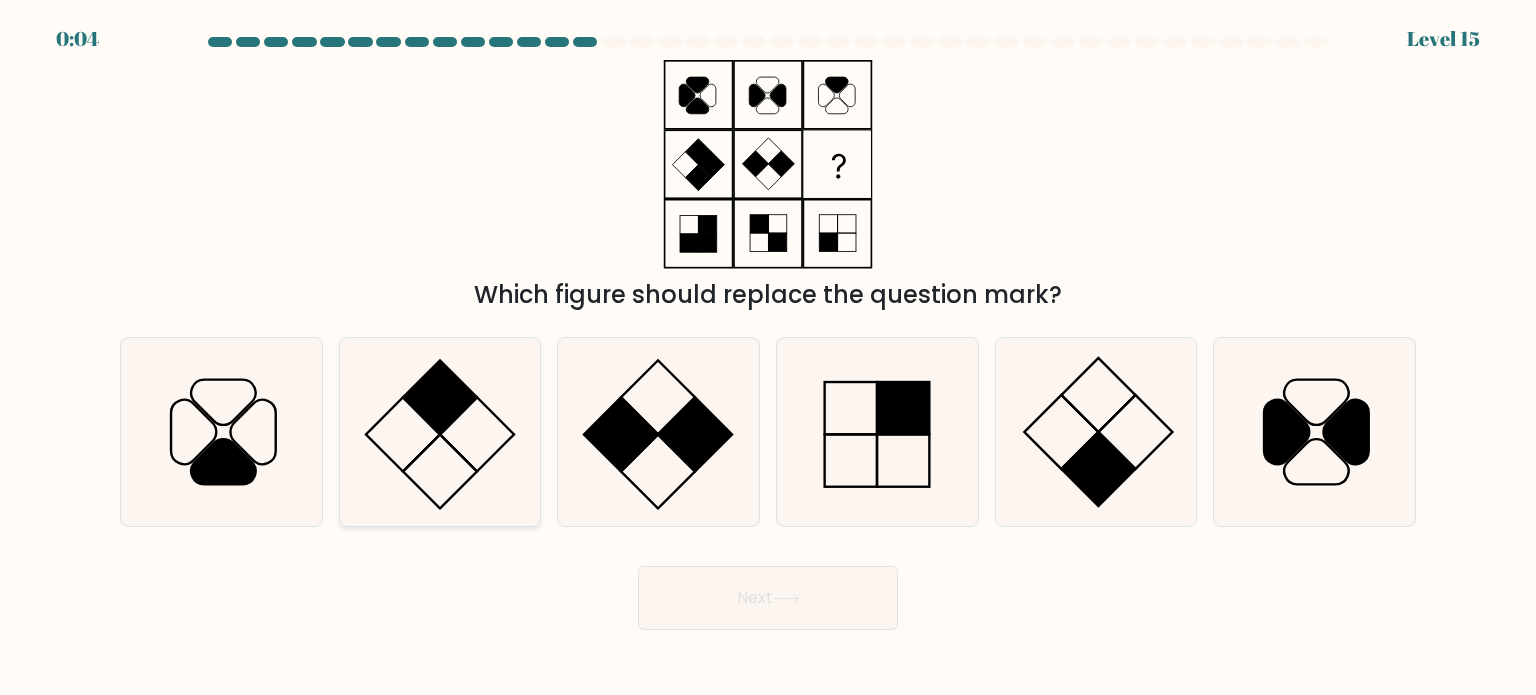 click 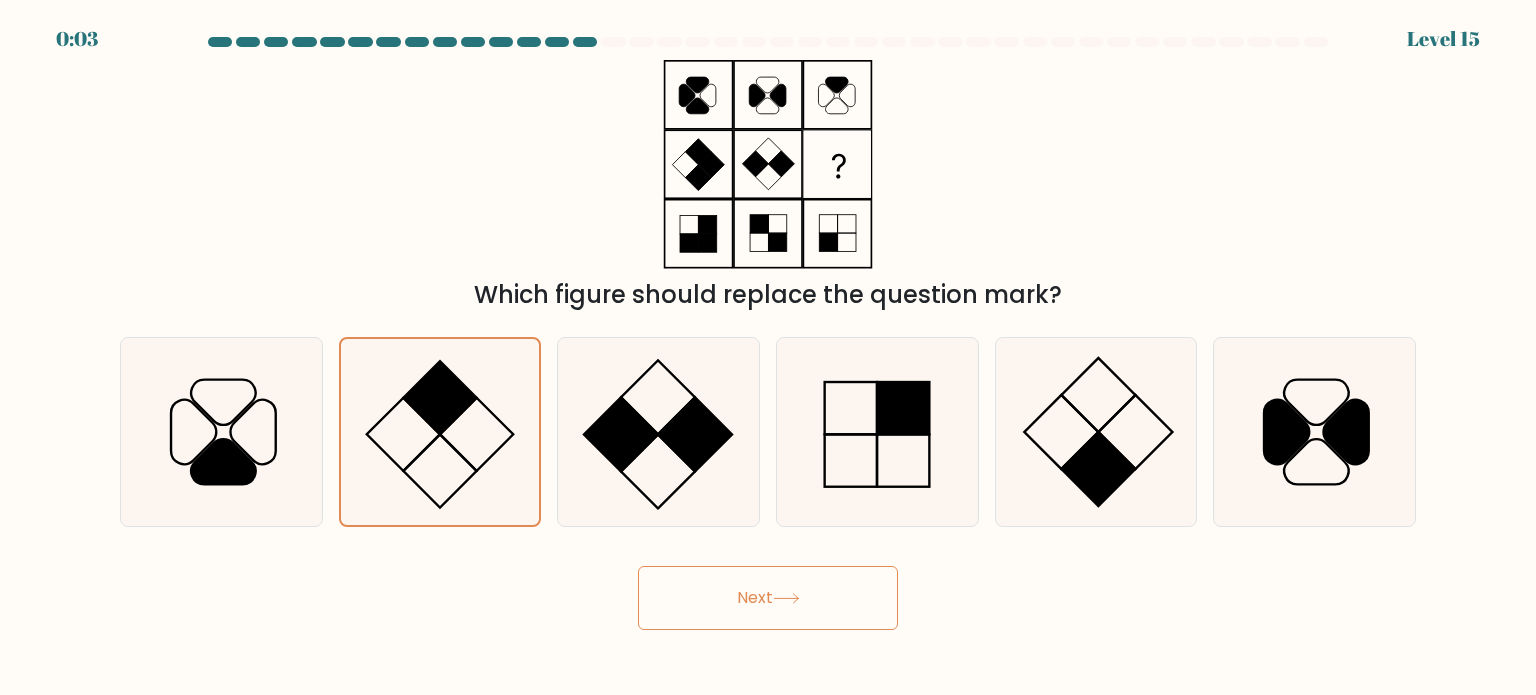 click on "Next" at bounding box center [768, 598] 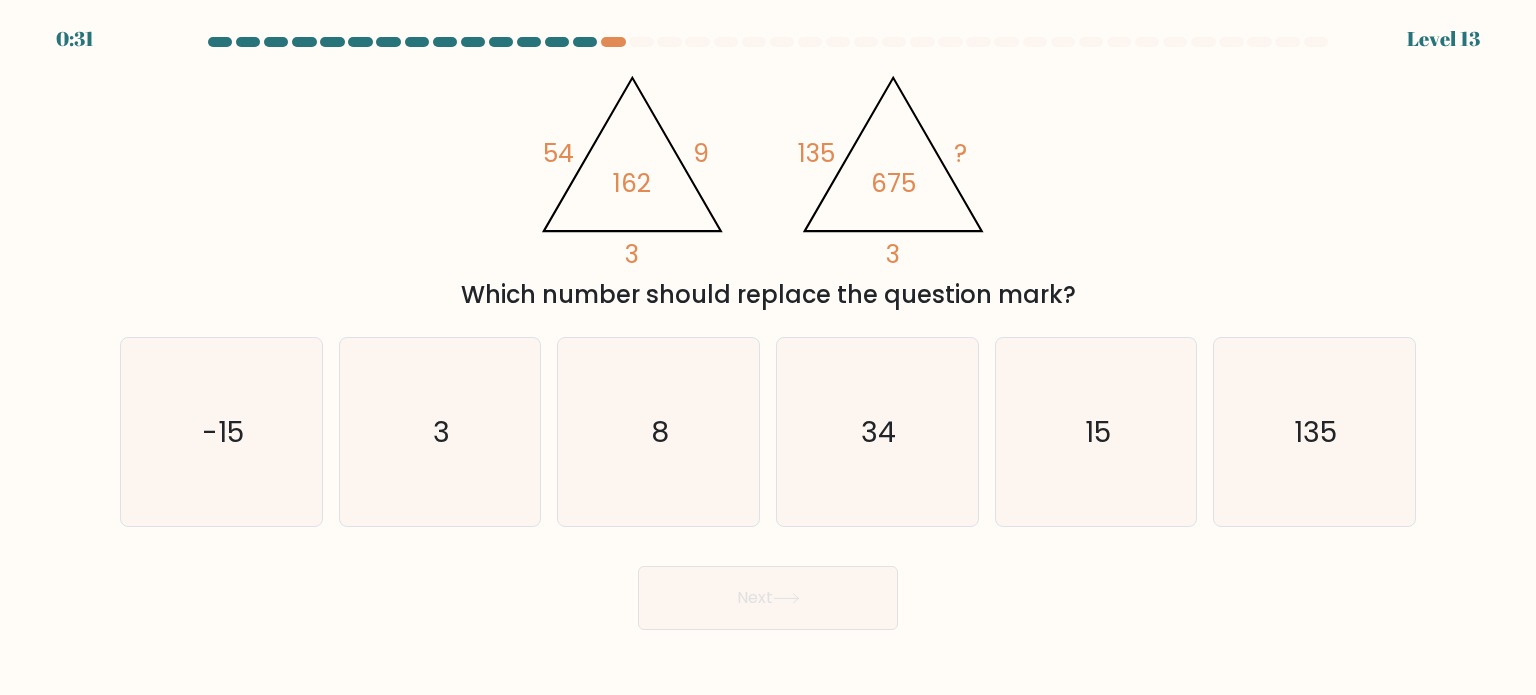 type 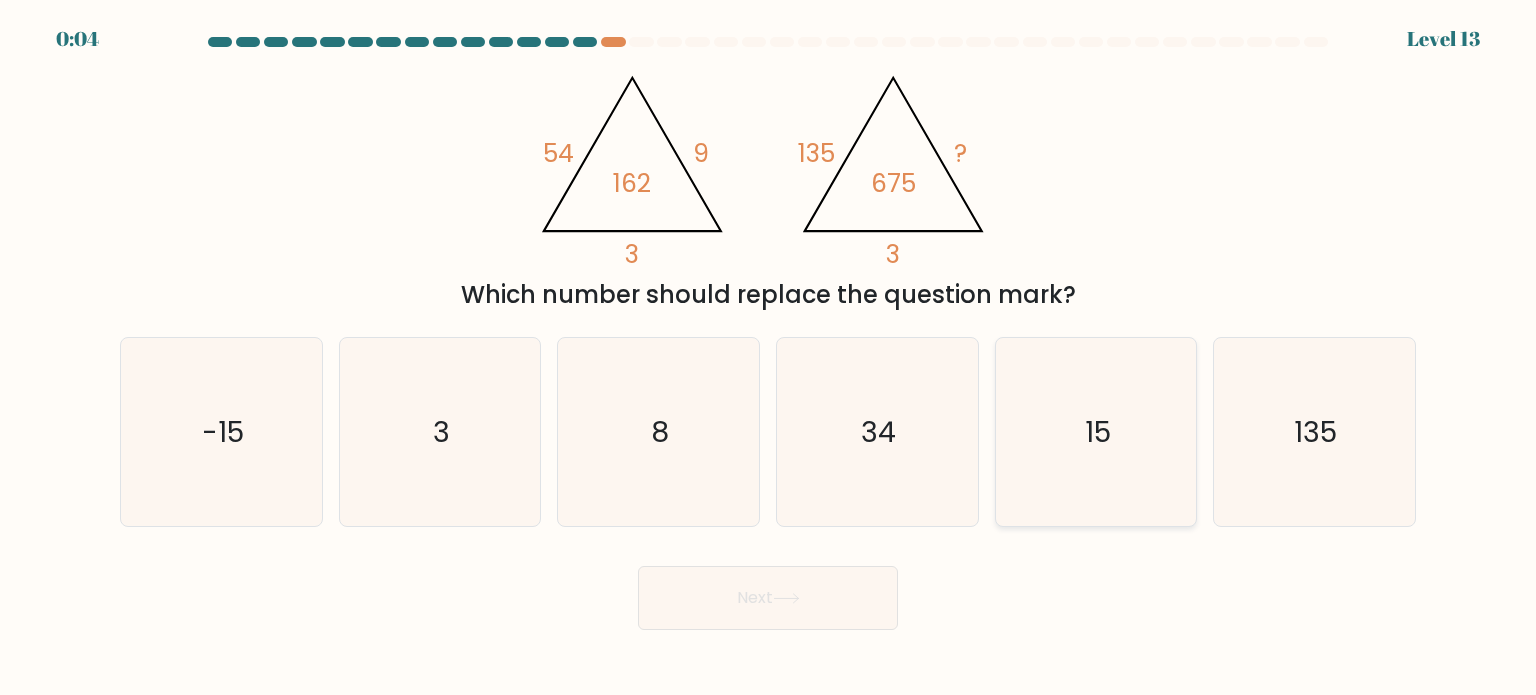 drag, startPoint x: 1060, startPoint y: 427, endPoint x: 1012, endPoint y: 479, distance: 70.76723 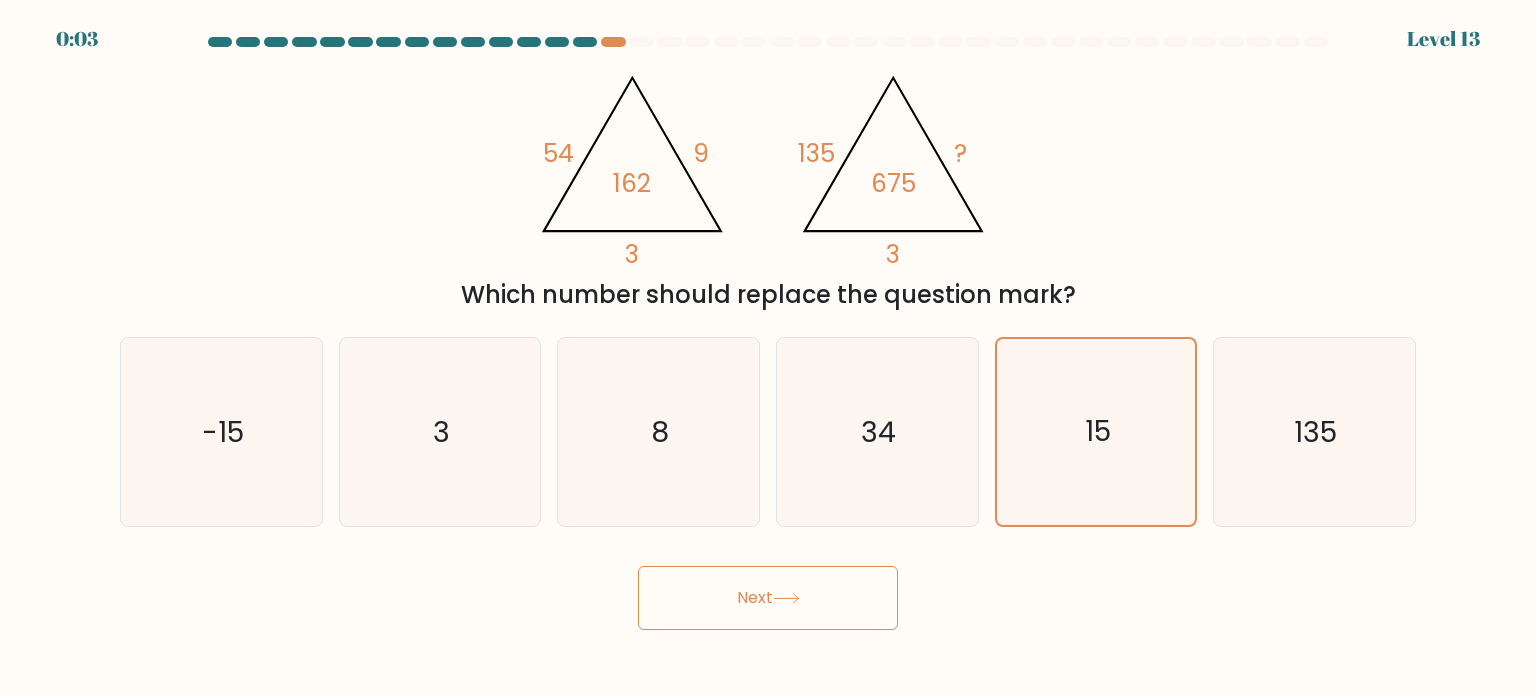 click on "Next" at bounding box center [768, 598] 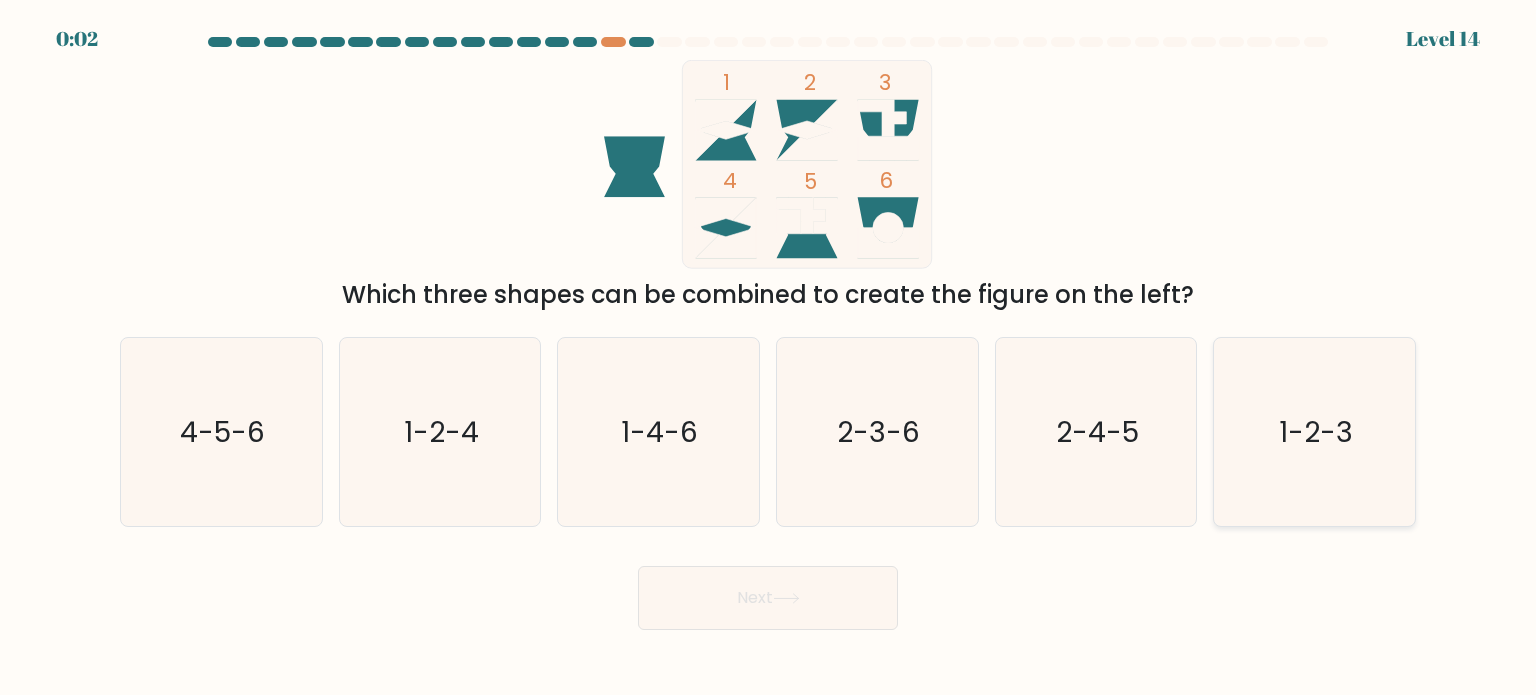 click on "1-2-3" 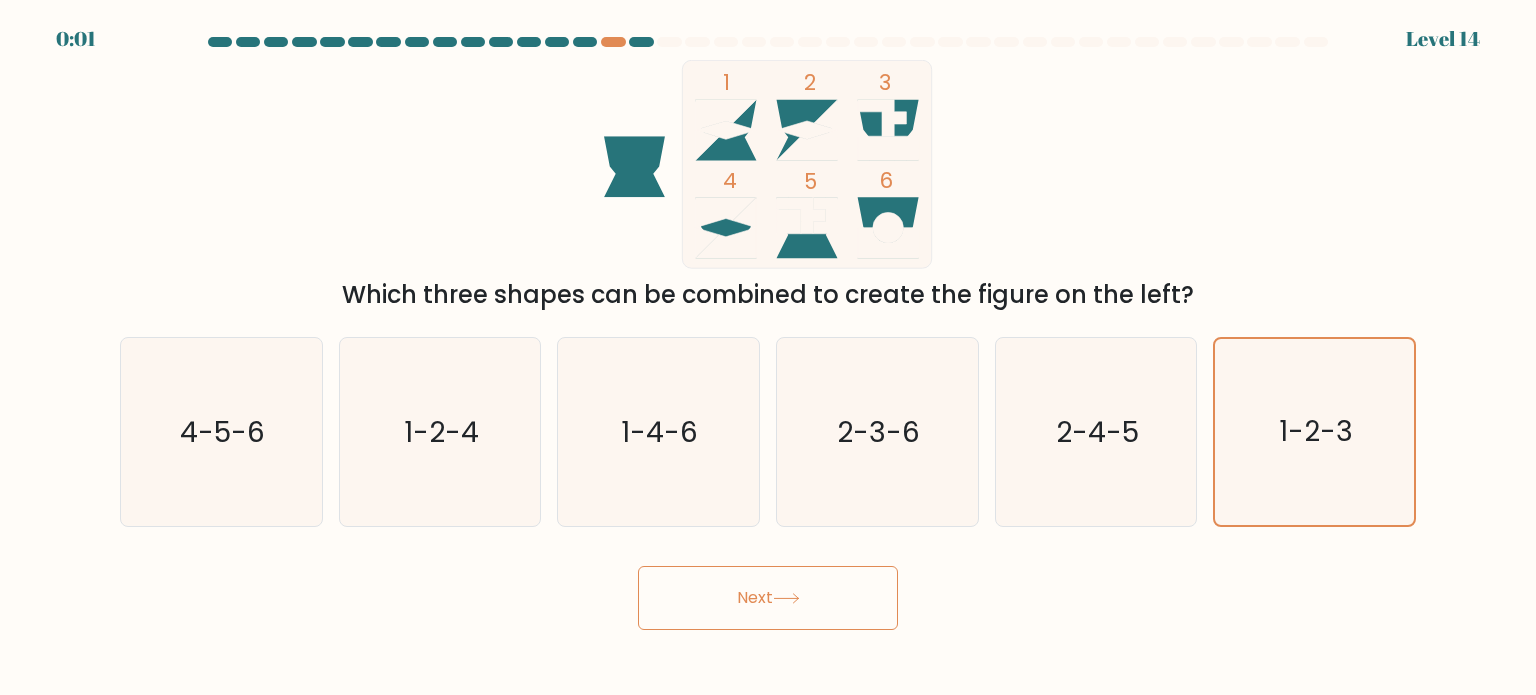 click on "Next" at bounding box center (768, 598) 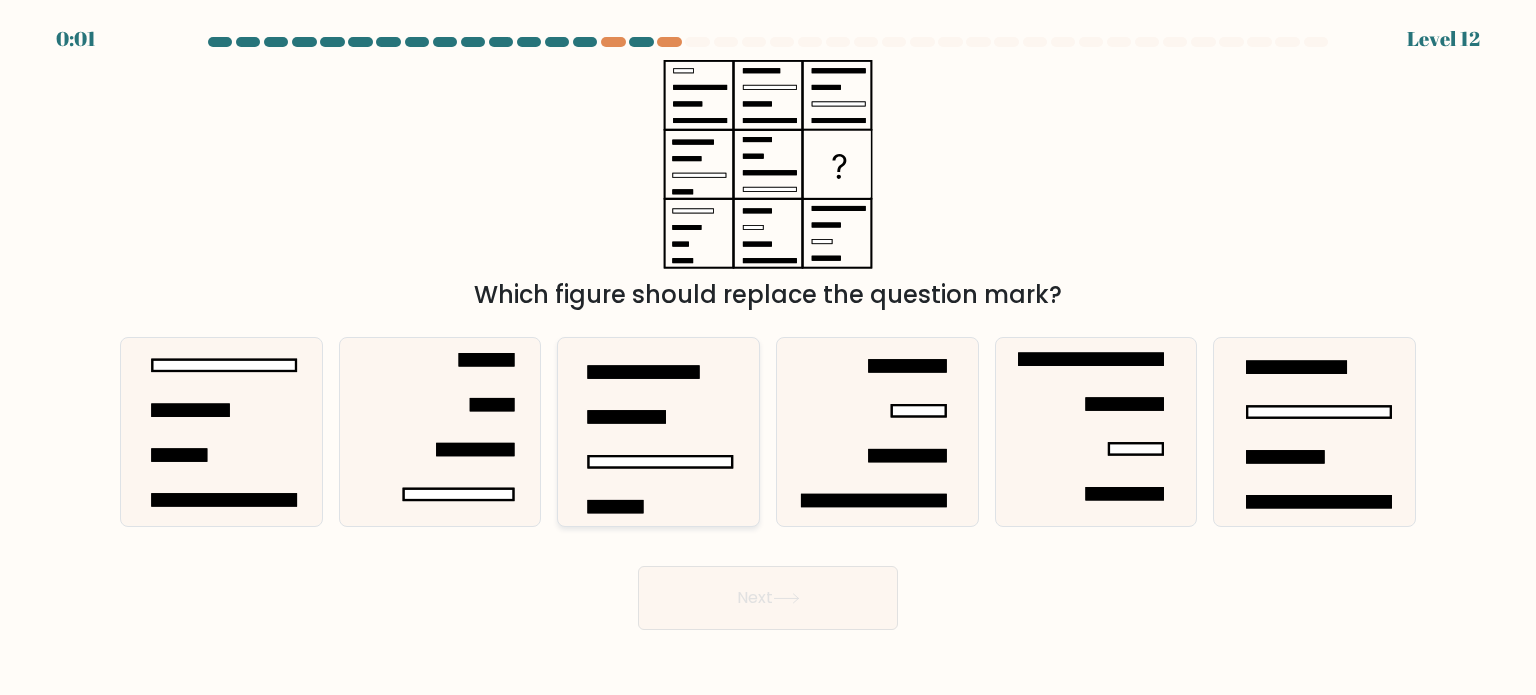 click 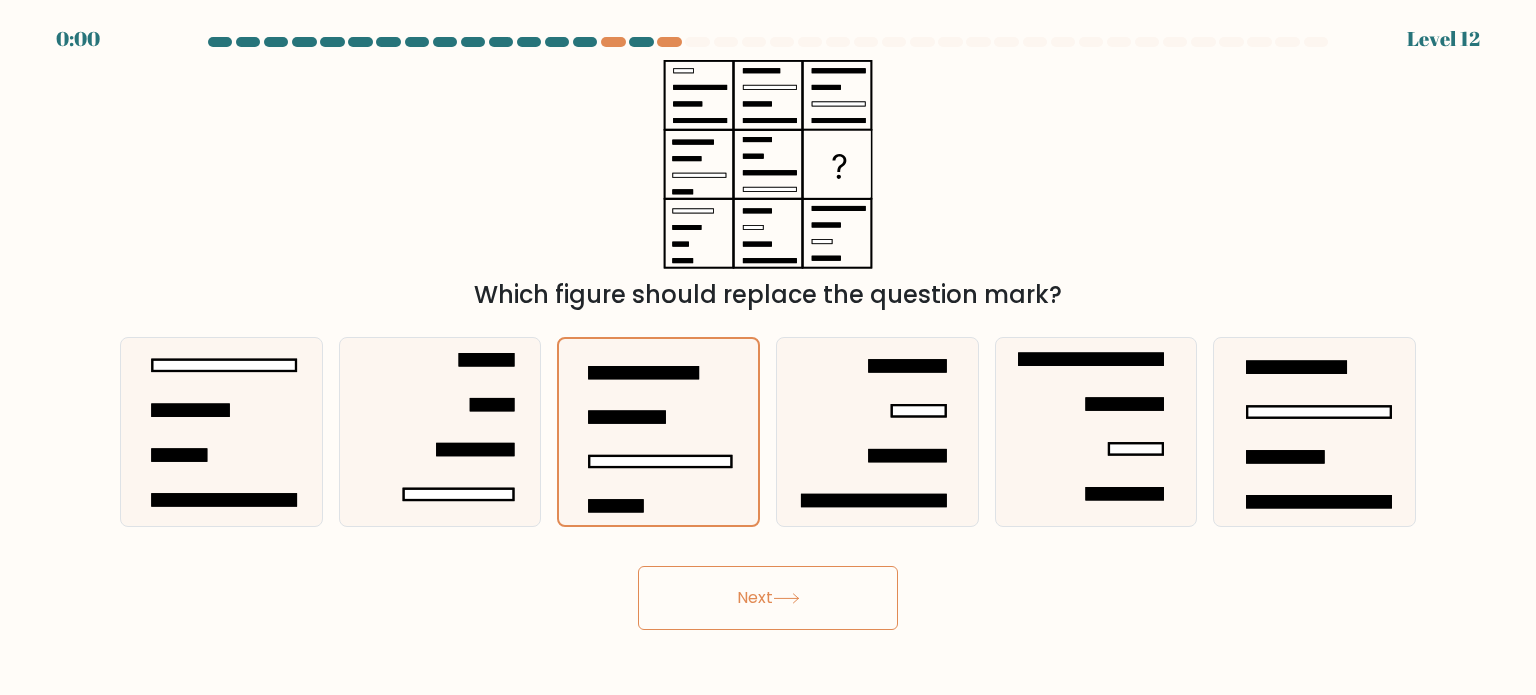 click on "Next" at bounding box center (768, 598) 